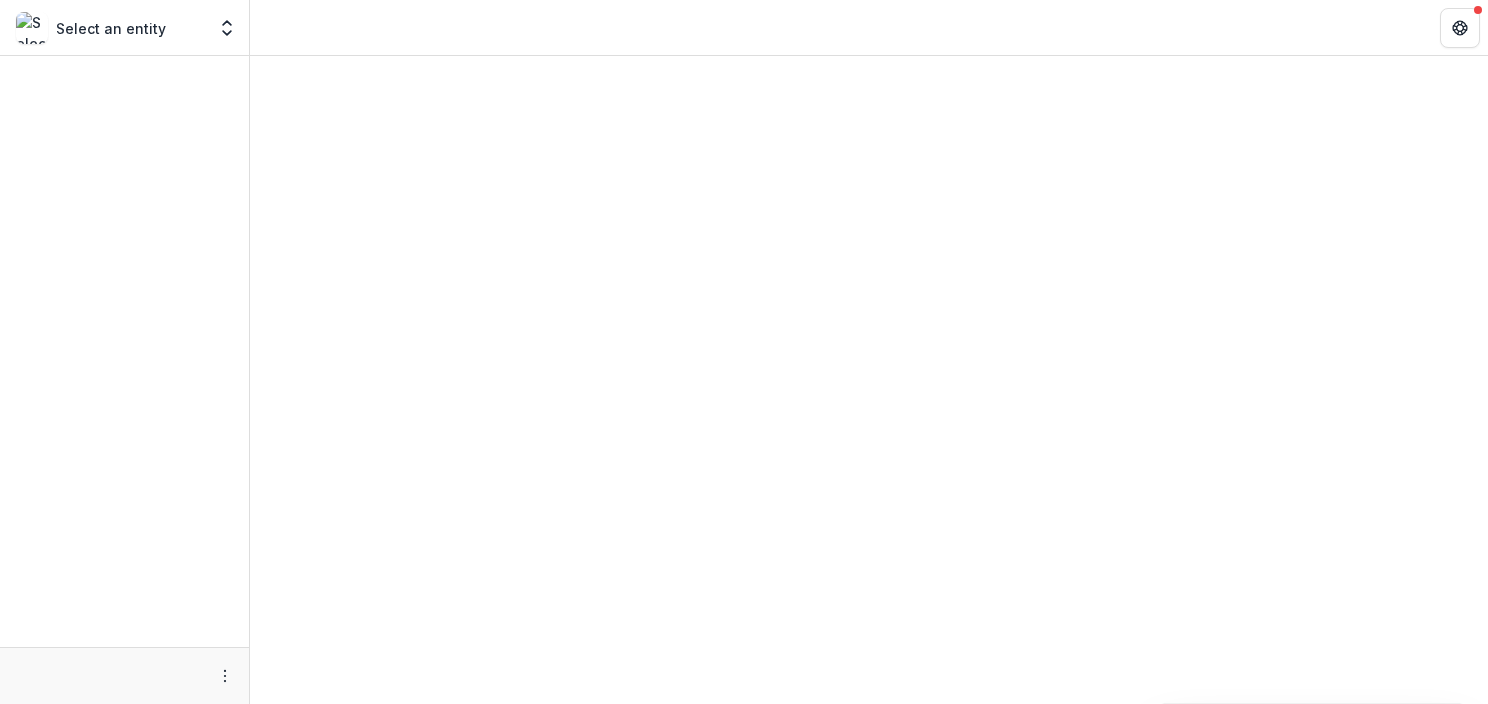 scroll, scrollTop: 0, scrollLeft: 0, axis: both 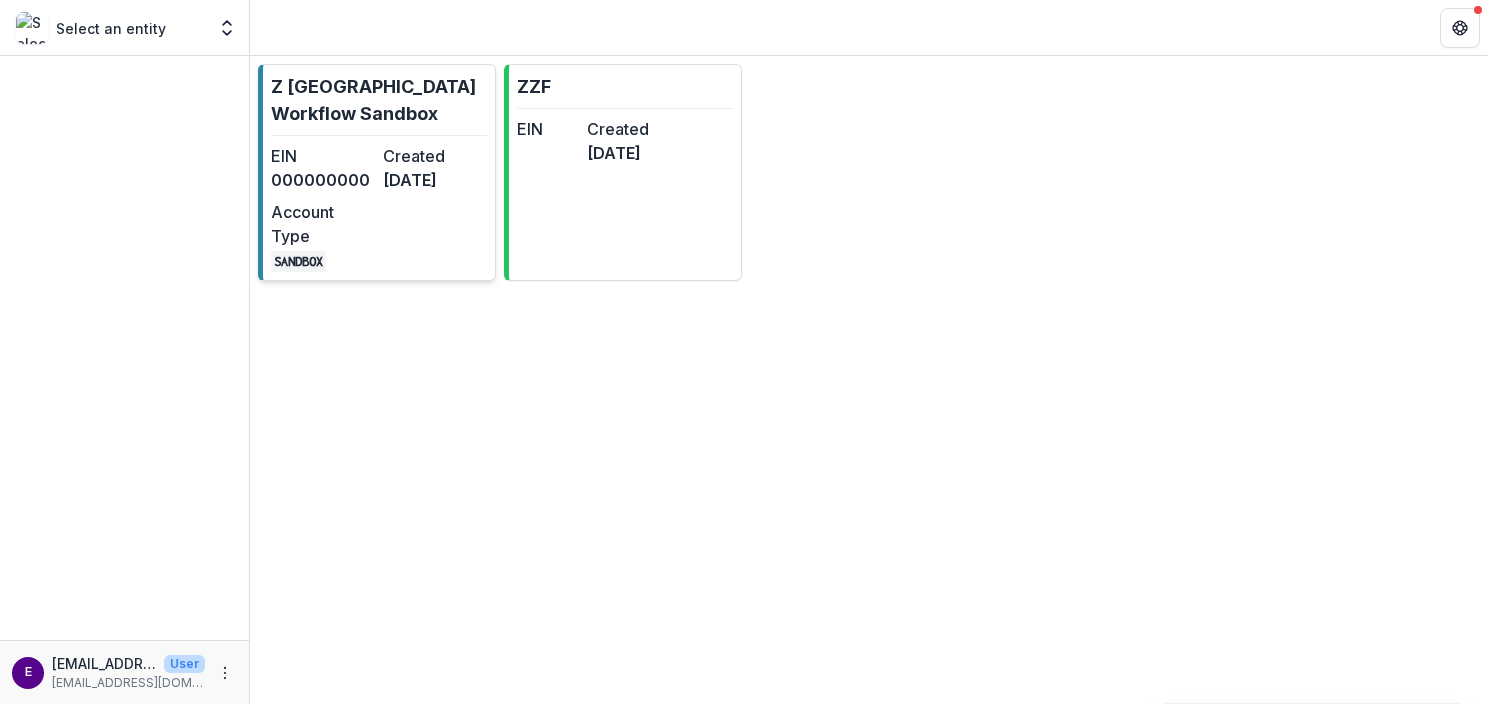 click on "EIN 000000000 Created [DATE] Account Type SANDBOX" at bounding box center (379, 208) 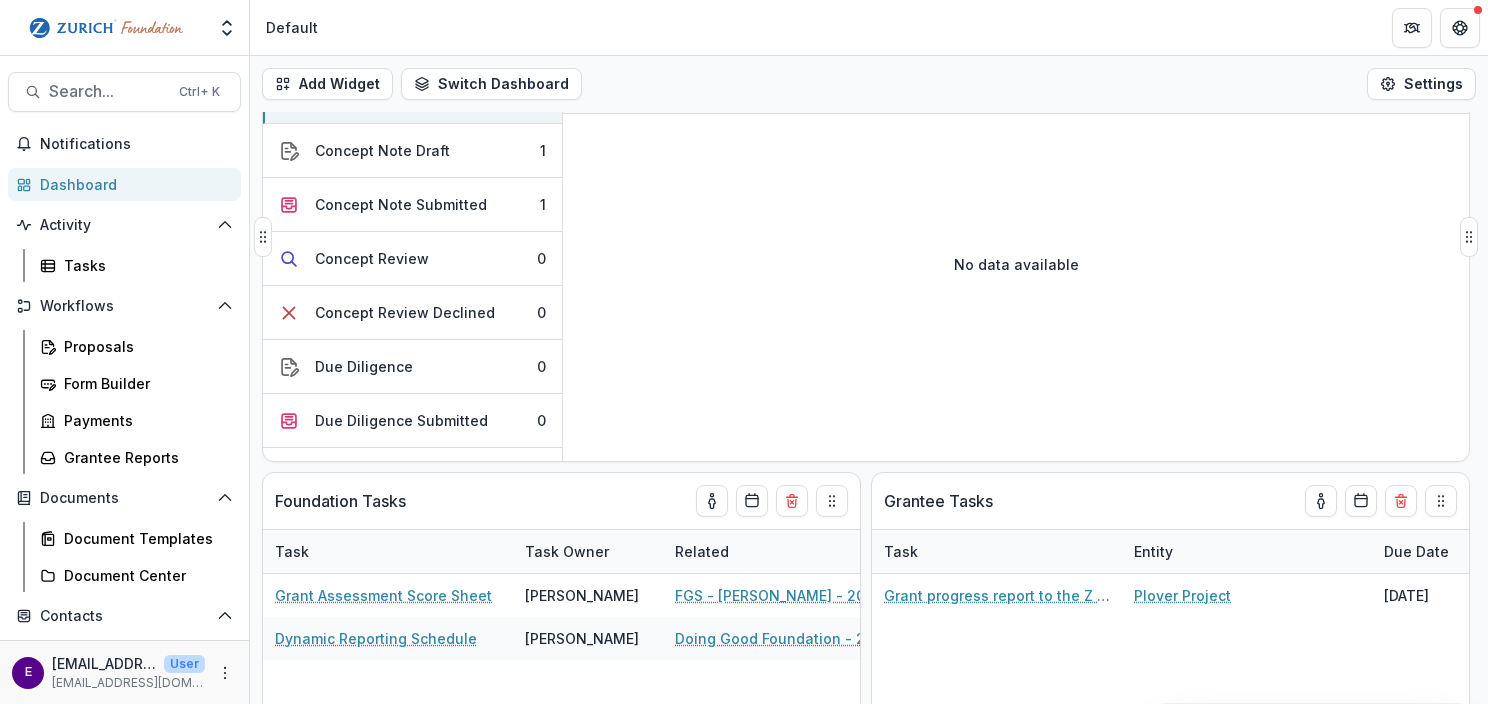 scroll, scrollTop: 0, scrollLeft: 0, axis: both 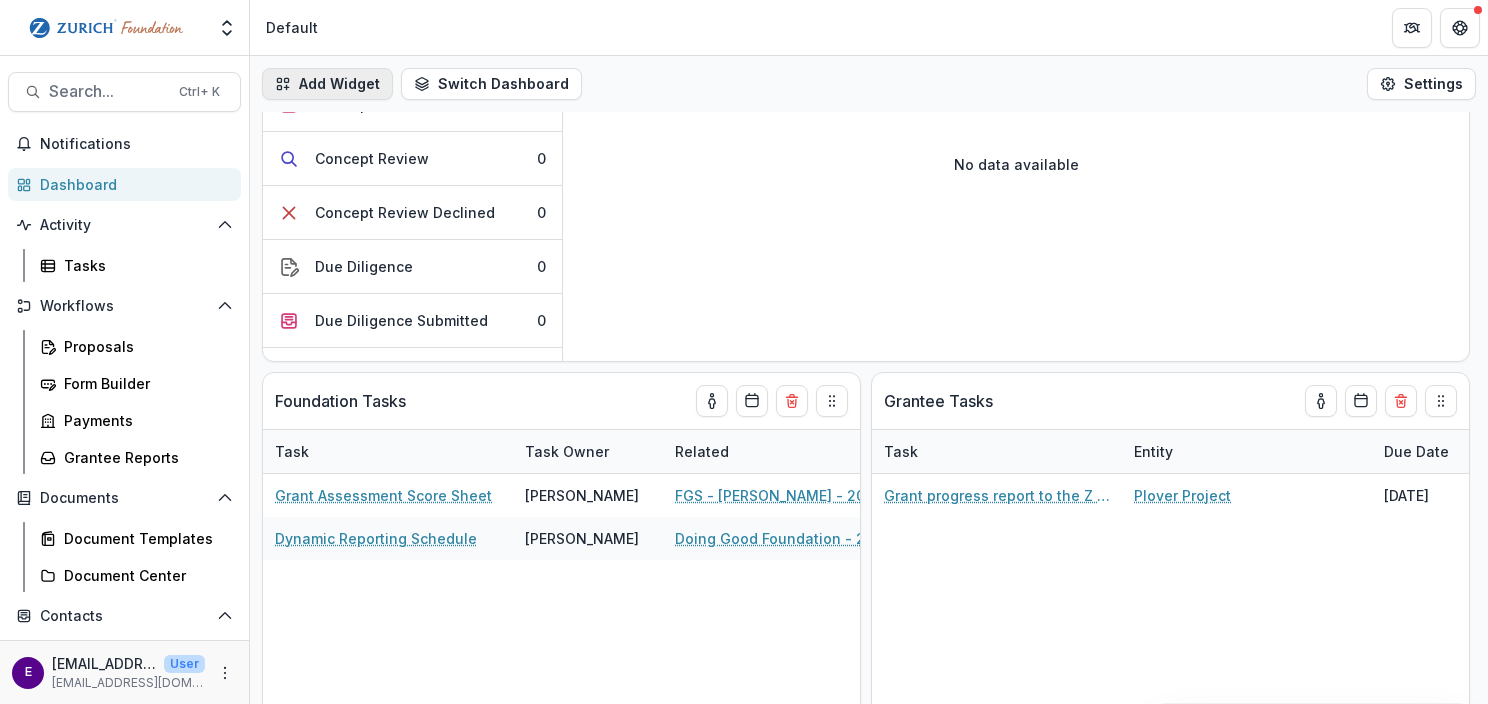 click on "Add Widget" at bounding box center [327, 84] 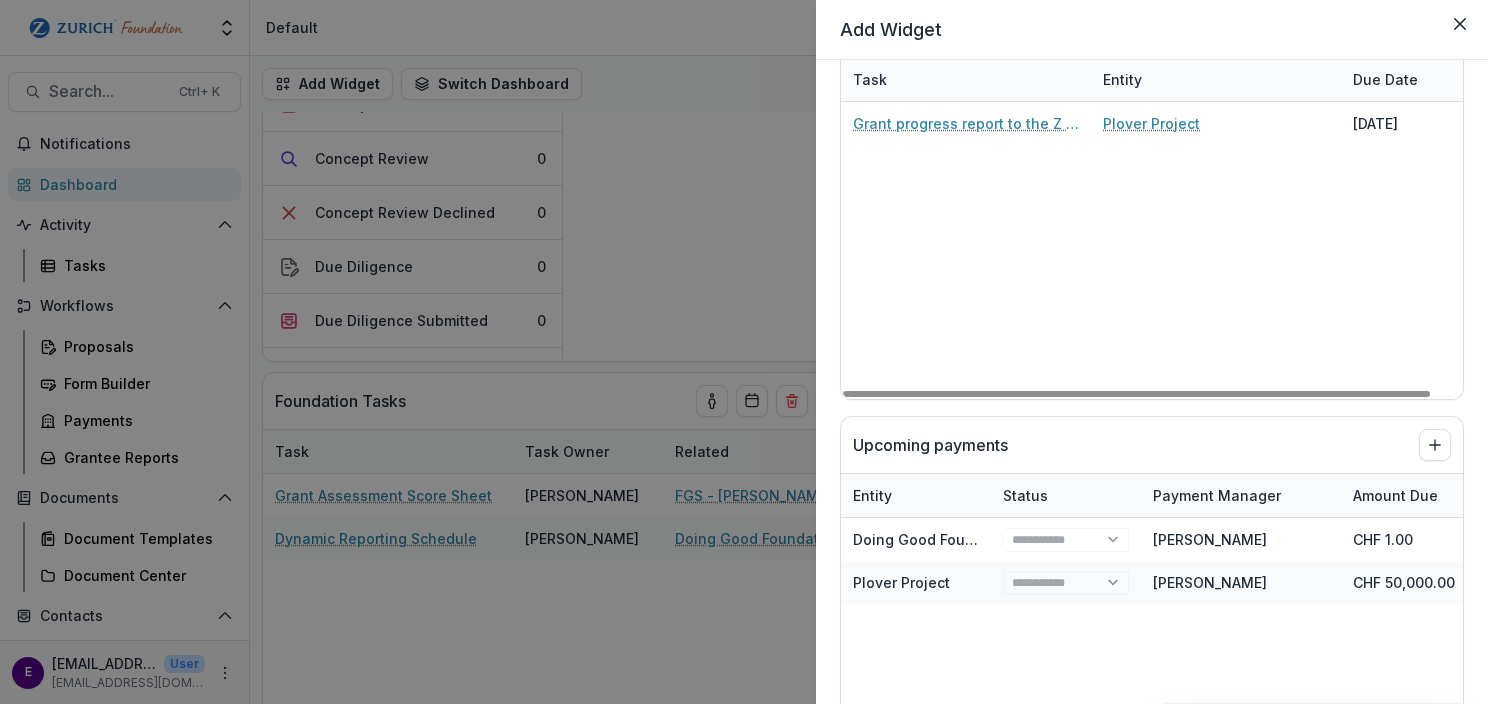 scroll, scrollTop: 1000, scrollLeft: 0, axis: vertical 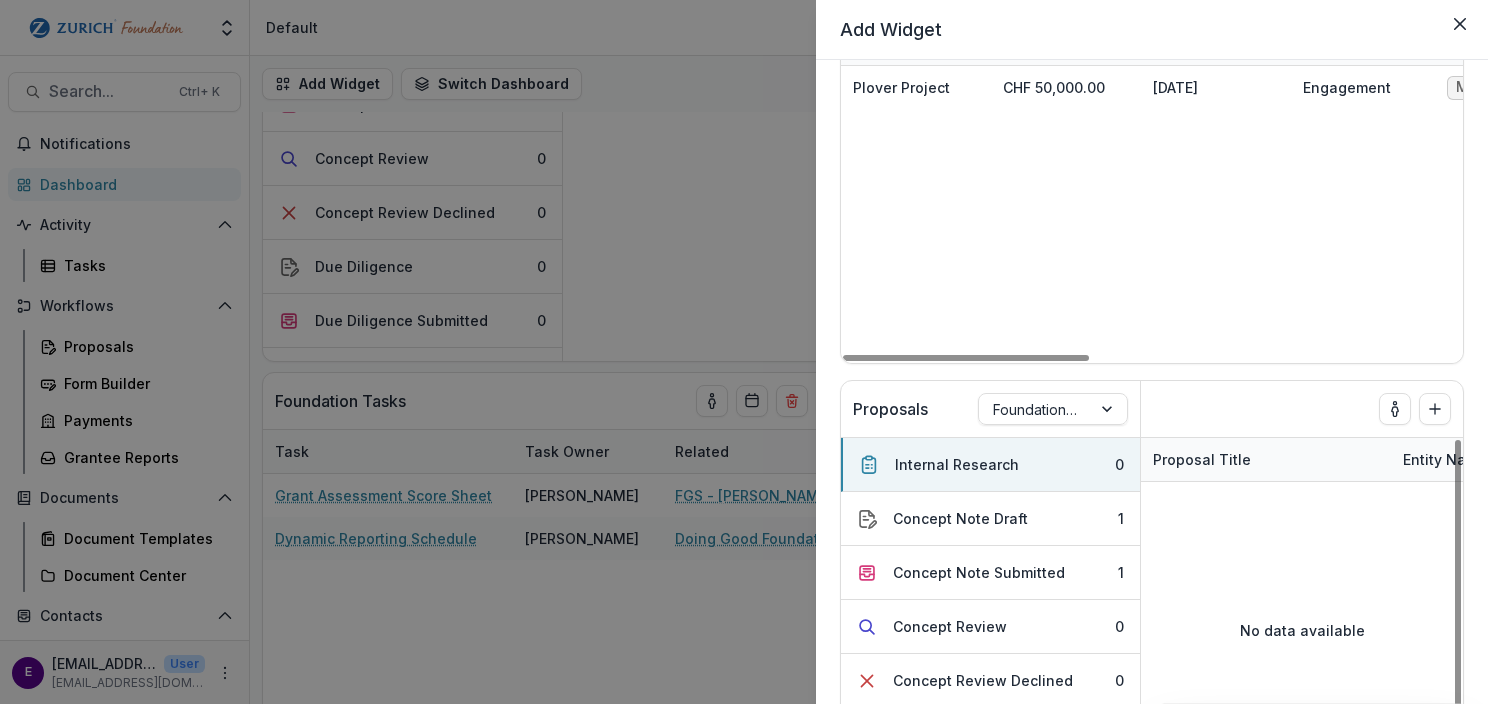 click on "**********" at bounding box center (744, 352) 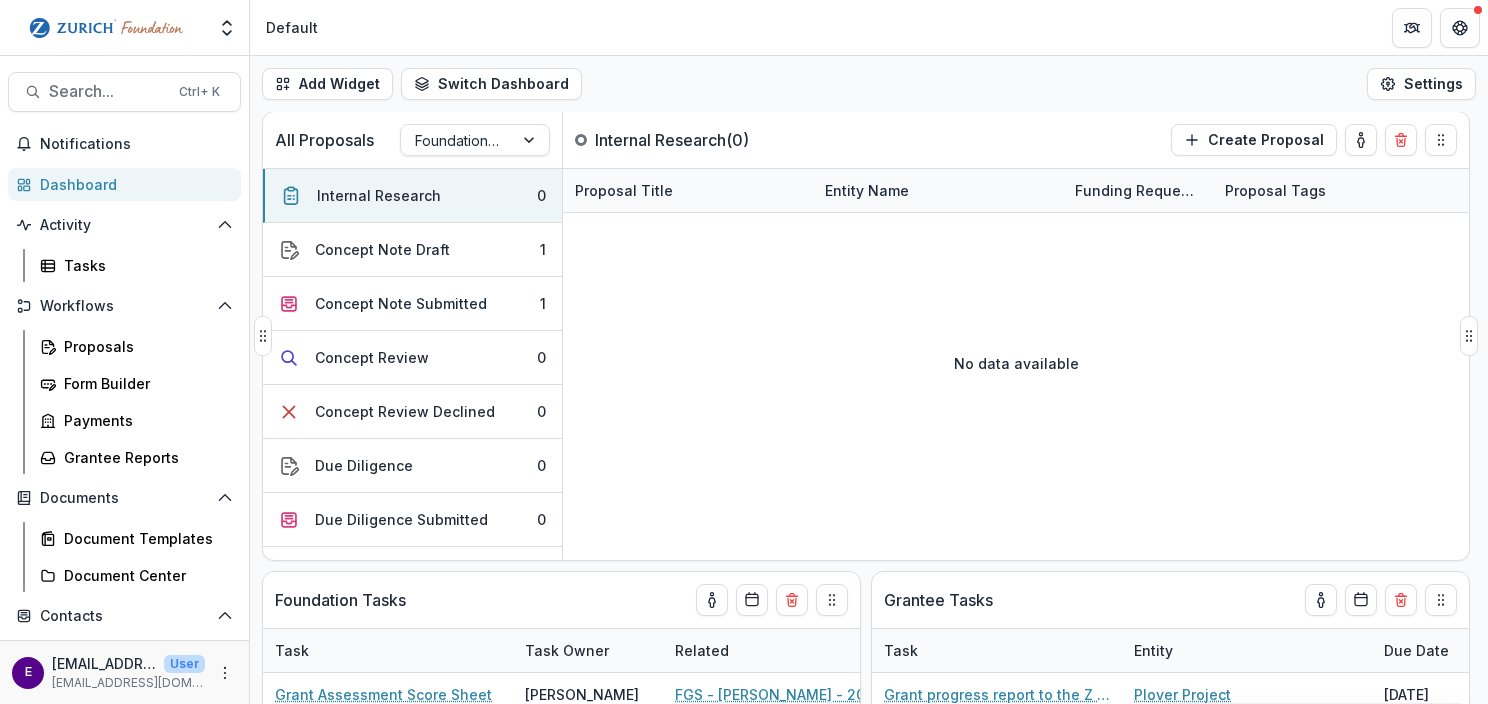 scroll, scrollTop: 0, scrollLeft: 0, axis: both 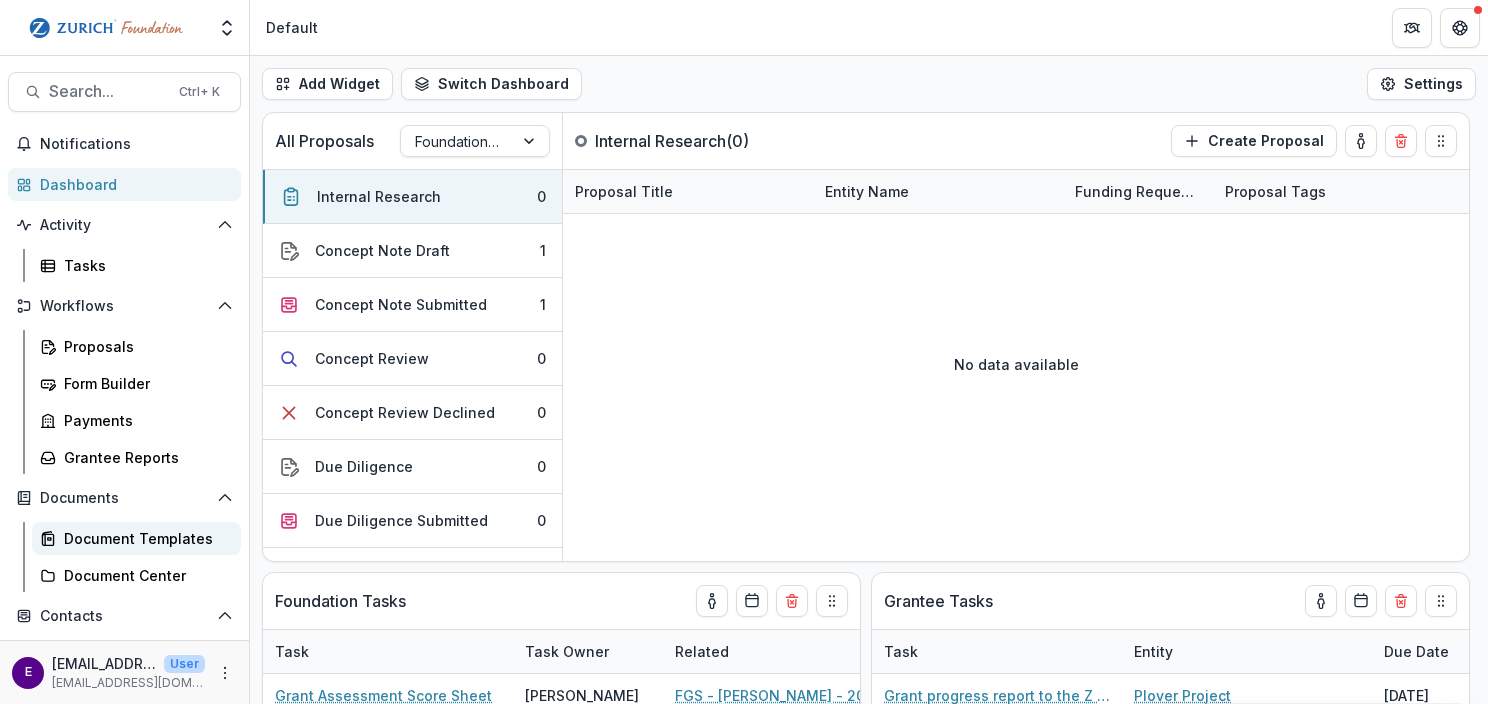 click on "Document Templates" at bounding box center (144, 538) 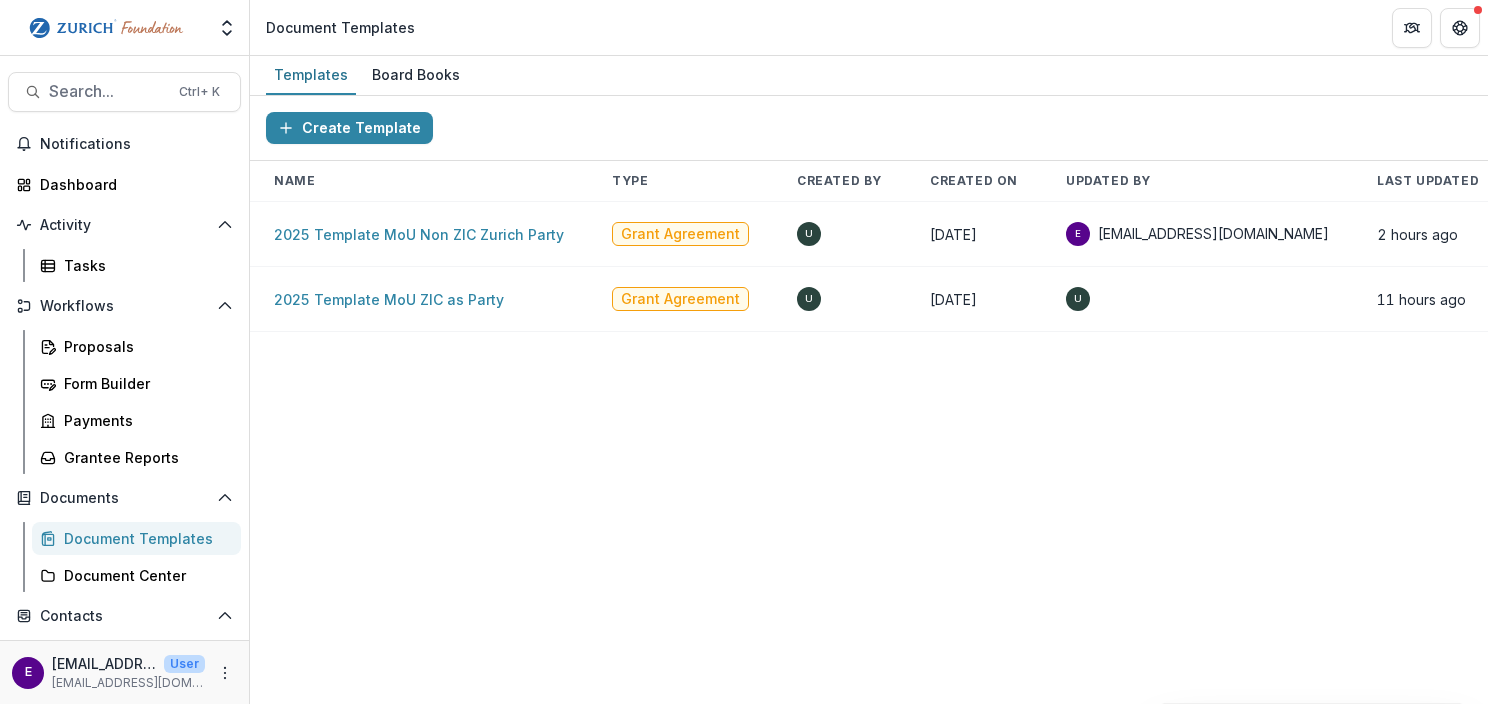 click on "Create Template Name Type Created By Created On Updated By Last Updated Actions 2025 Template MoU Non ZIC Zurich Party Grant Agreement U [DATE] e [EMAIL_ADDRESS][DOMAIN_NAME] 2 hours ago Create Board Book Delete Template 2025 Template MoU ZIC as Party Grant Agreement U [DATE] U 11 hours ago Create Board Book Delete Template" at bounding box center (869, 400) 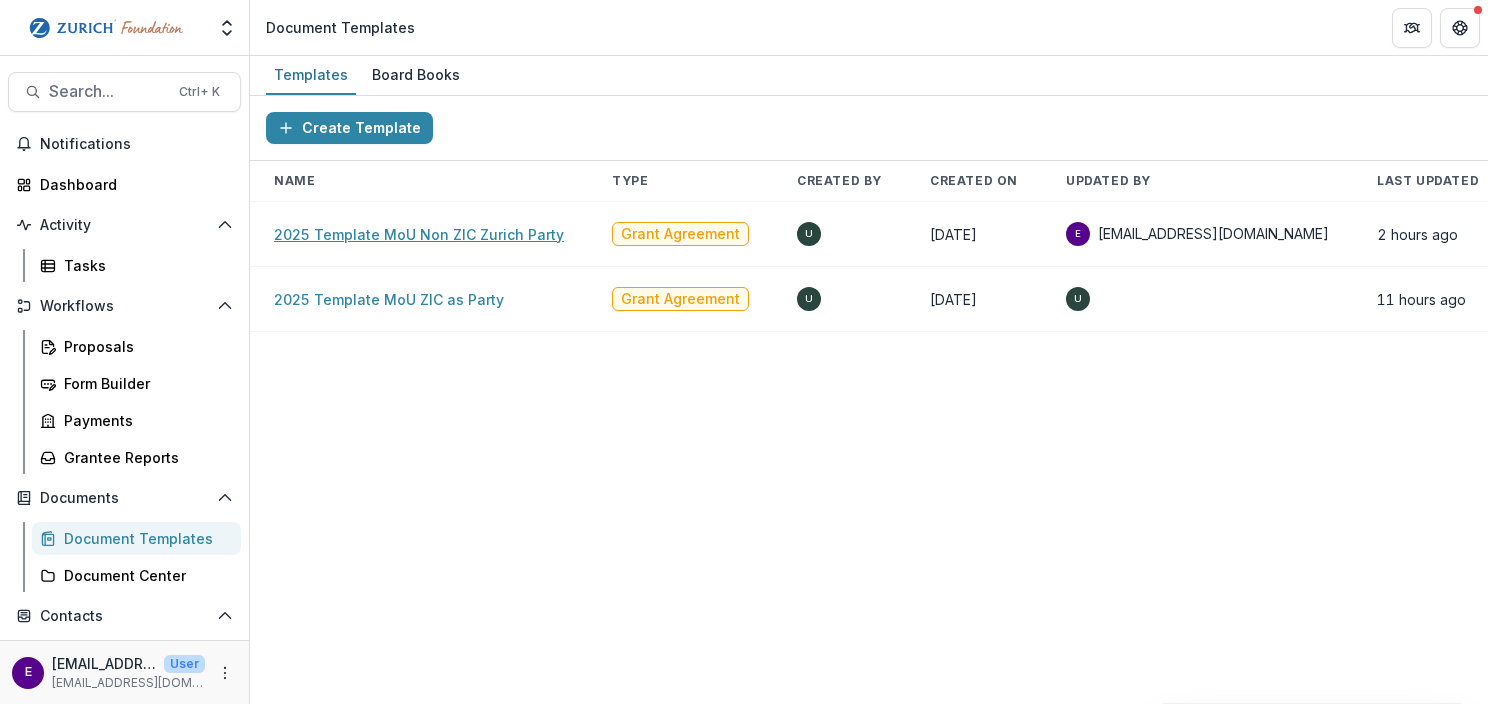 click on "2025 Template MoU Non ZIC Zurich Party" at bounding box center (419, 234) 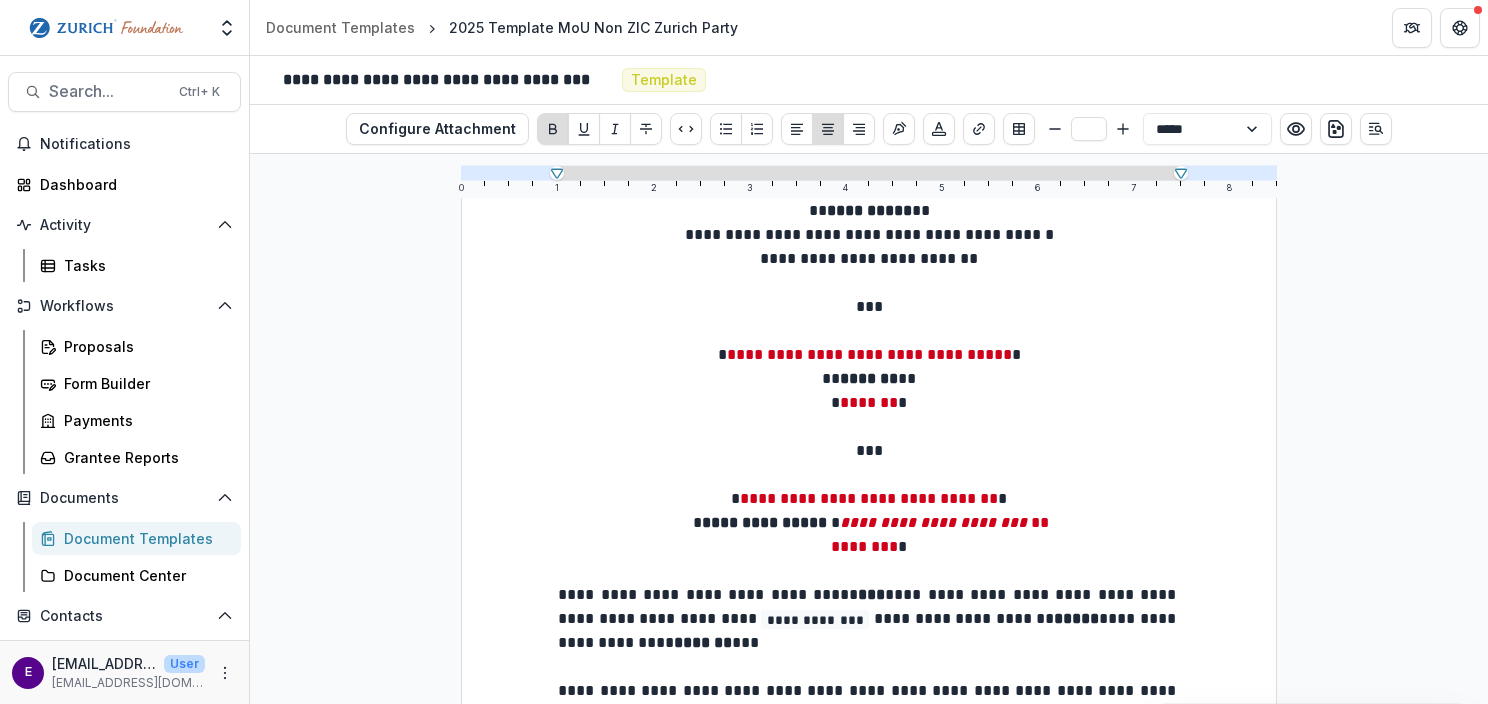 scroll, scrollTop: 400, scrollLeft: 0, axis: vertical 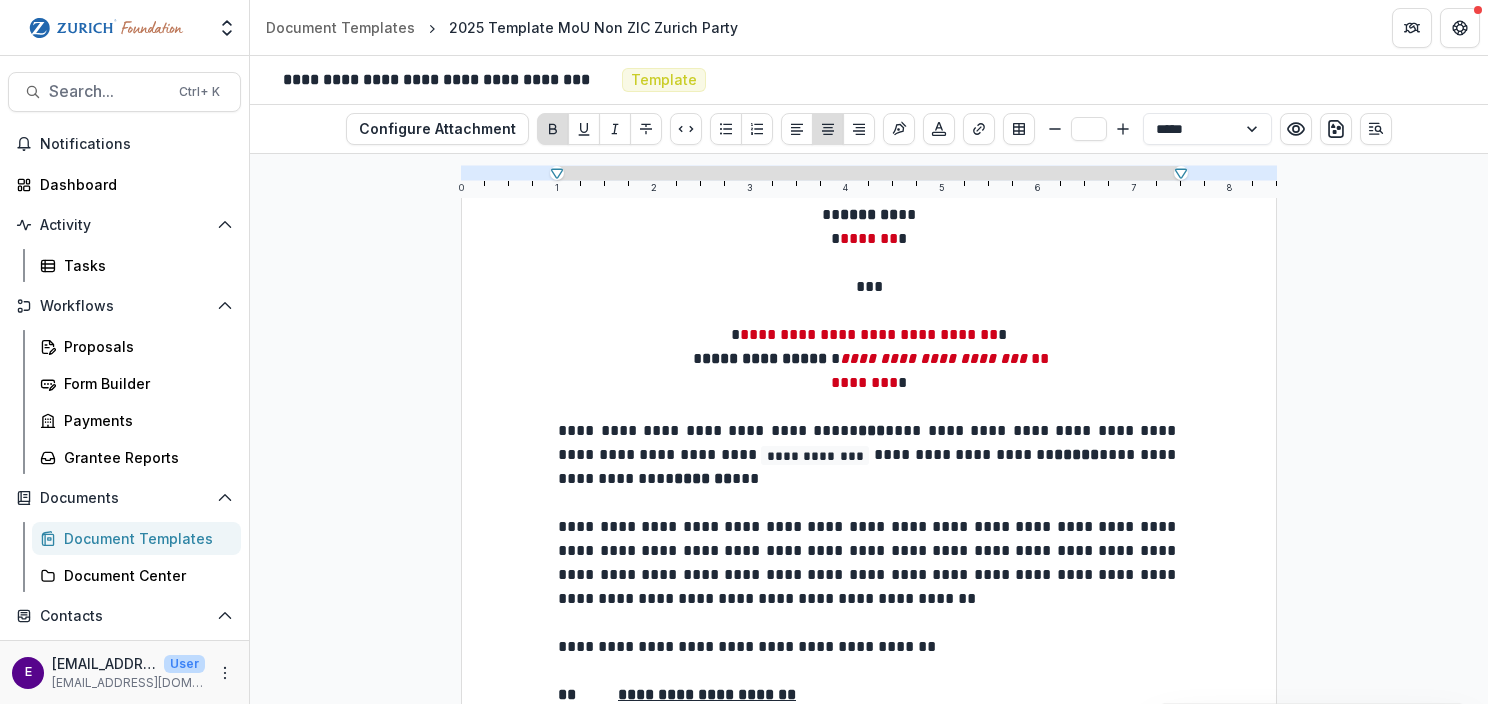 type on "**" 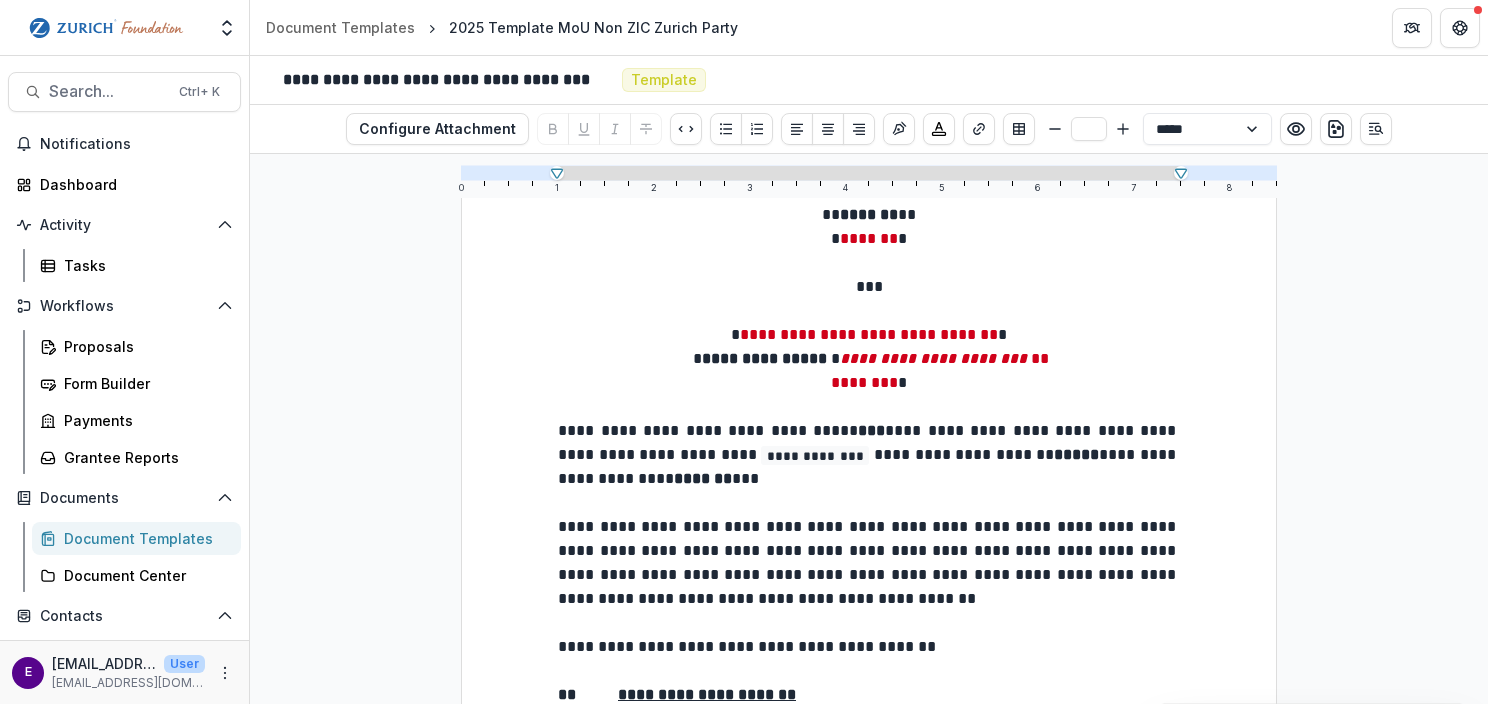 click on "**********" at bounding box center (815, 455) 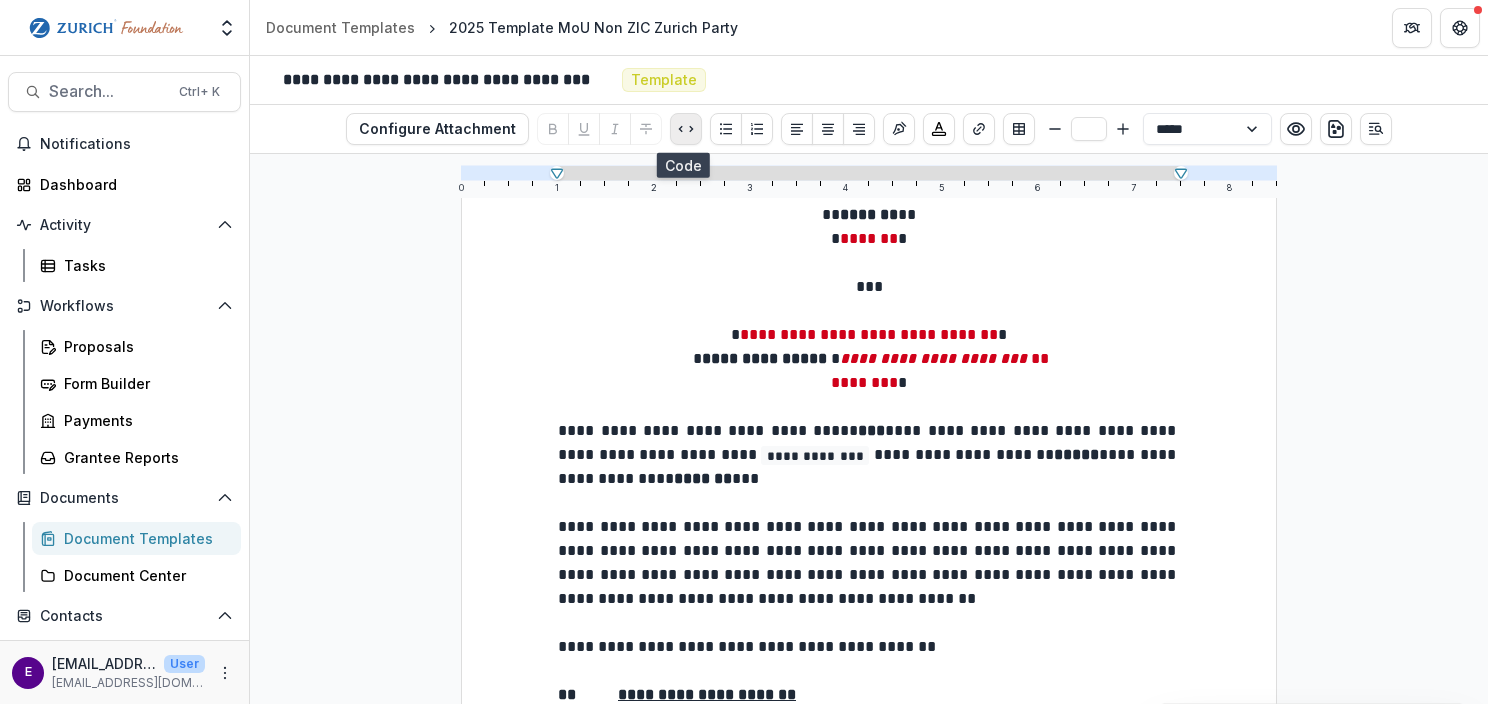 click 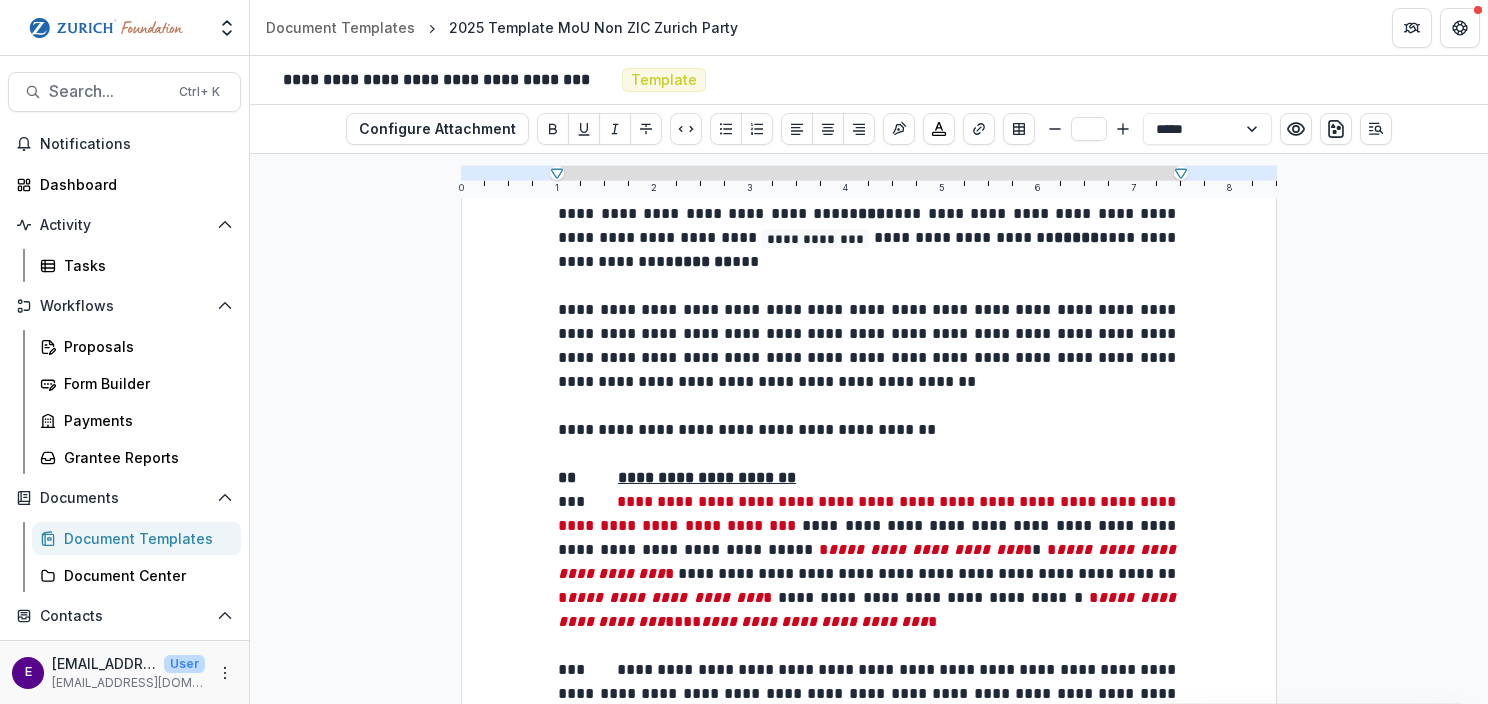 scroll, scrollTop: 500, scrollLeft: 0, axis: vertical 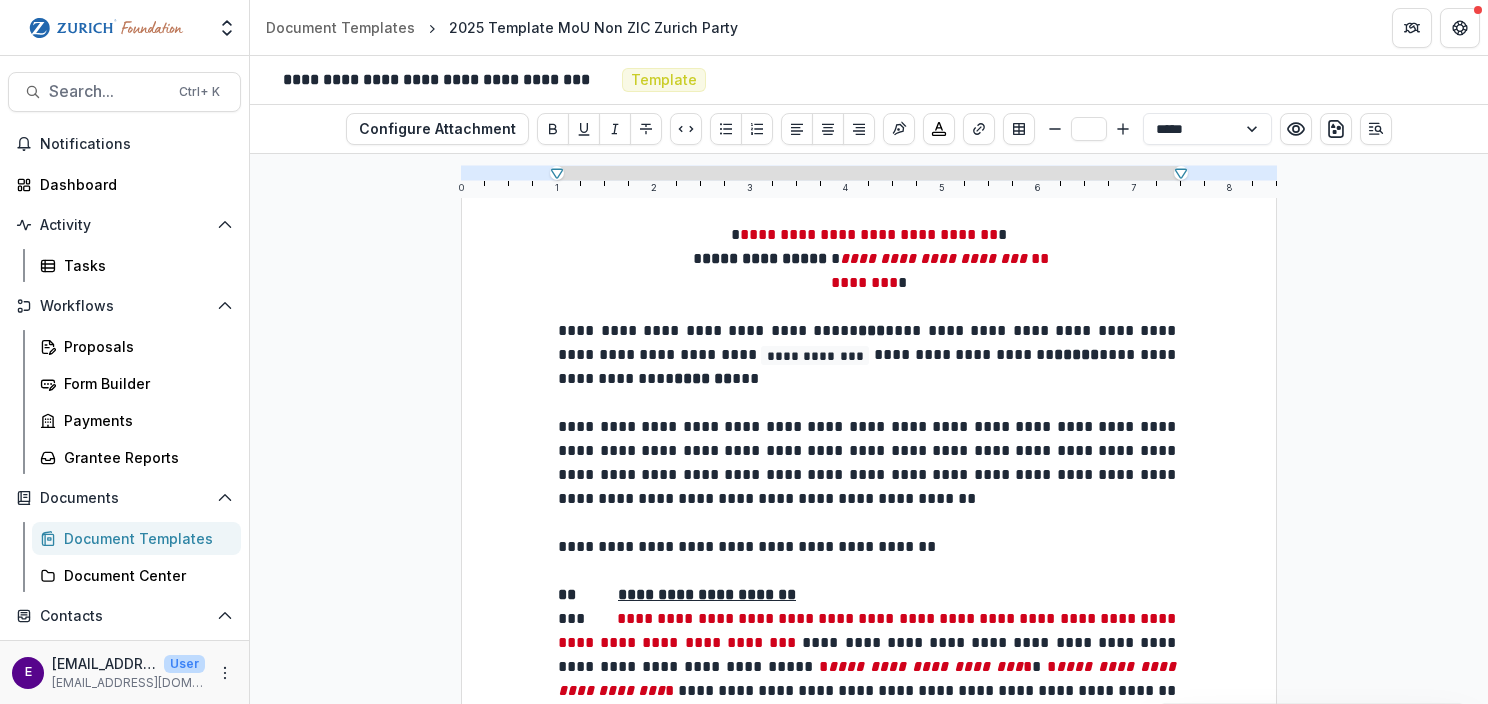 click on "**********" at bounding box center [815, 355] 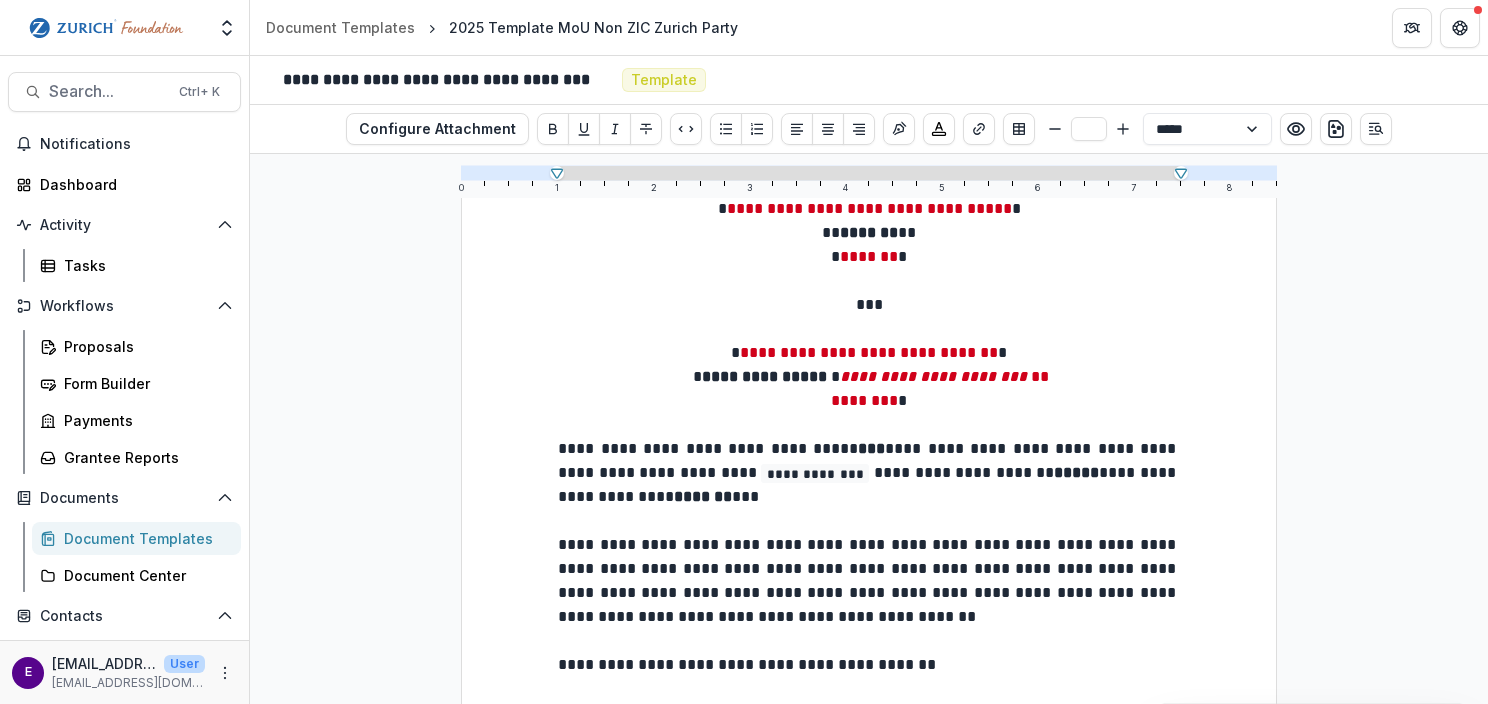 scroll, scrollTop: 300, scrollLeft: 0, axis: vertical 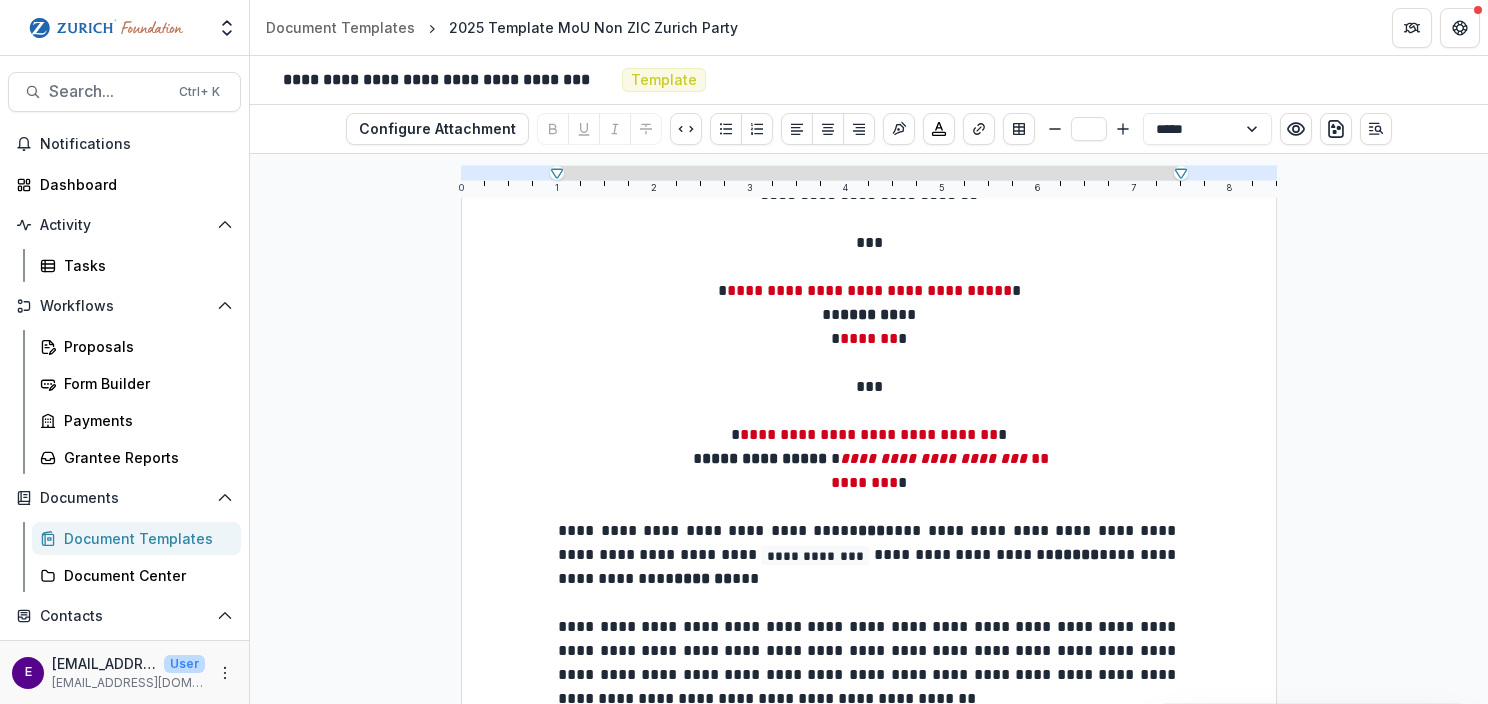 click on "Document Templates" at bounding box center (144, 538) 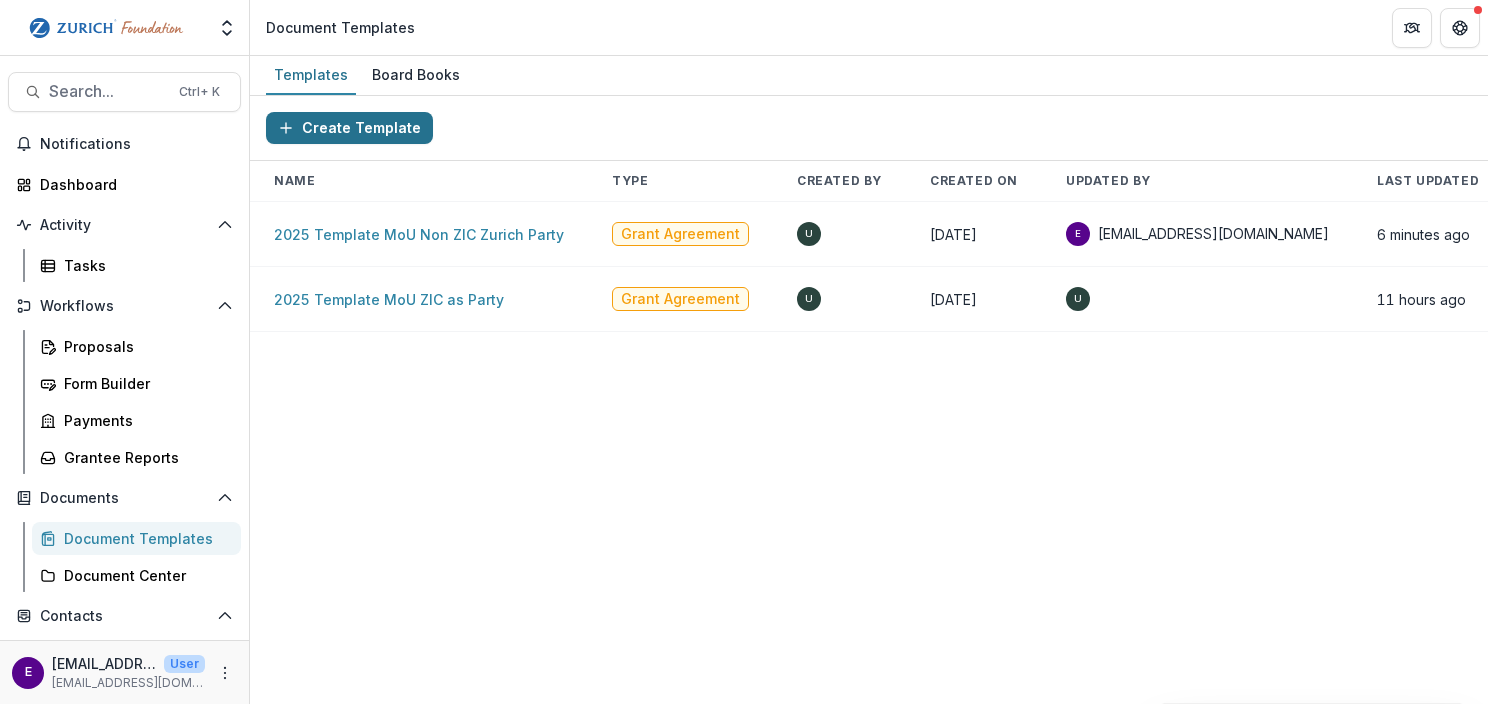 click on "Create Template" at bounding box center [349, 128] 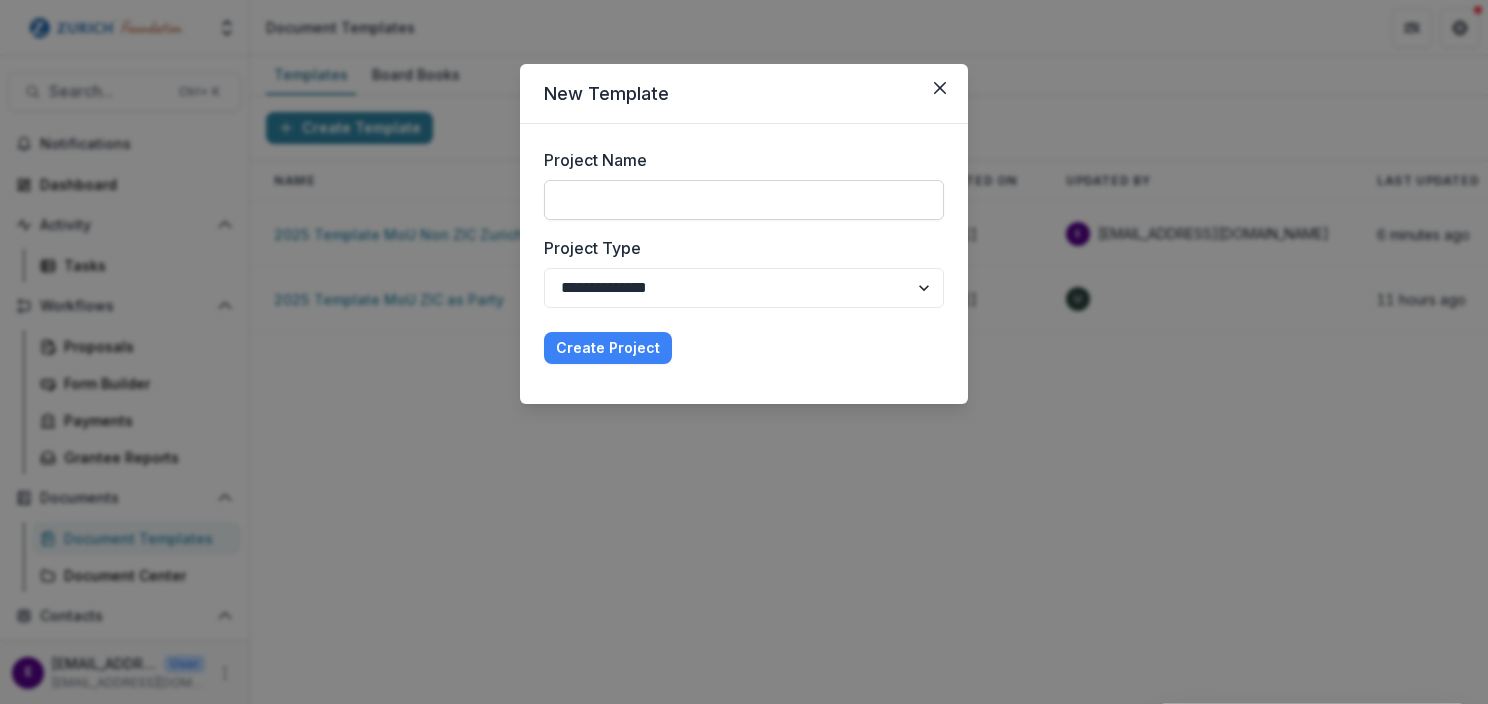 click on "Project Name" at bounding box center [744, 200] 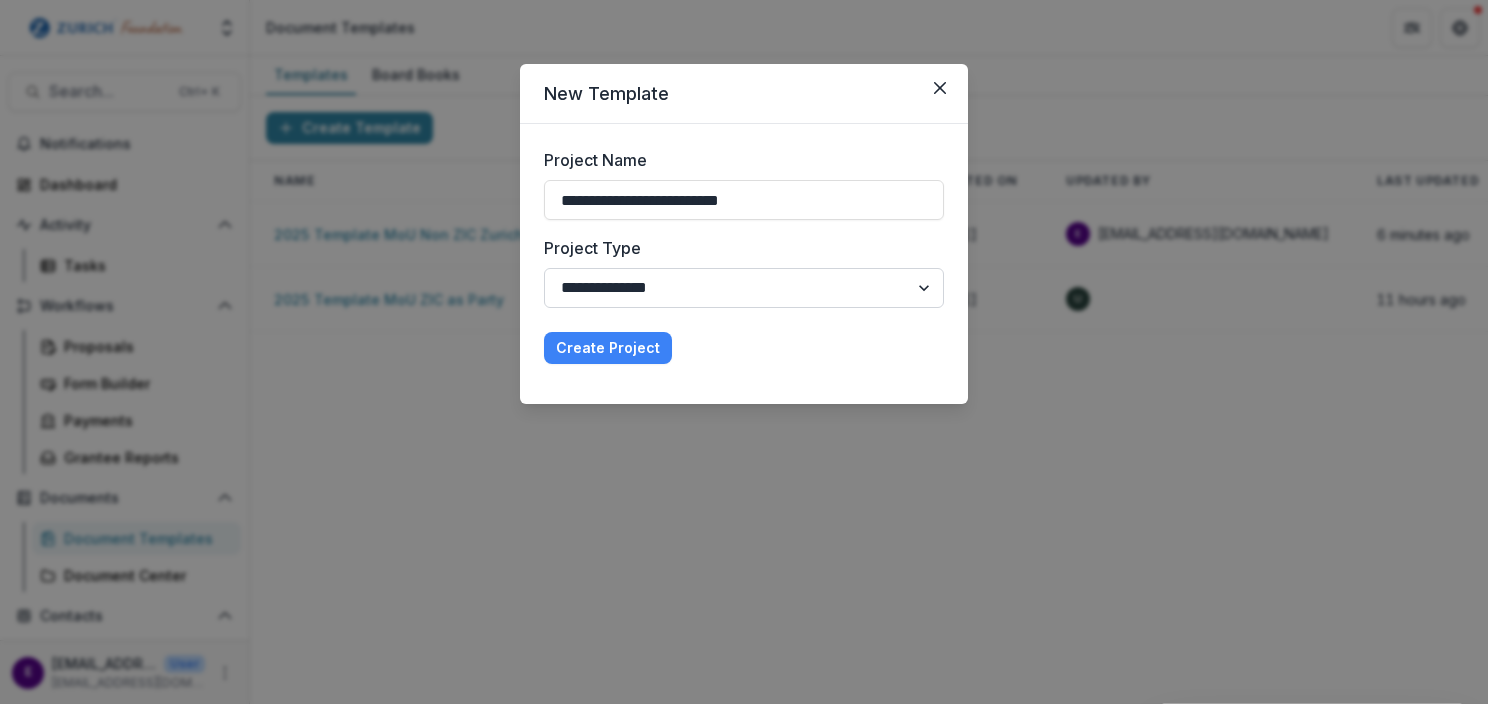type on "**********" 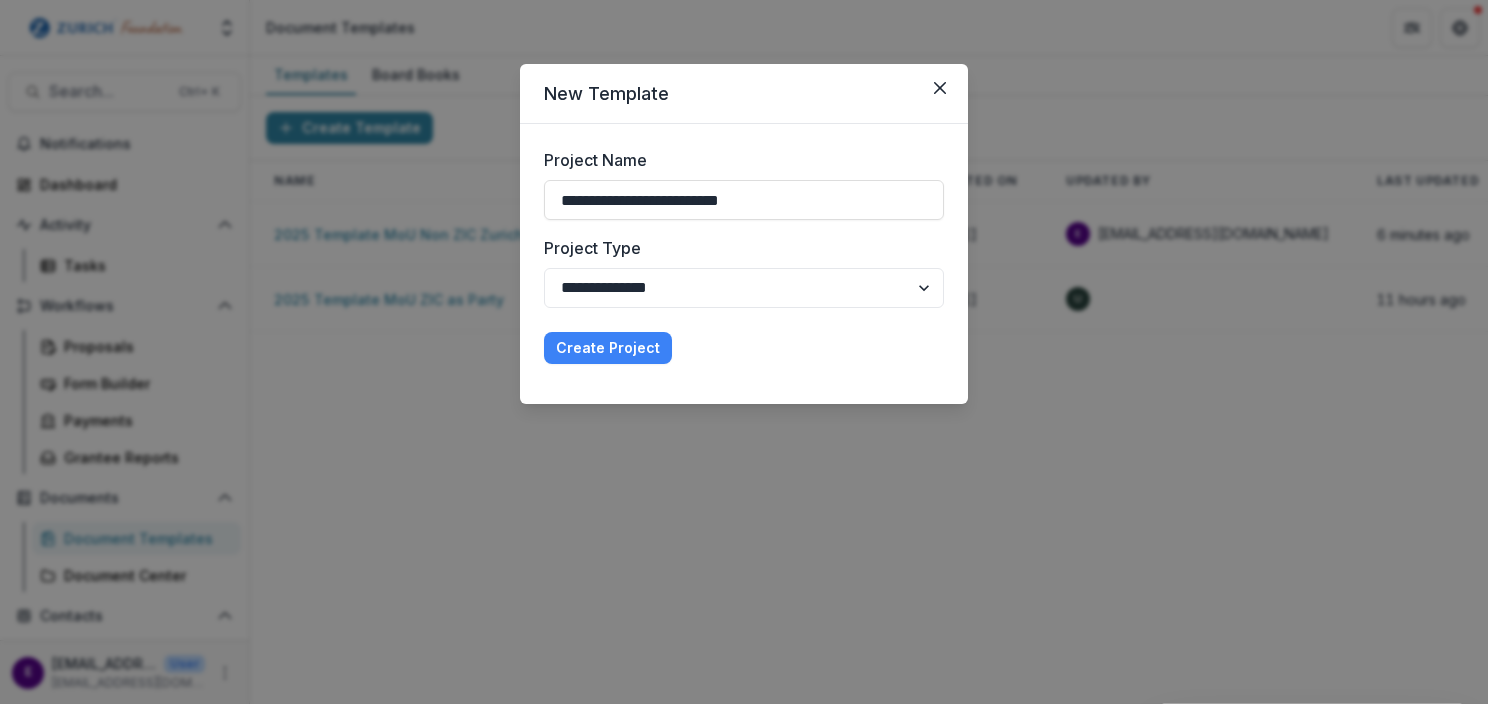 select on "**********" 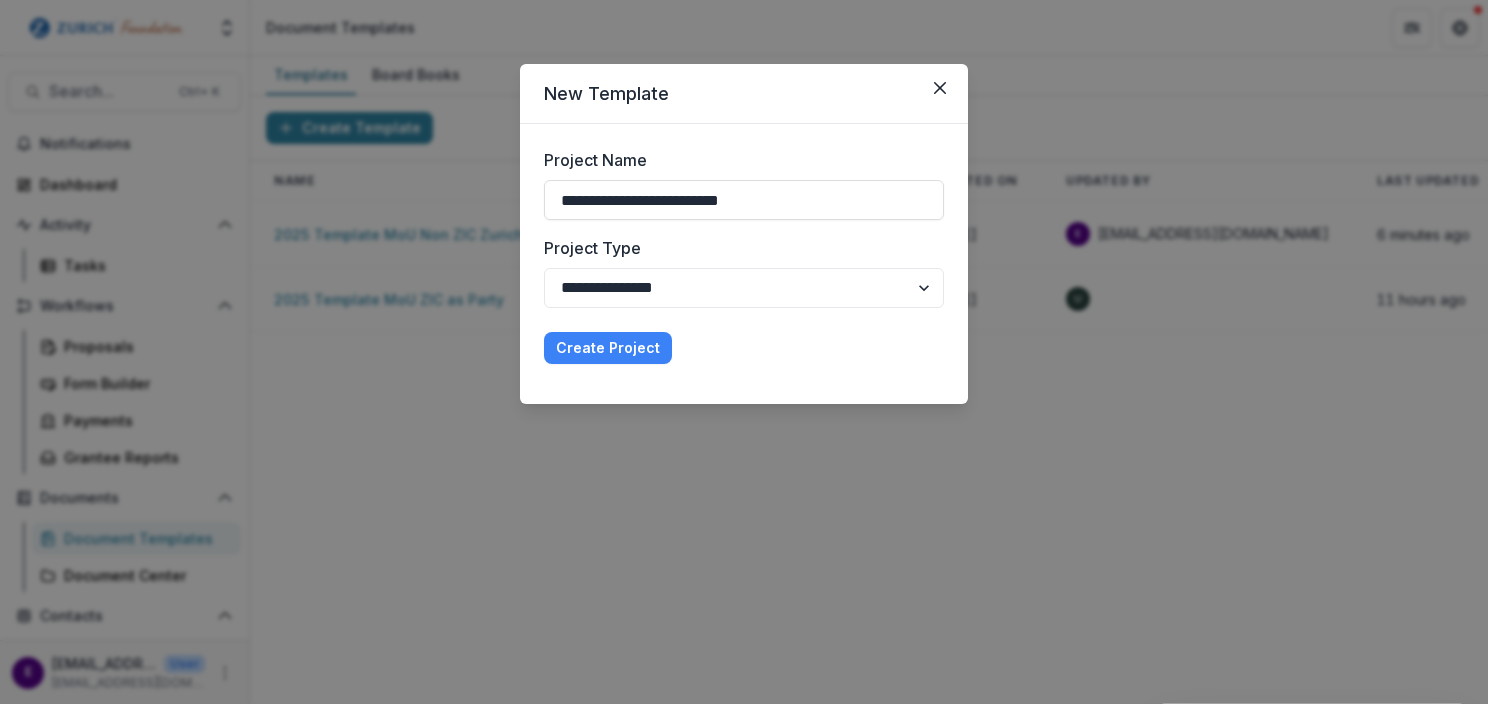 click on "**********" at bounding box center (744, 288) 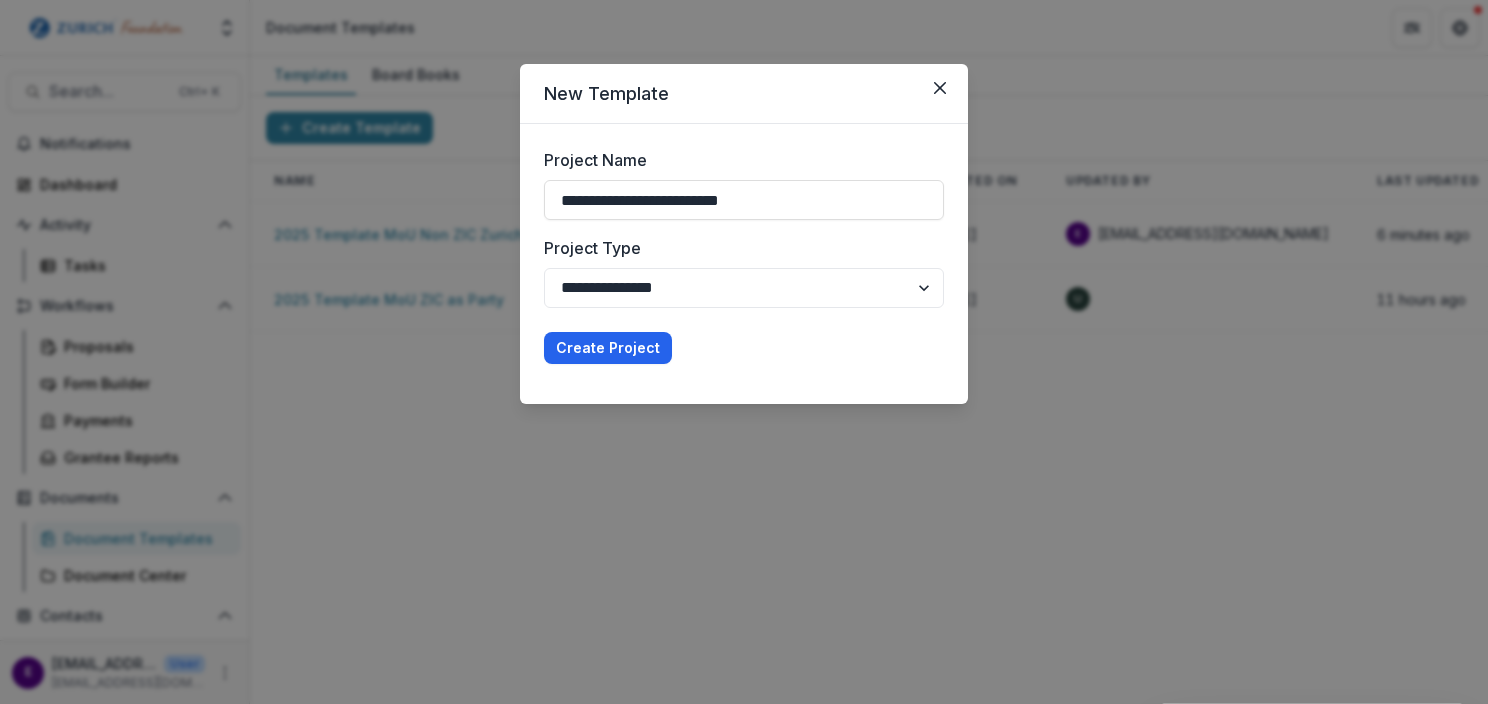 click on "Create Project" at bounding box center [608, 348] 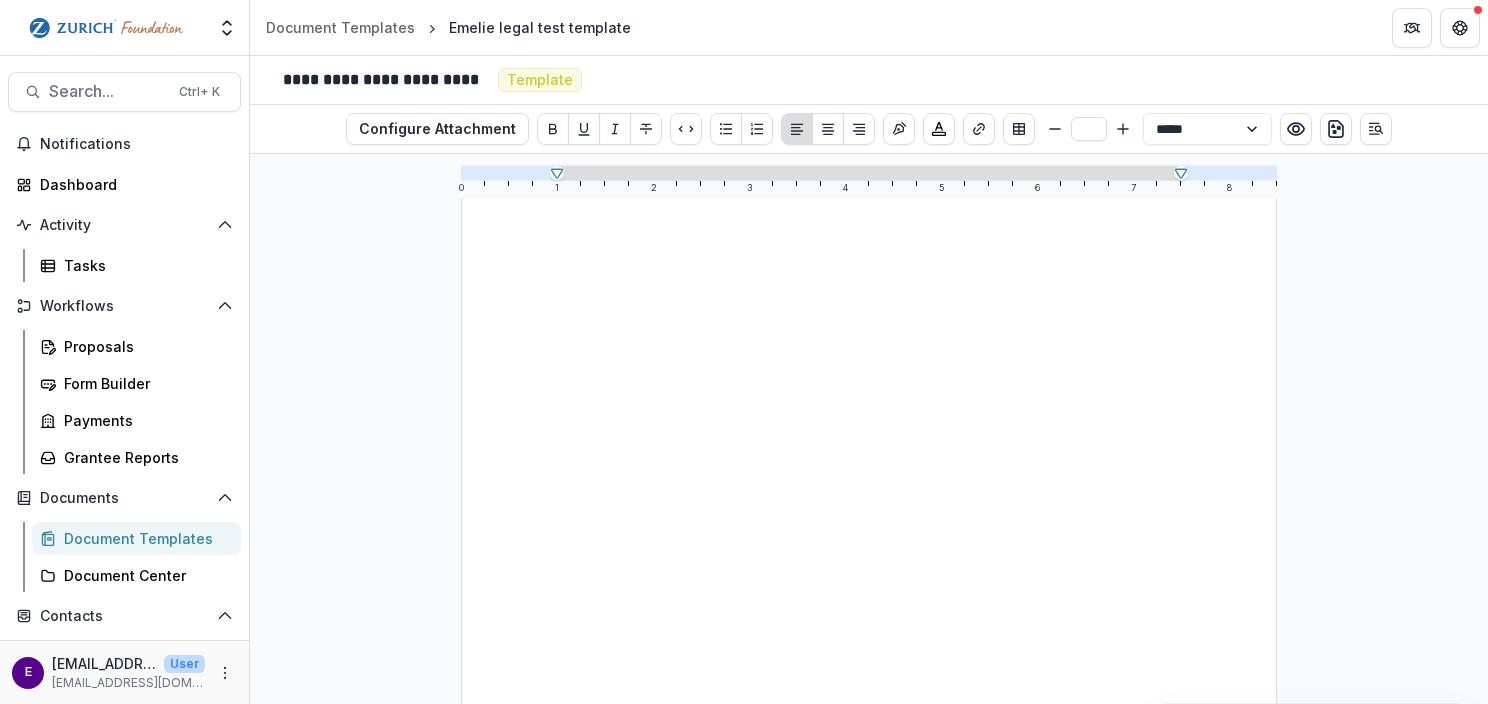 scroll, scrollTop: 0, scrollLeft: 0, axis: both 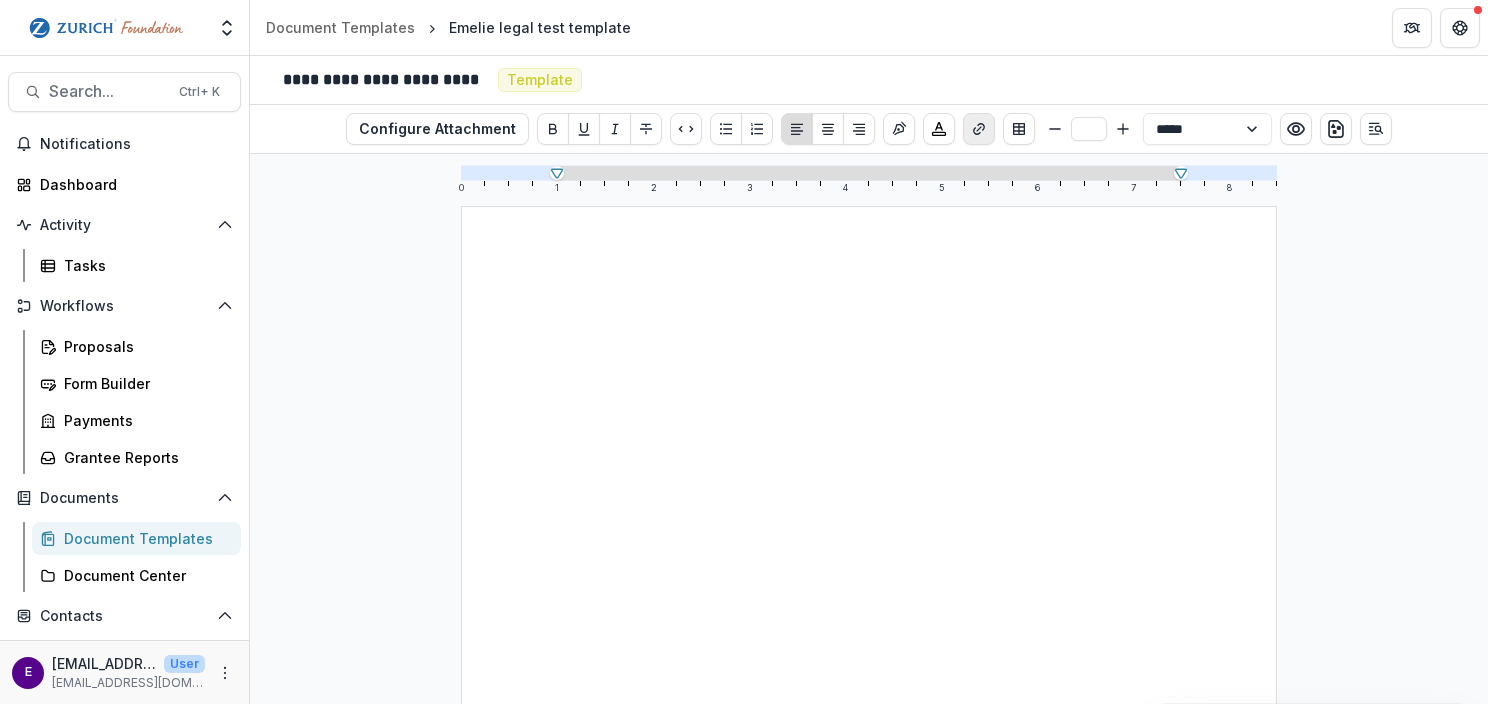 click 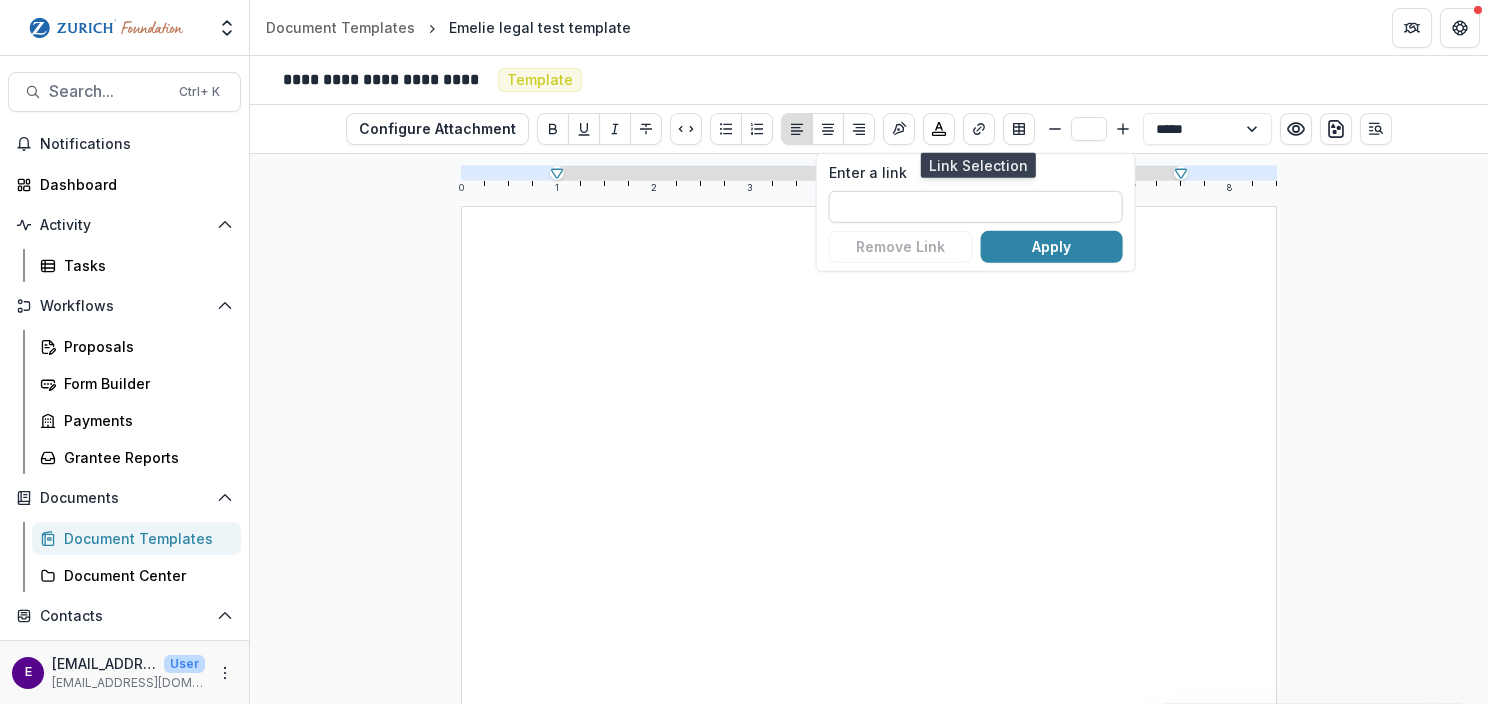click on "Enter a link" at bounding box center [976, 207] 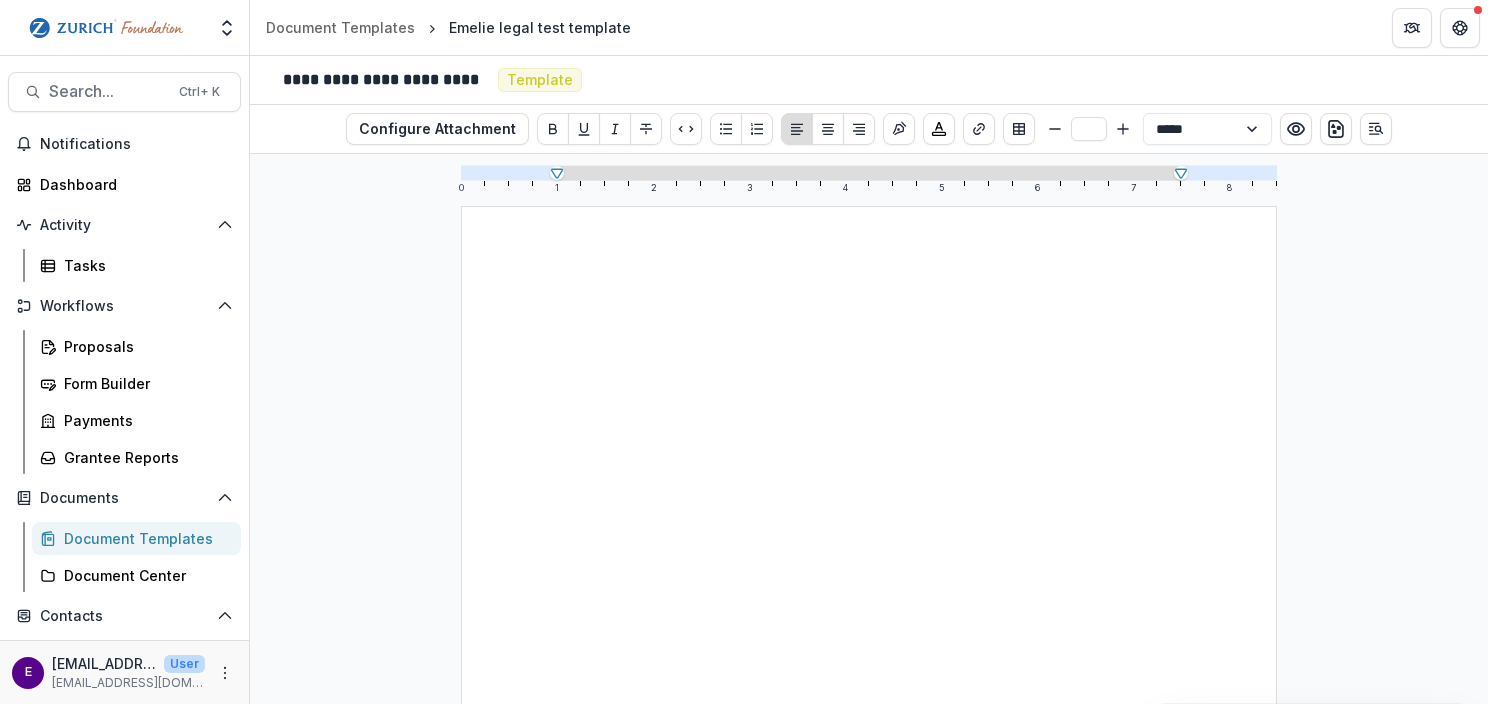 drag, startPoint x: 640, startPoint y: 427, endPoint x: 657, endPoint y: 320, distance: 108.34205 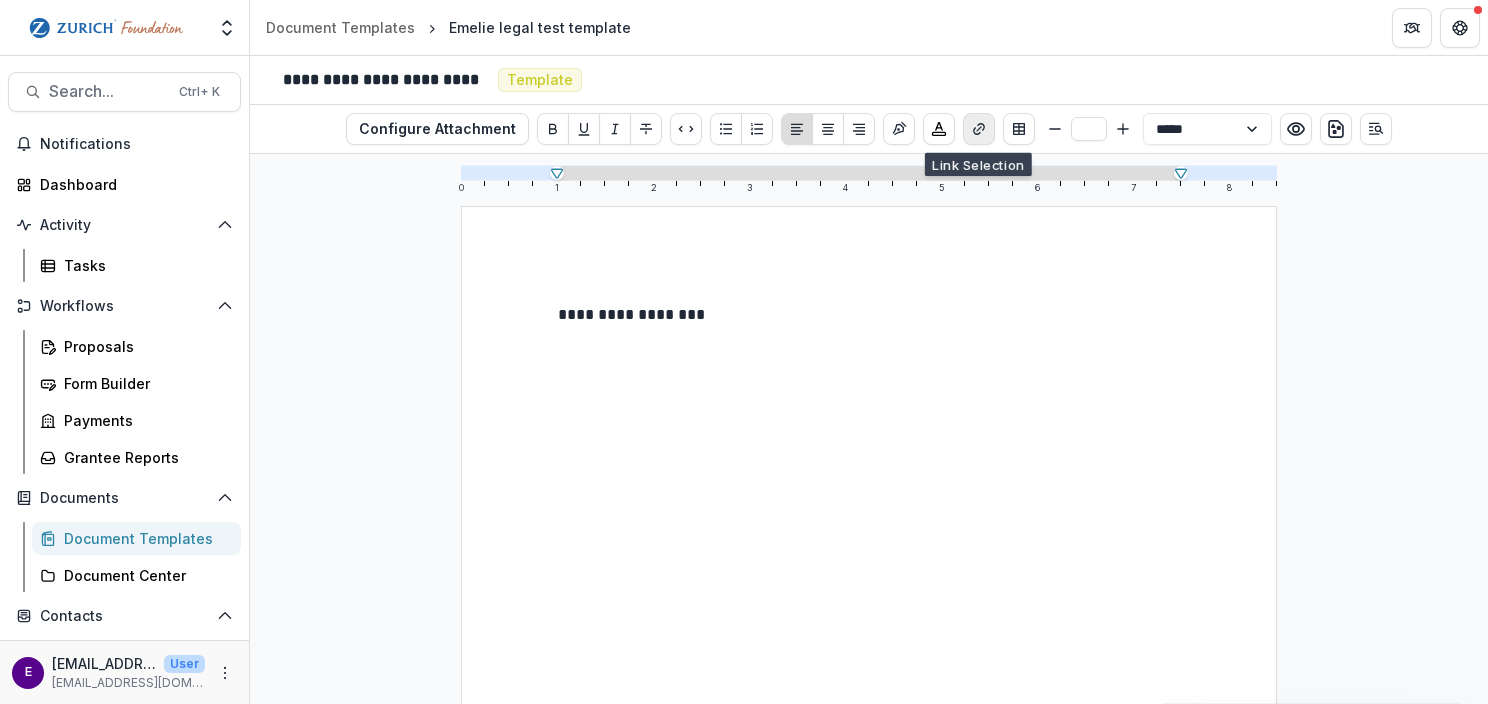 click 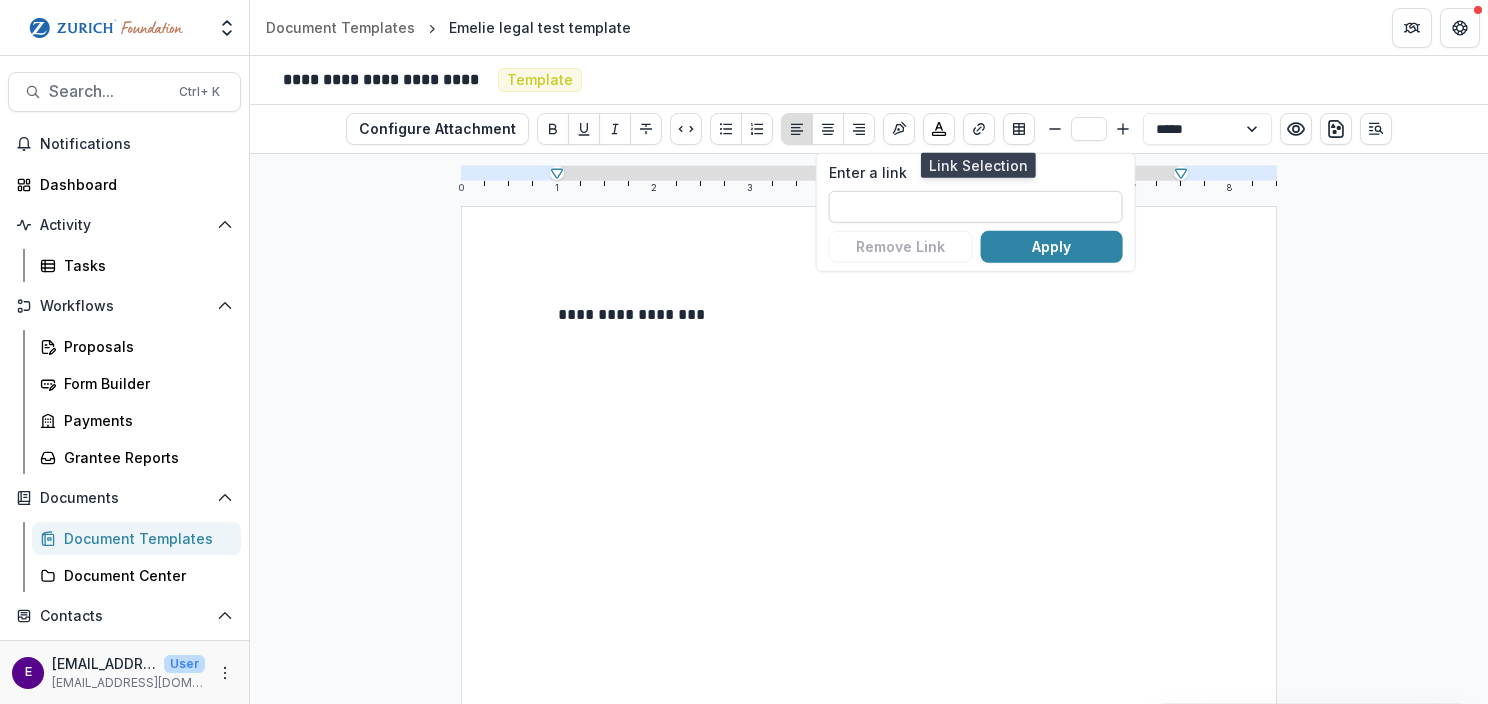 click on "Enter a link" at bounding box center [976, 207] 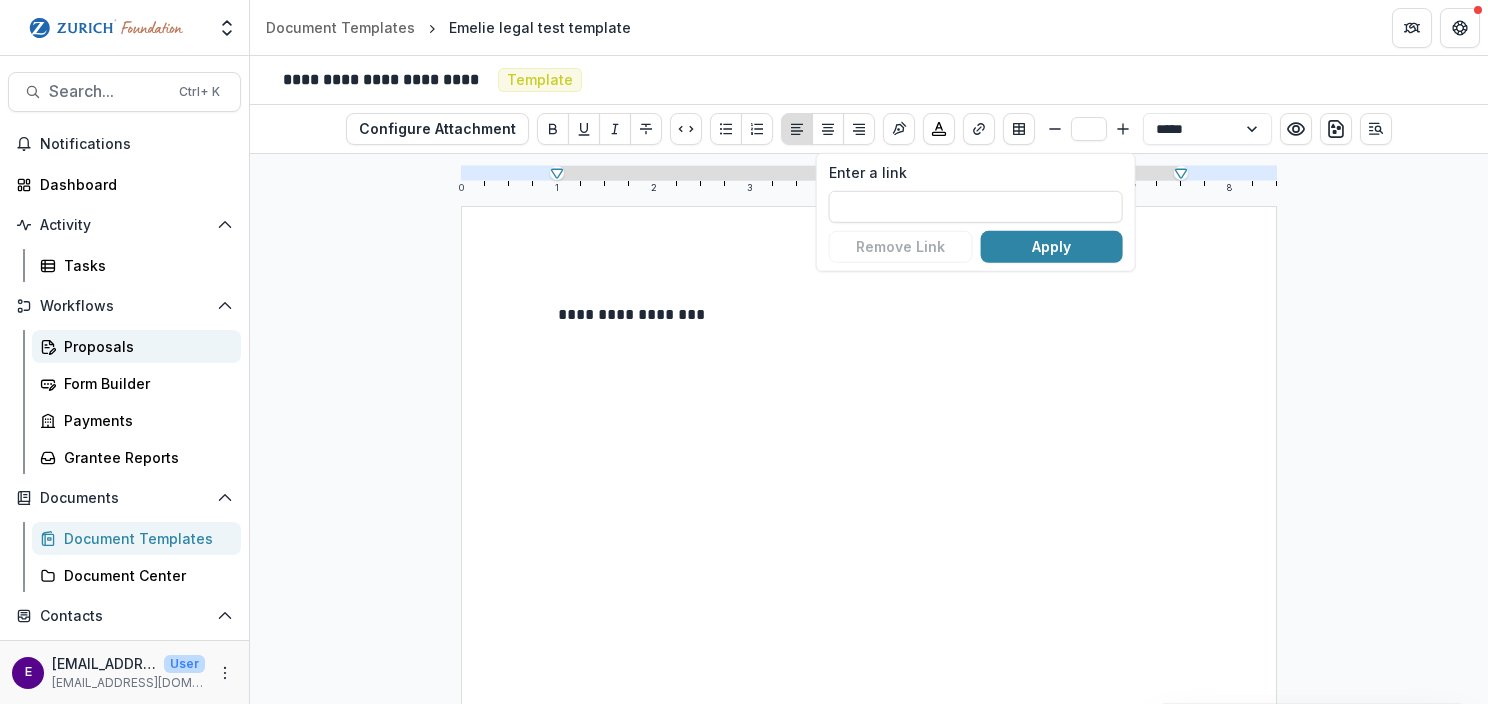 click on "Proposals" at bounding box center [144, 346] 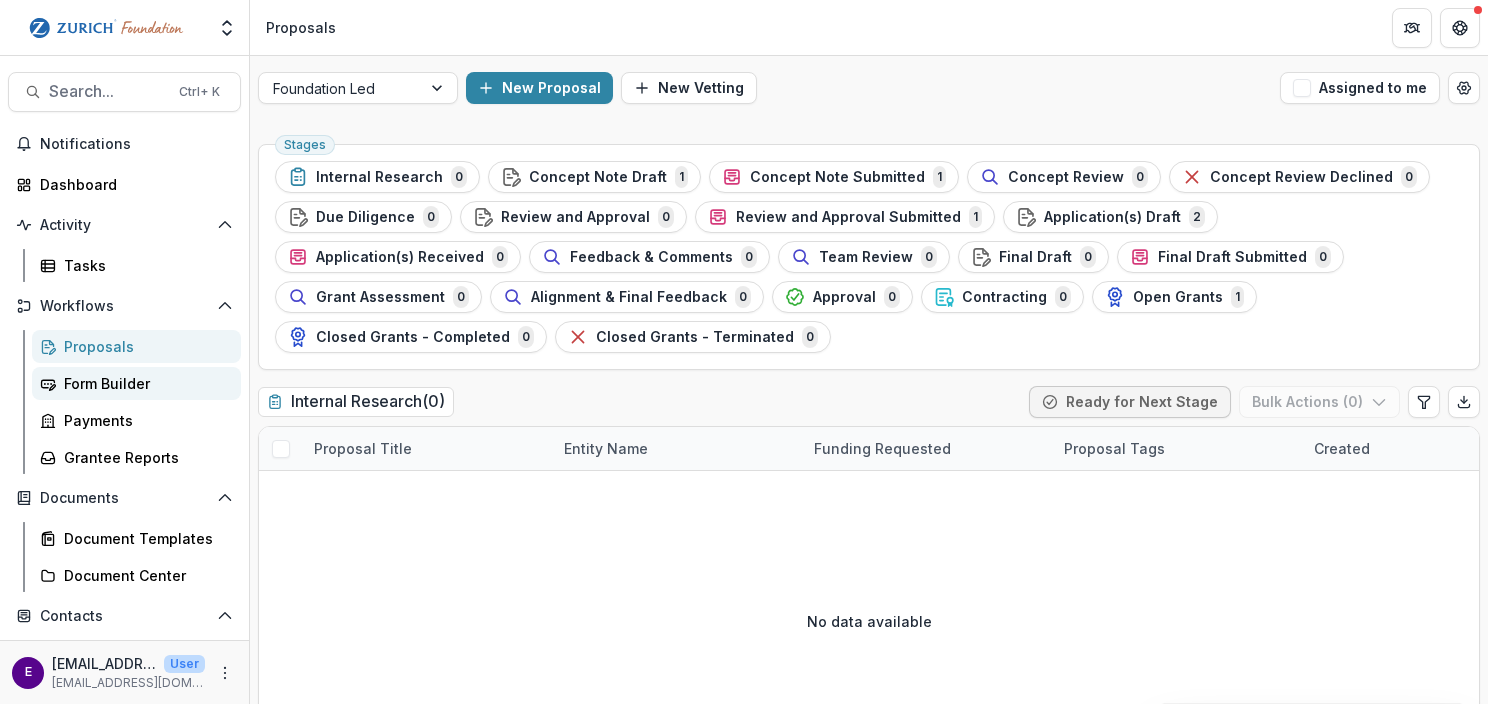 click on "Form Builder" at bounding box center (144, 383) 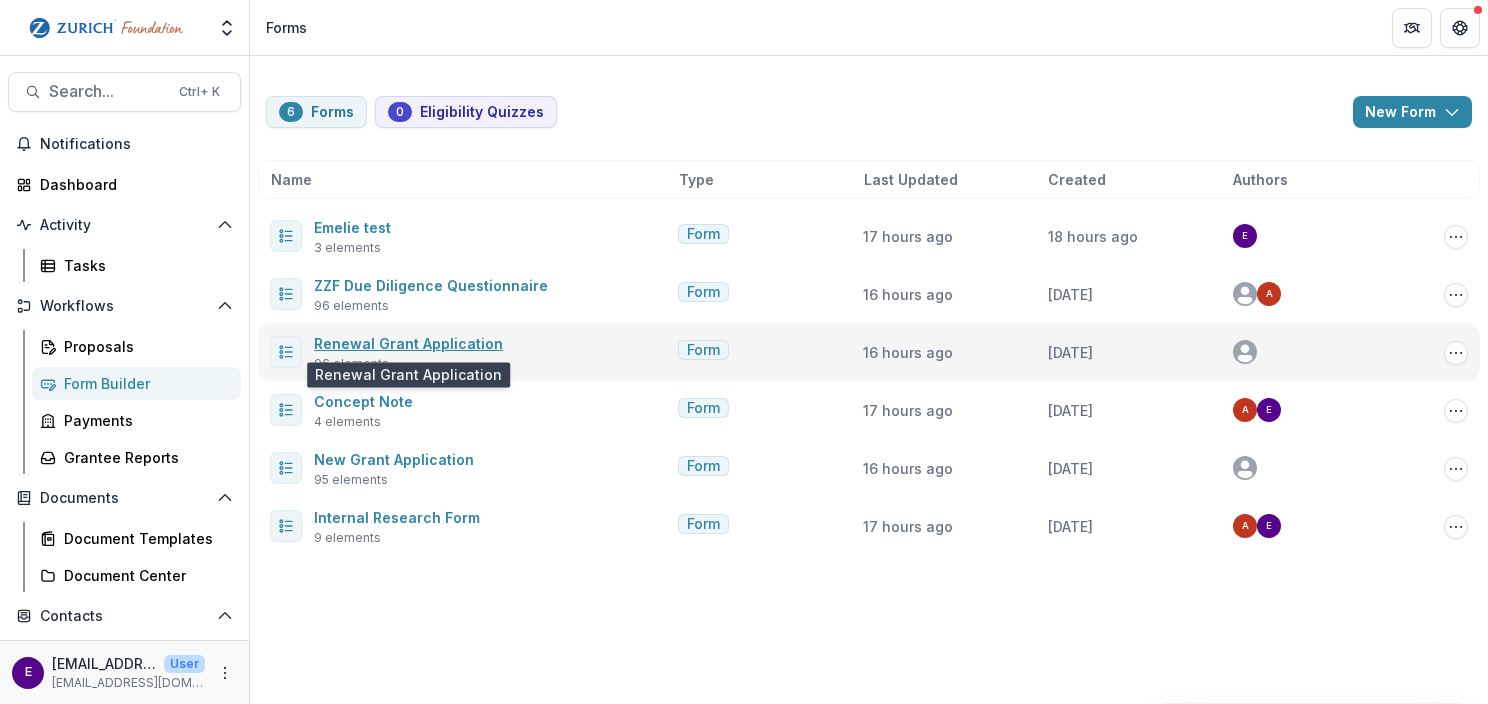 click on "Renewal Grant Application" at bounding box center [408, 343] 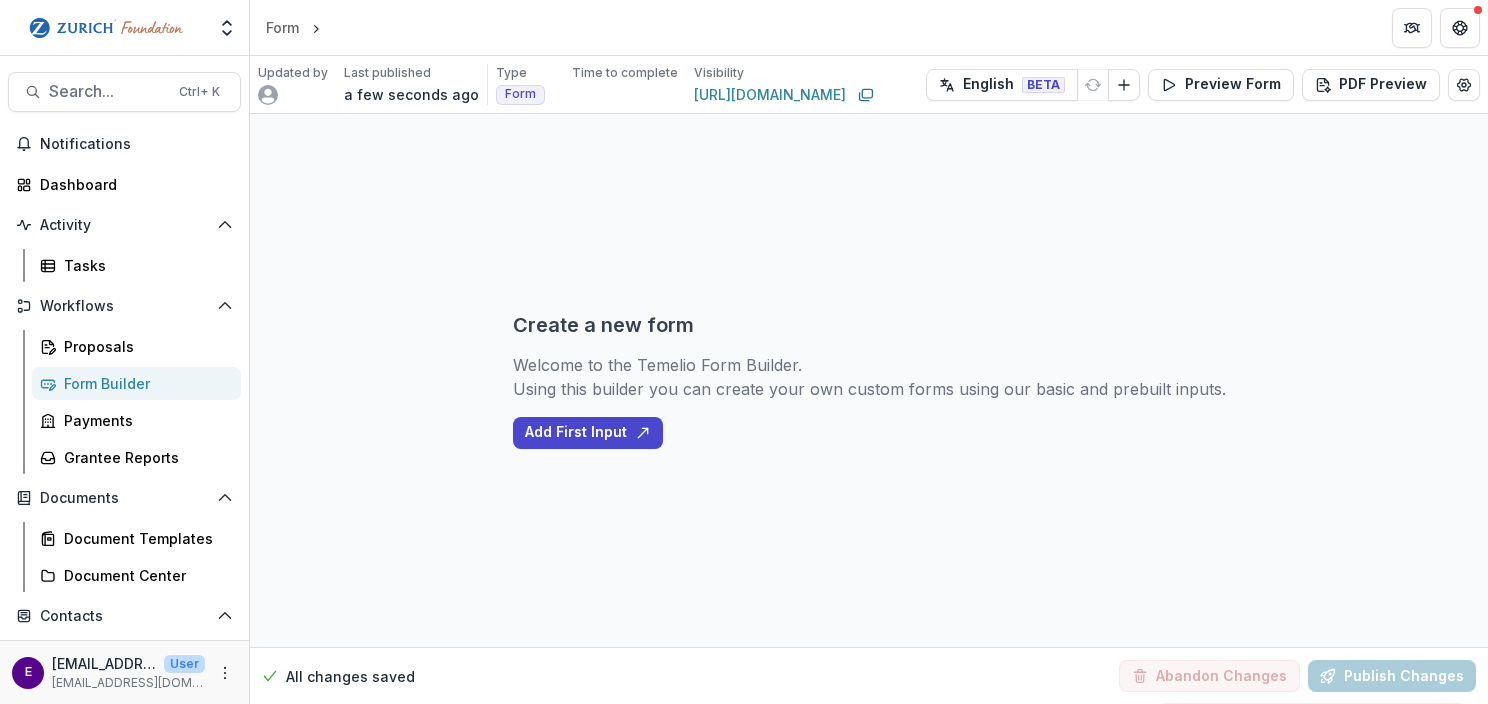 select on "********" 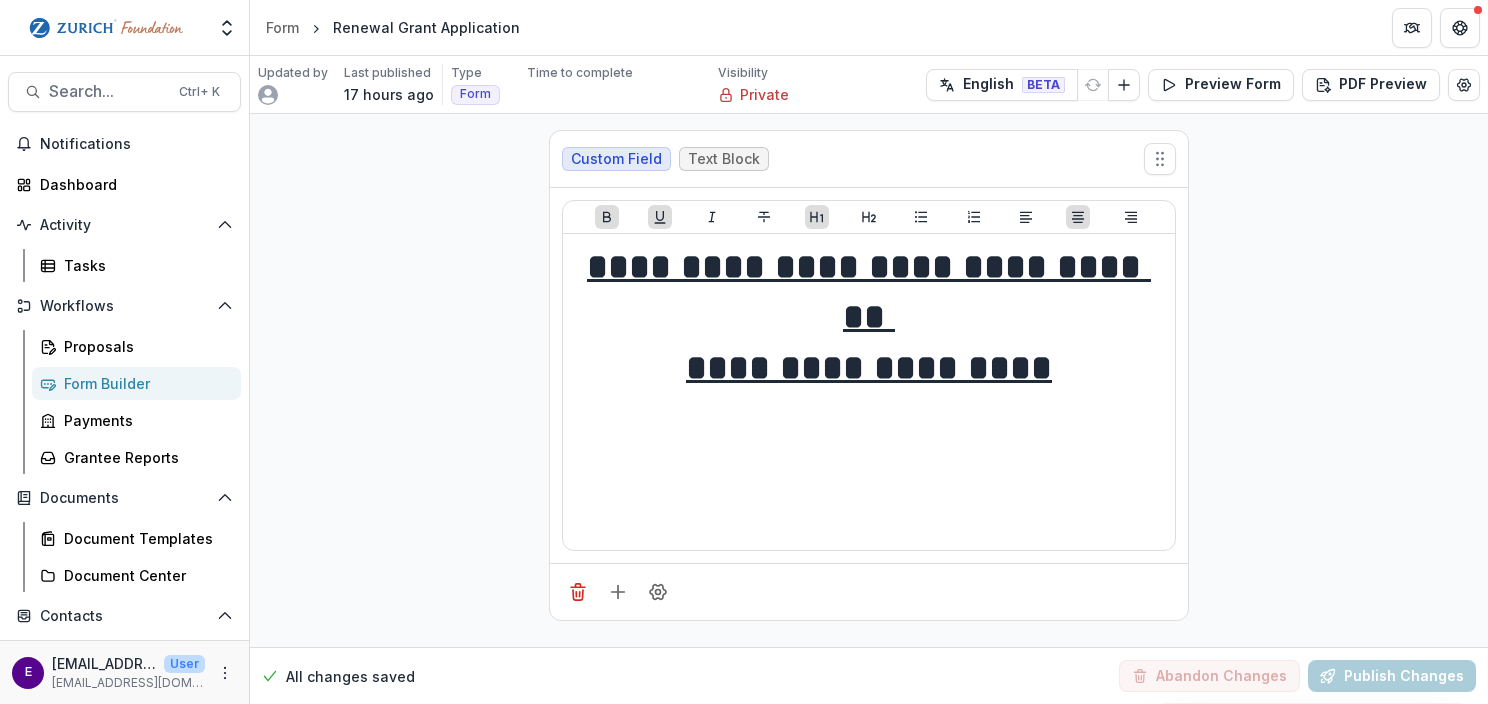 scroll, scrollTop: 300, scrollLeft: 0, axis: vertical 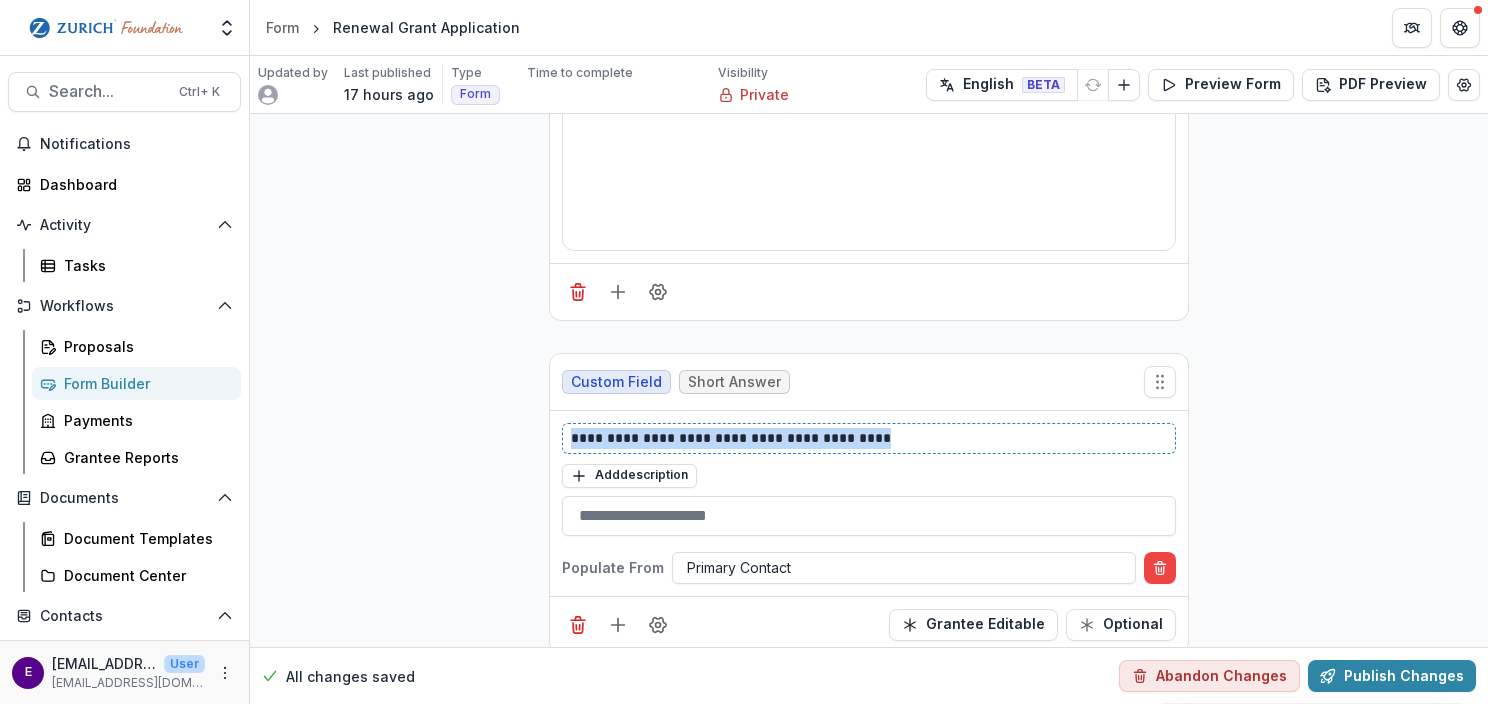 drag, startPoint x: 894, startPoint y: 435, endPoint x: 532, endPoint y: 437, distance: 362.00552 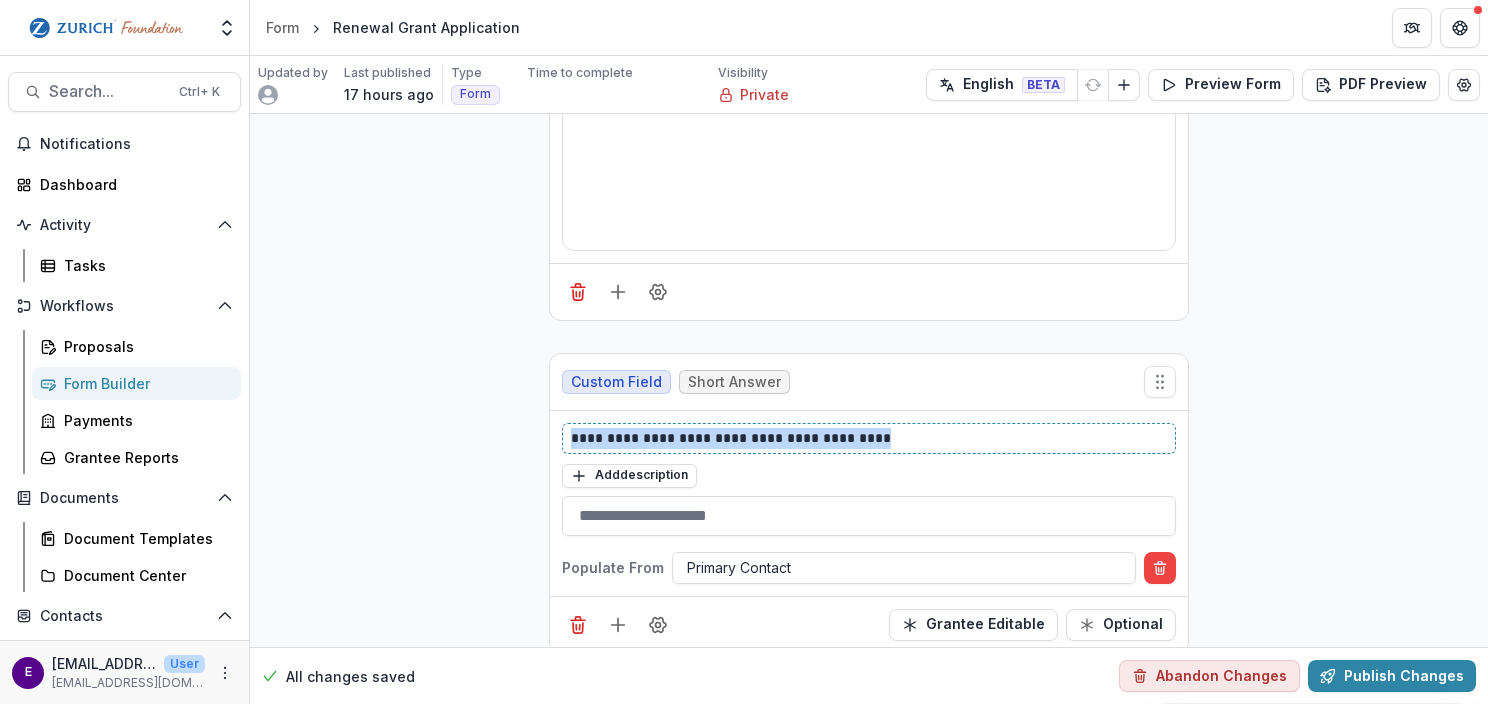 click on "**********" at bounding box center (869, 25924) 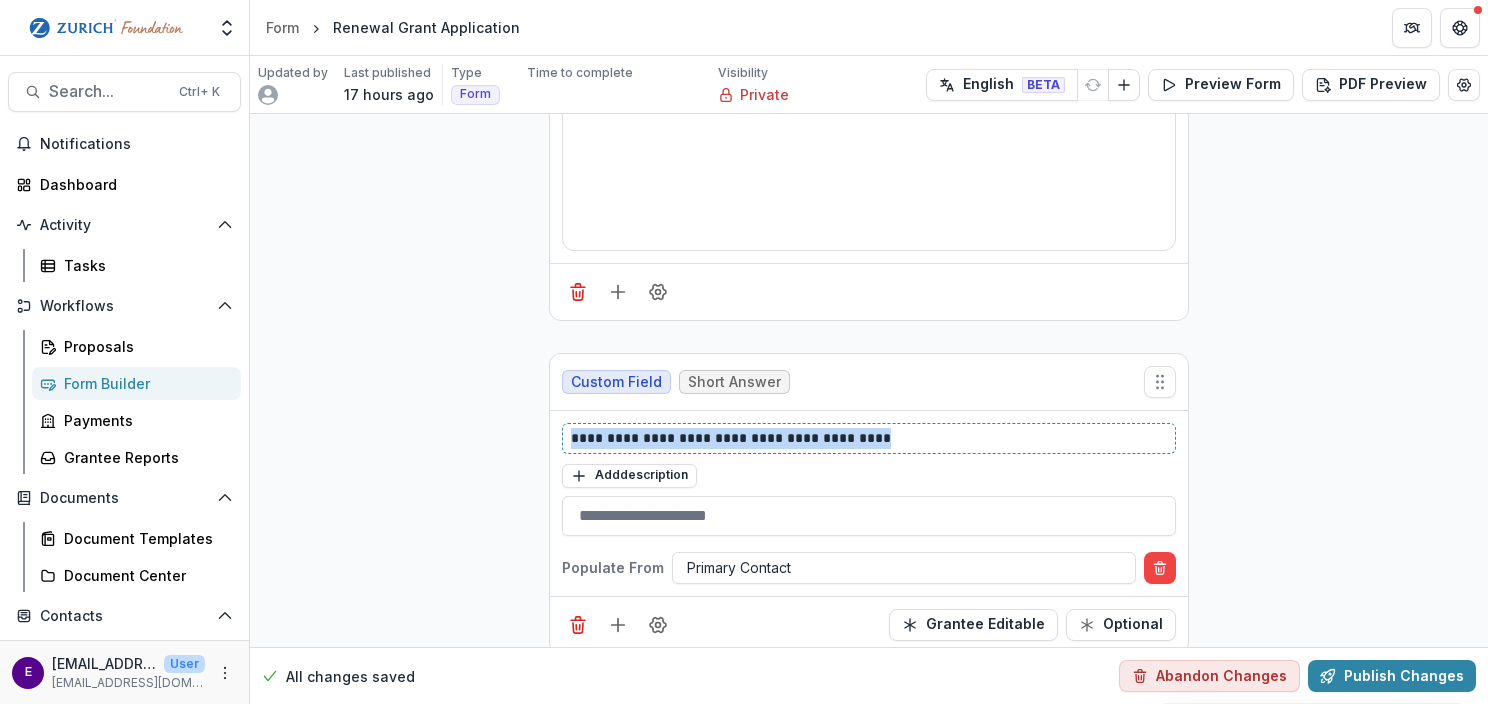 copy on "**********" 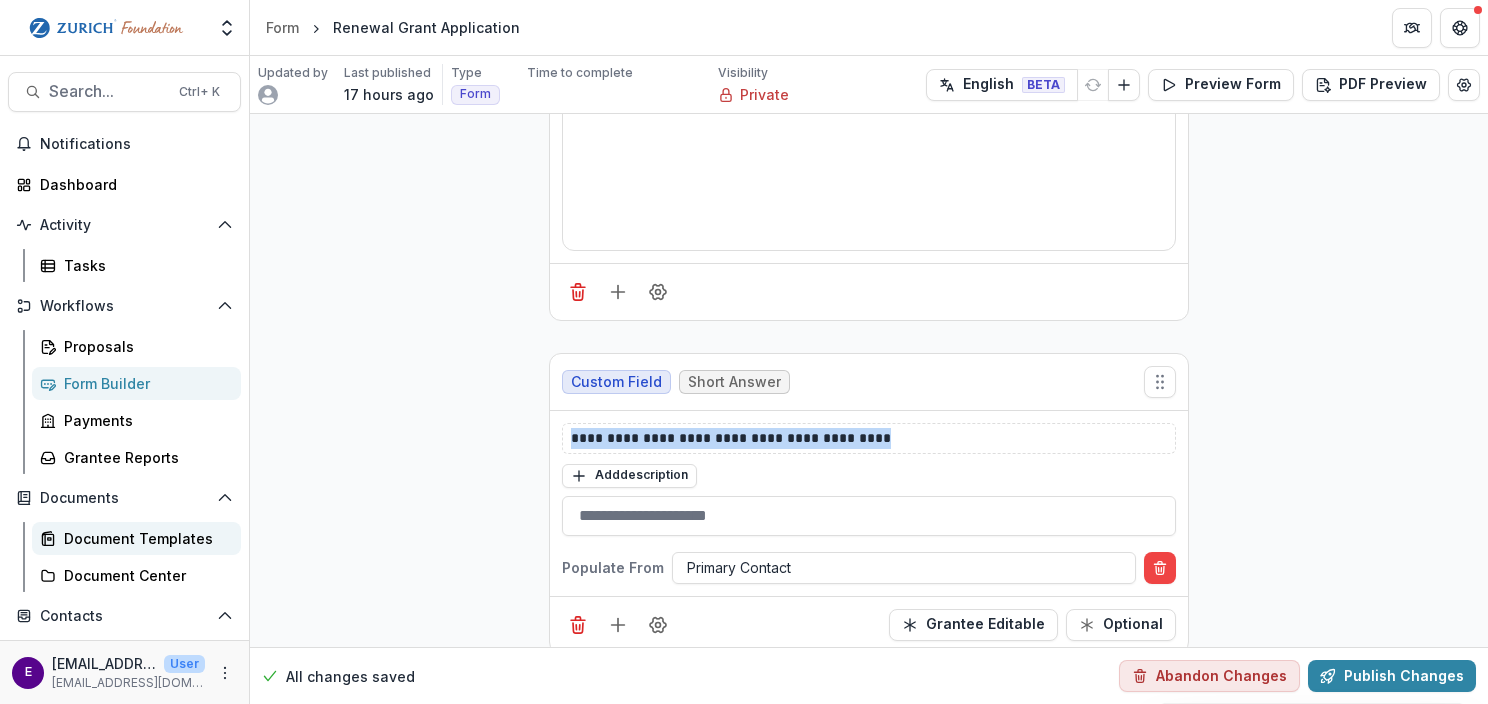 click on "Document Templates" at bounding box center [144, 538] 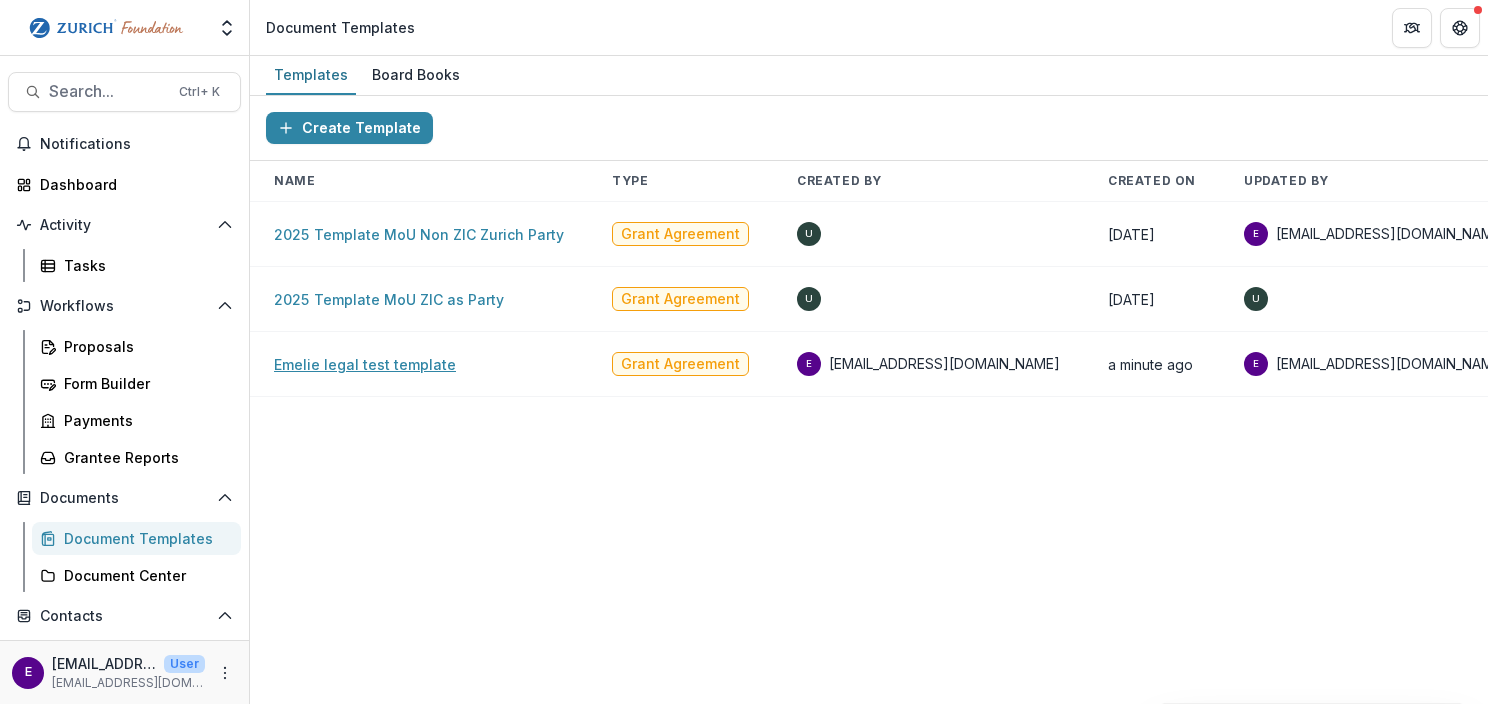 click on "Emelie legal test template" at bounding box center [365, 364] 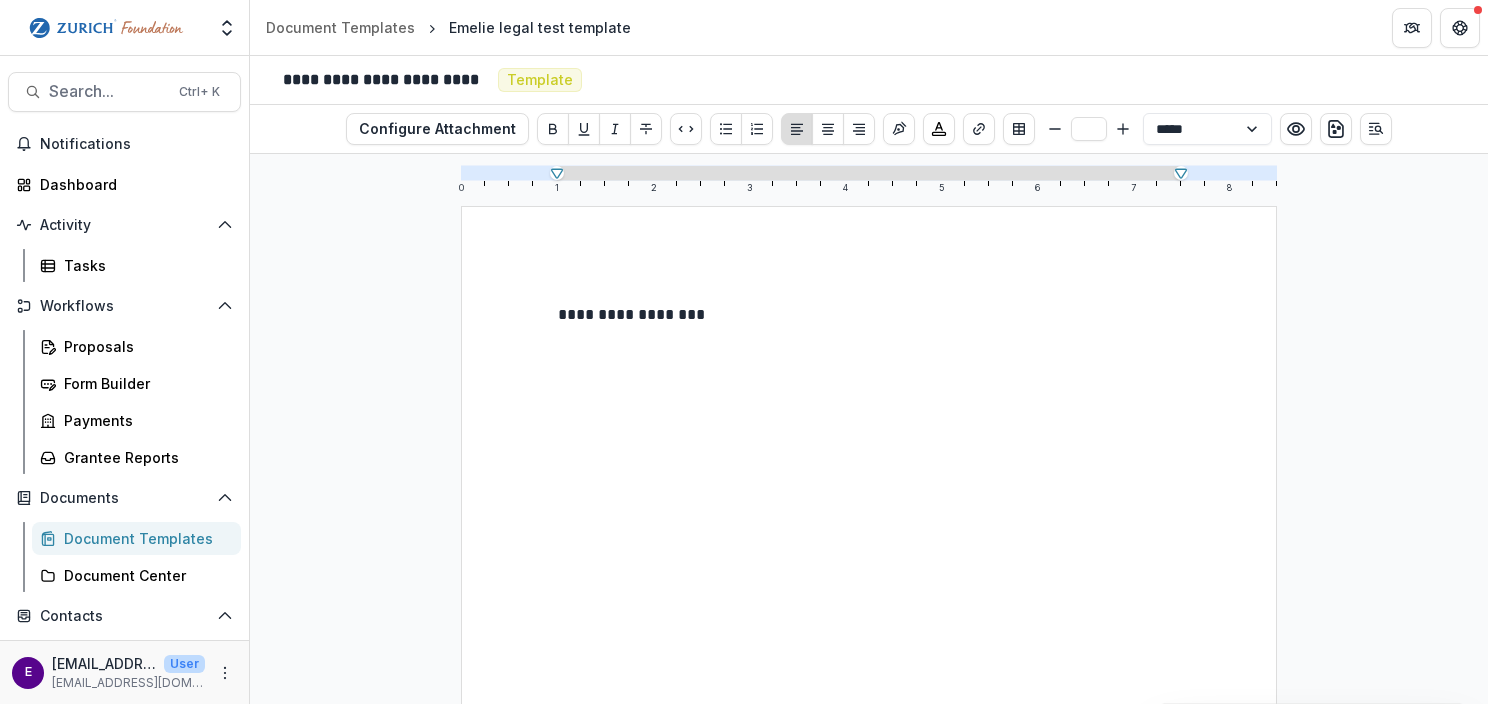 click on "**********" at bounding box center [869, 339] 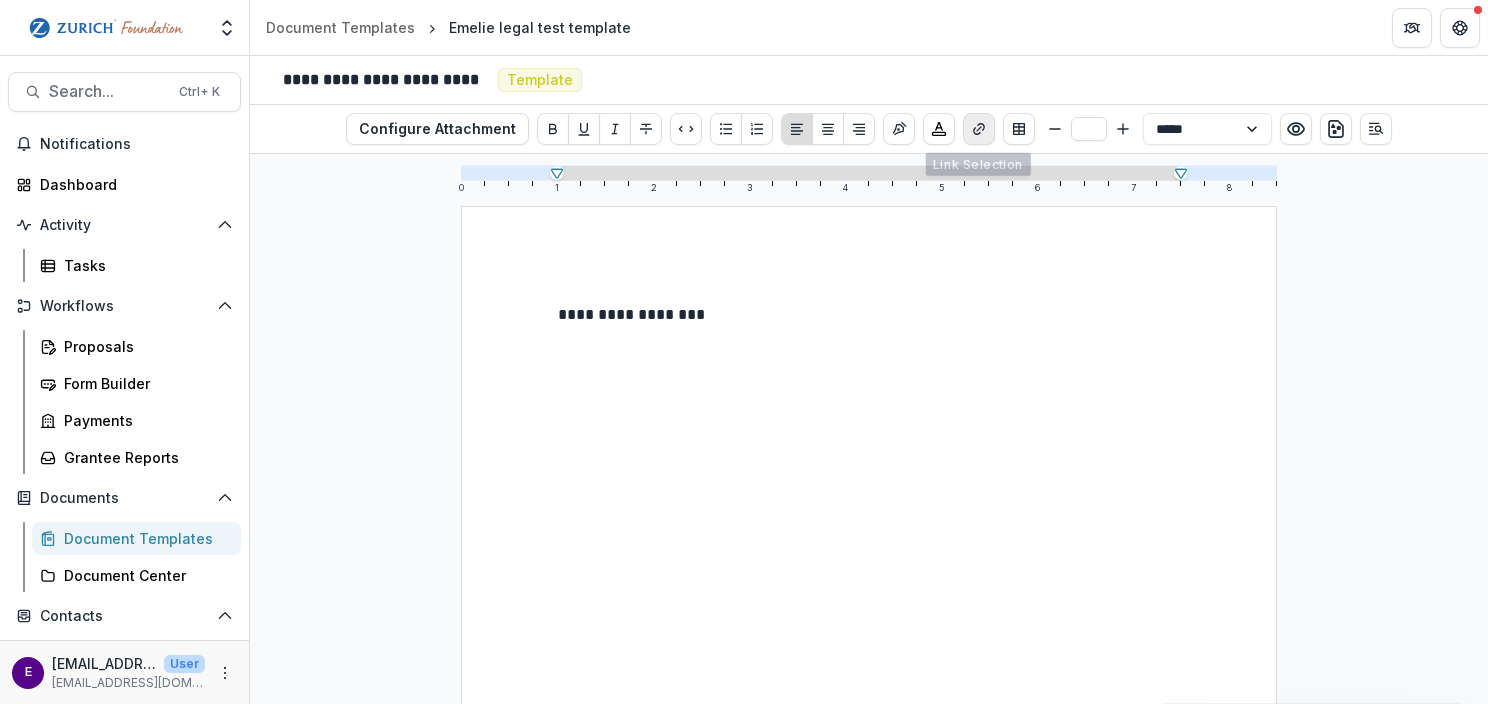 click 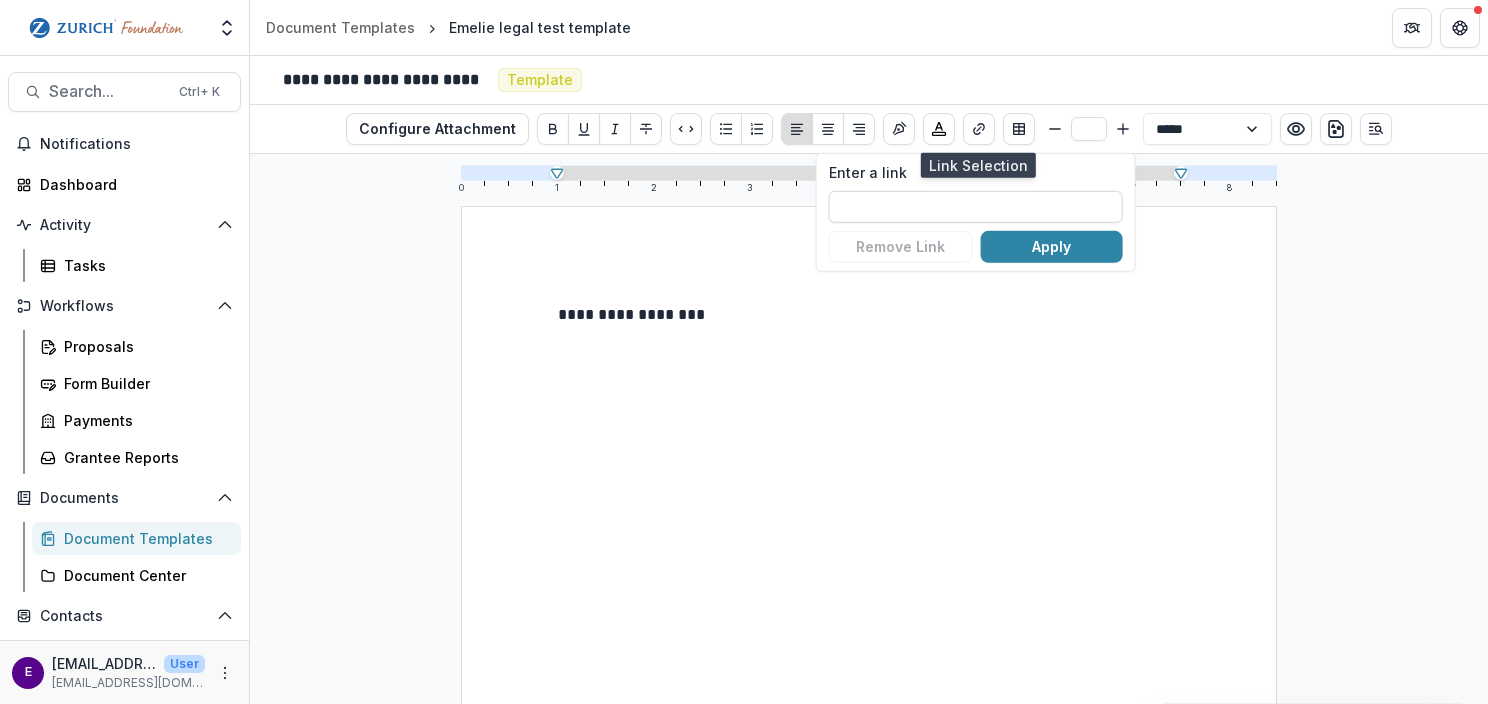 click on "Enter a link" at bounding box center [976, 207] 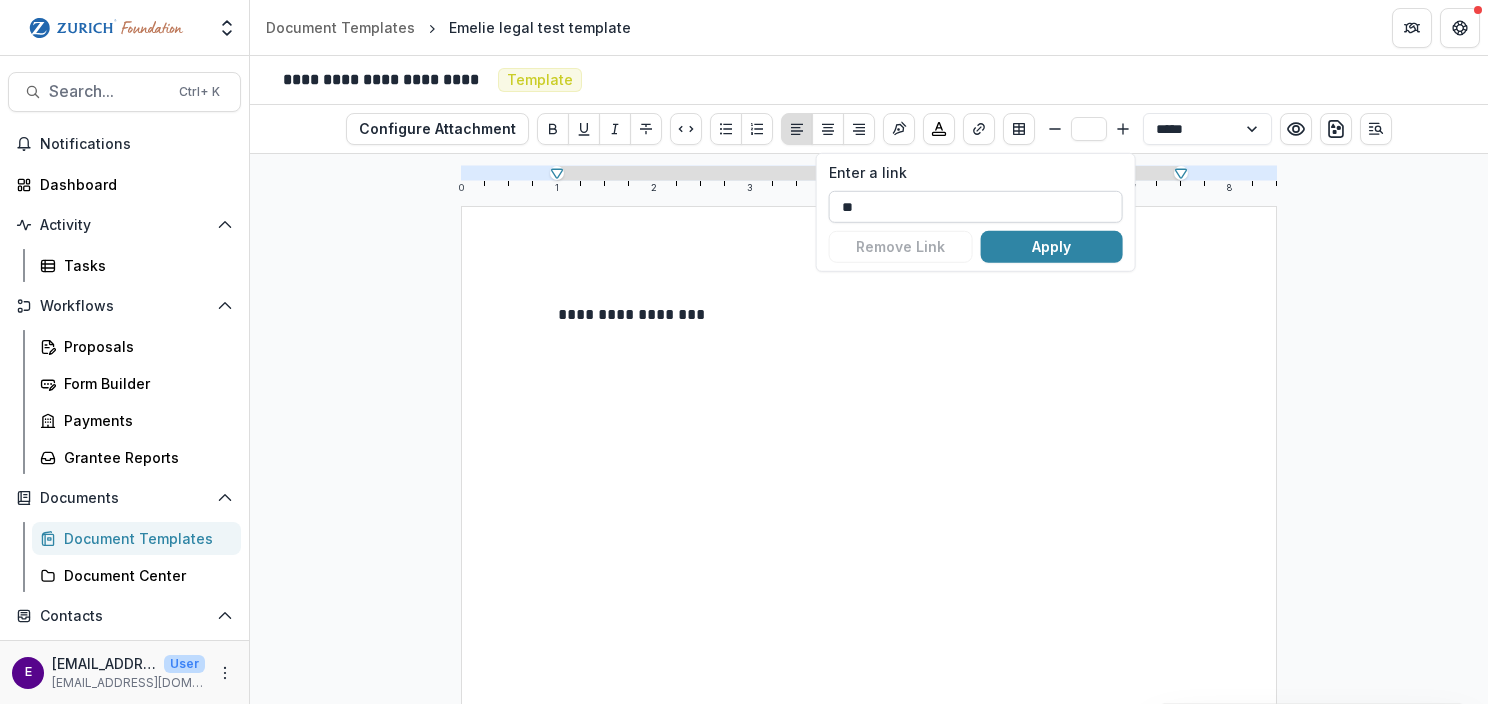 click on "**" at bounding box center (976, 207) 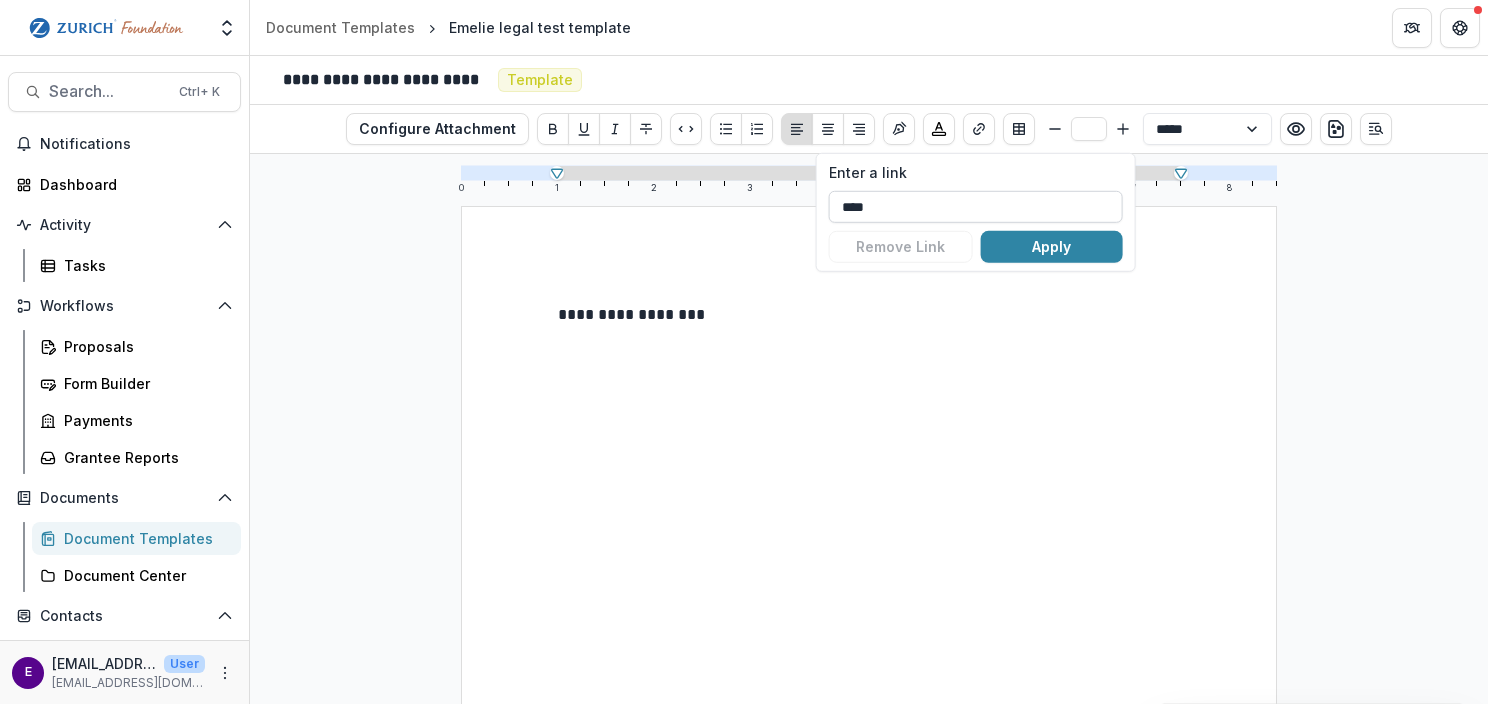 paste on "**********" 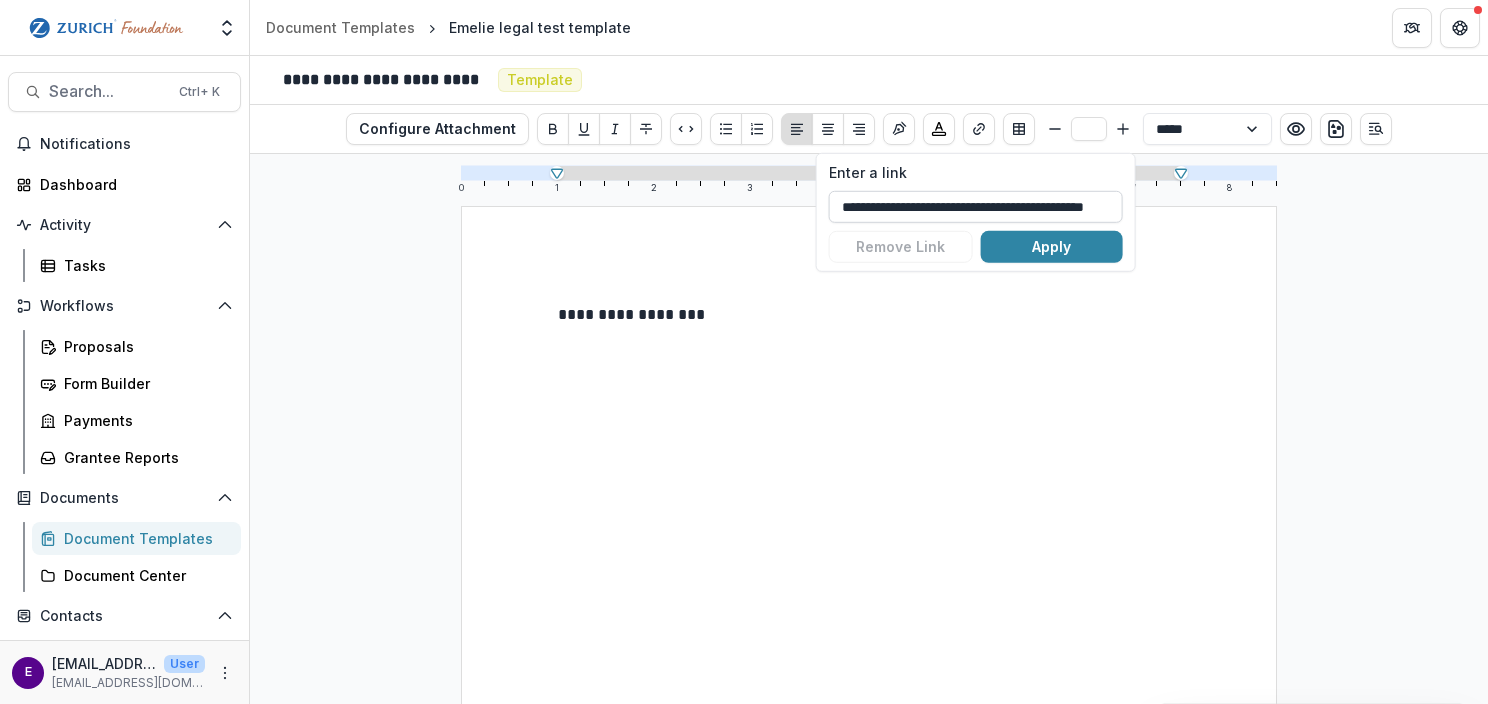 scroll, scrollTop: 0, scrollLeft: 48, axis: horizontal 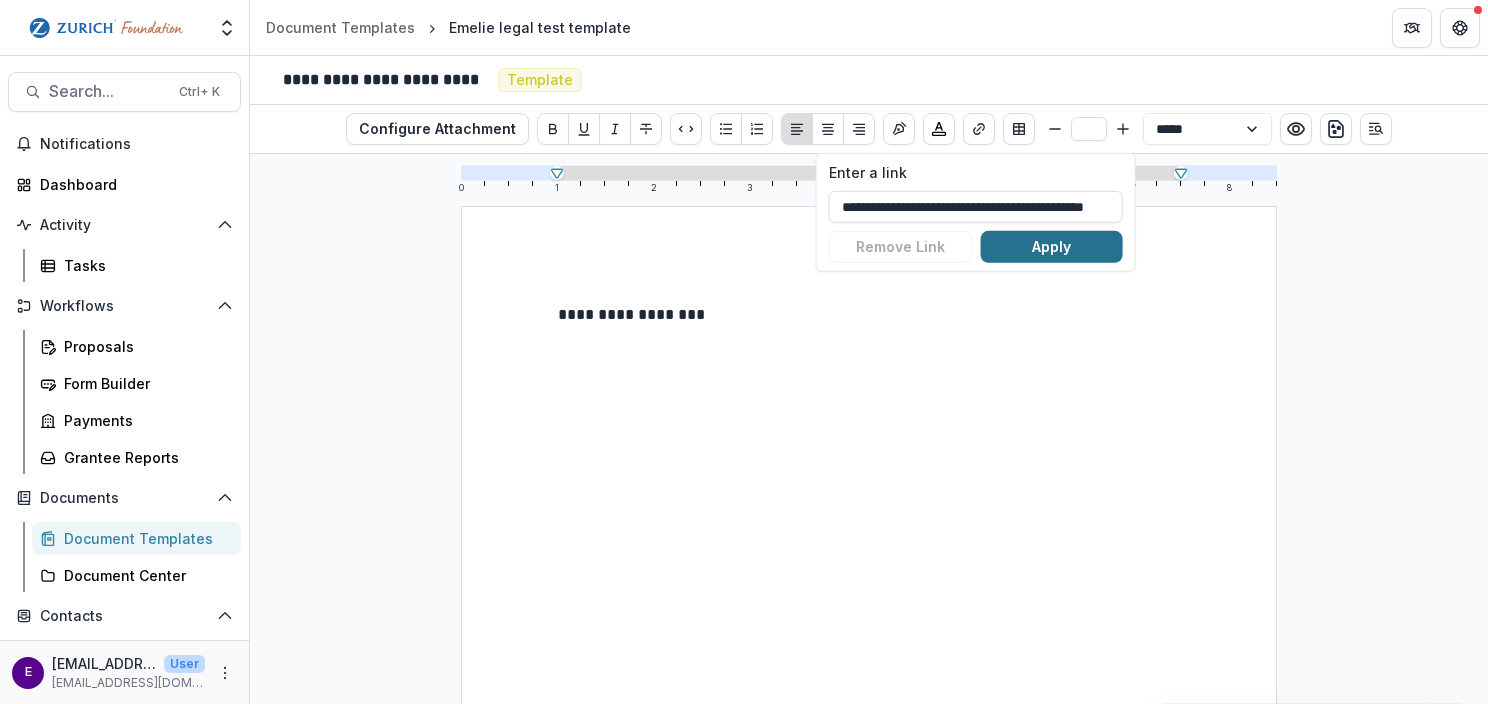 type on "**********" 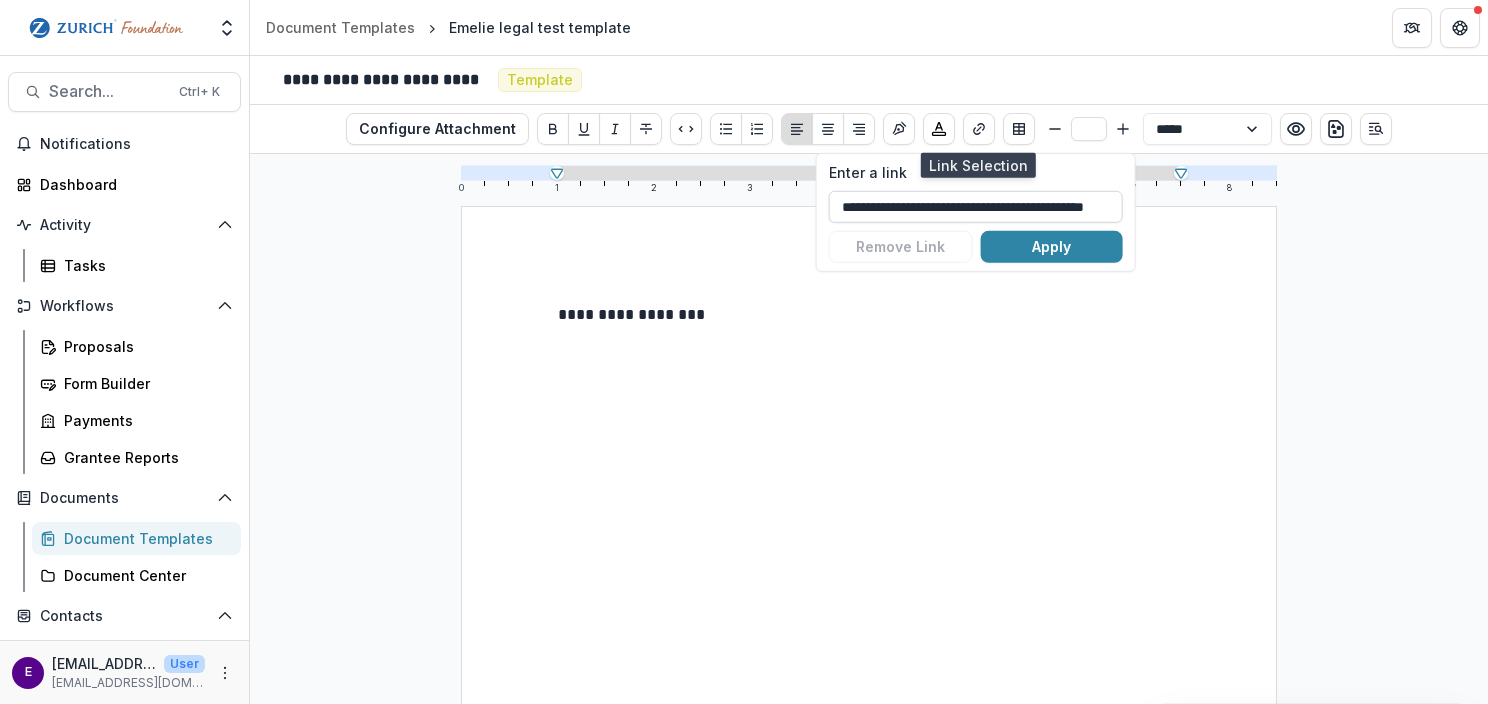 click on "**********" at bounding box center (976, 207) 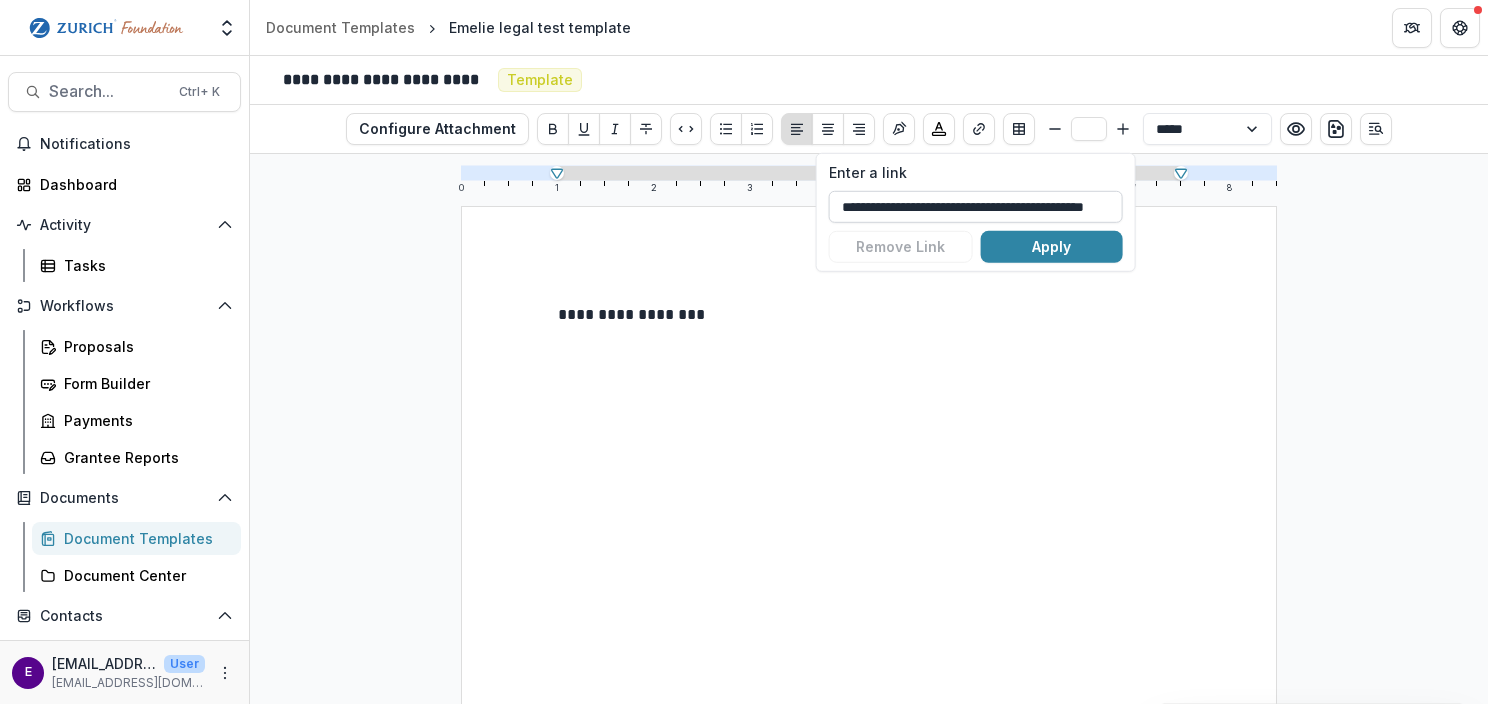 click on "**********" at bounding box center [976, 207] 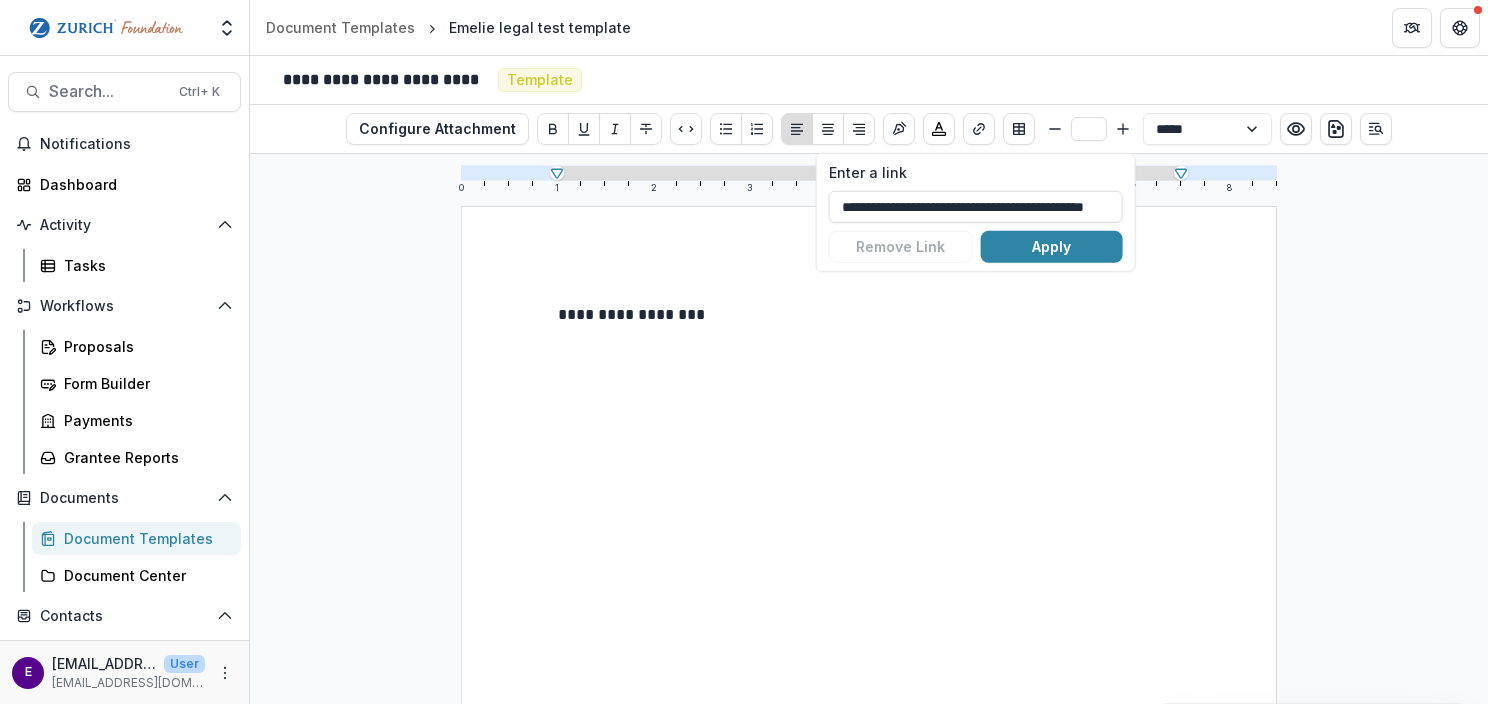 scroll, scrollTop: 0, scrollLeft: 0, axis: both 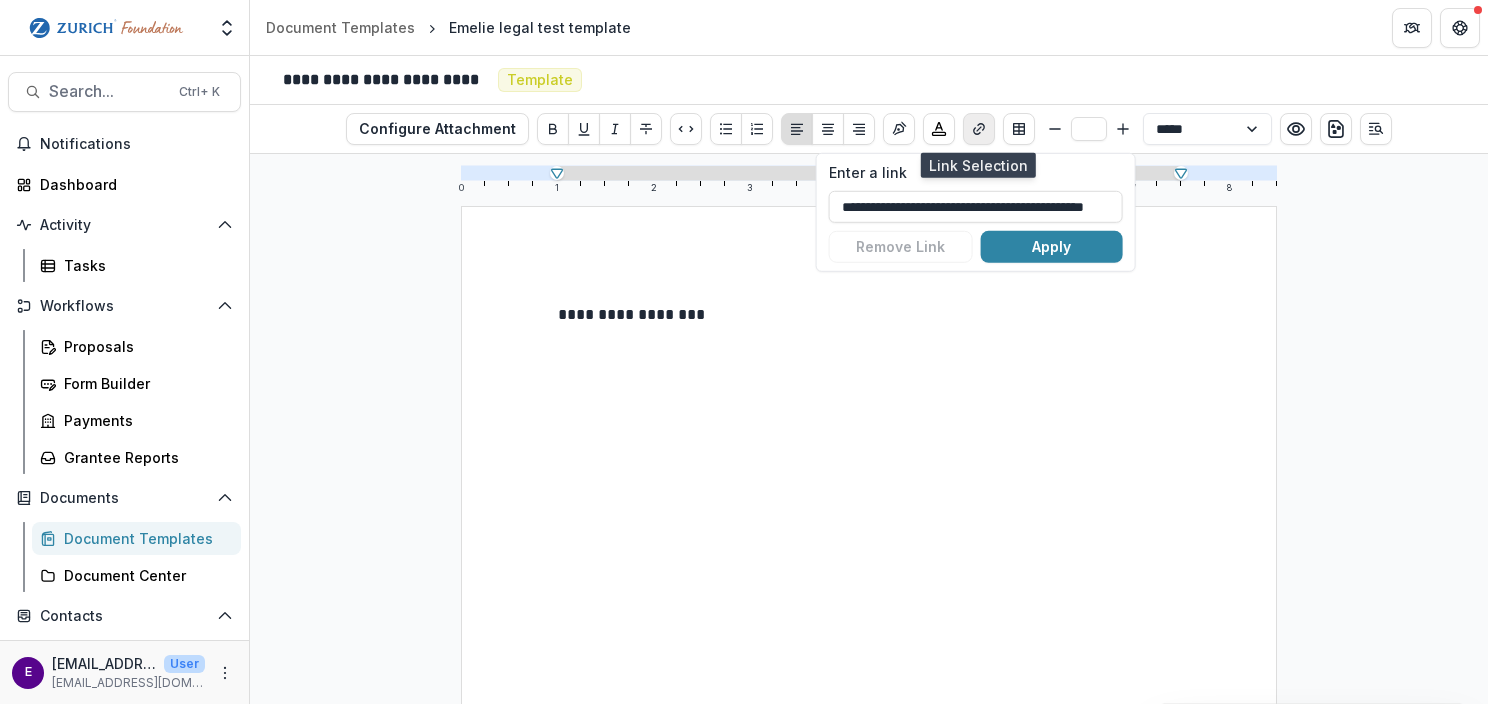 click 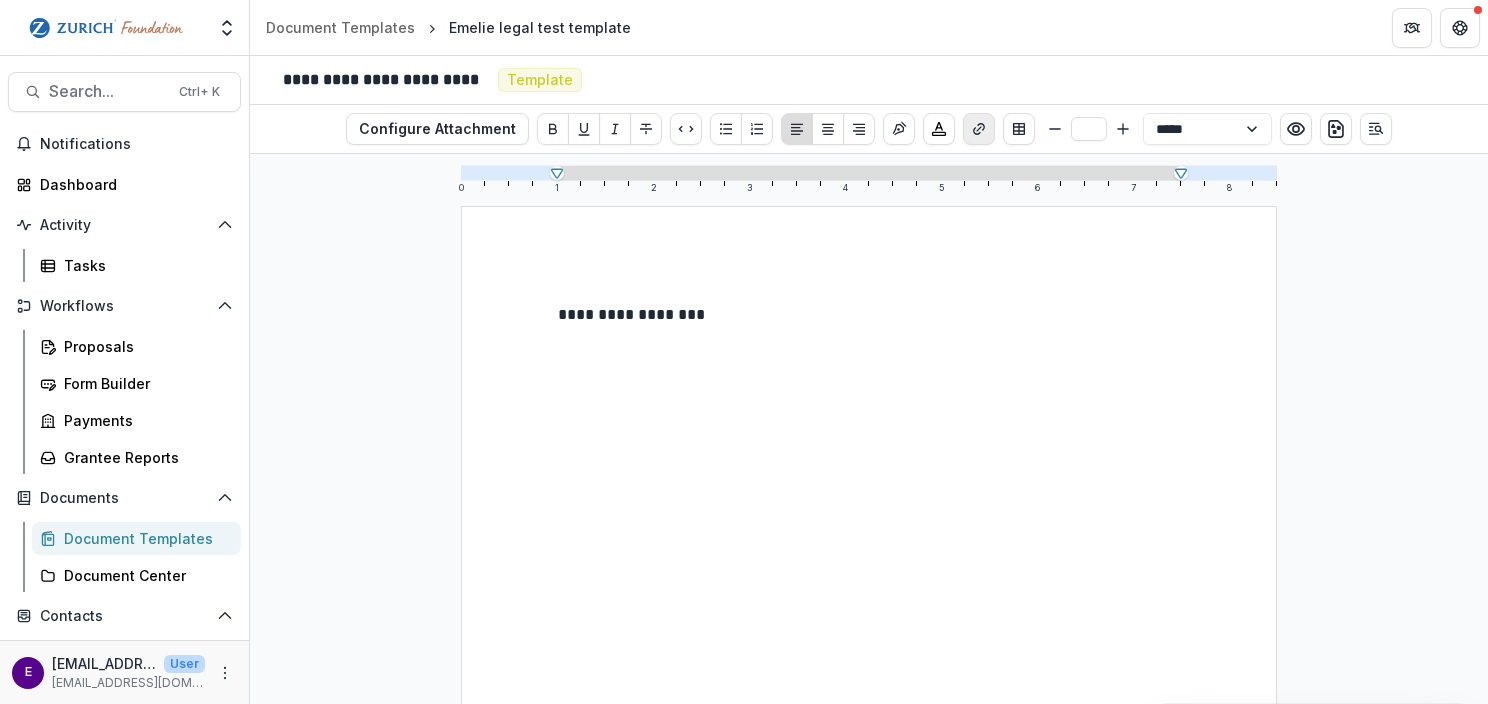 click 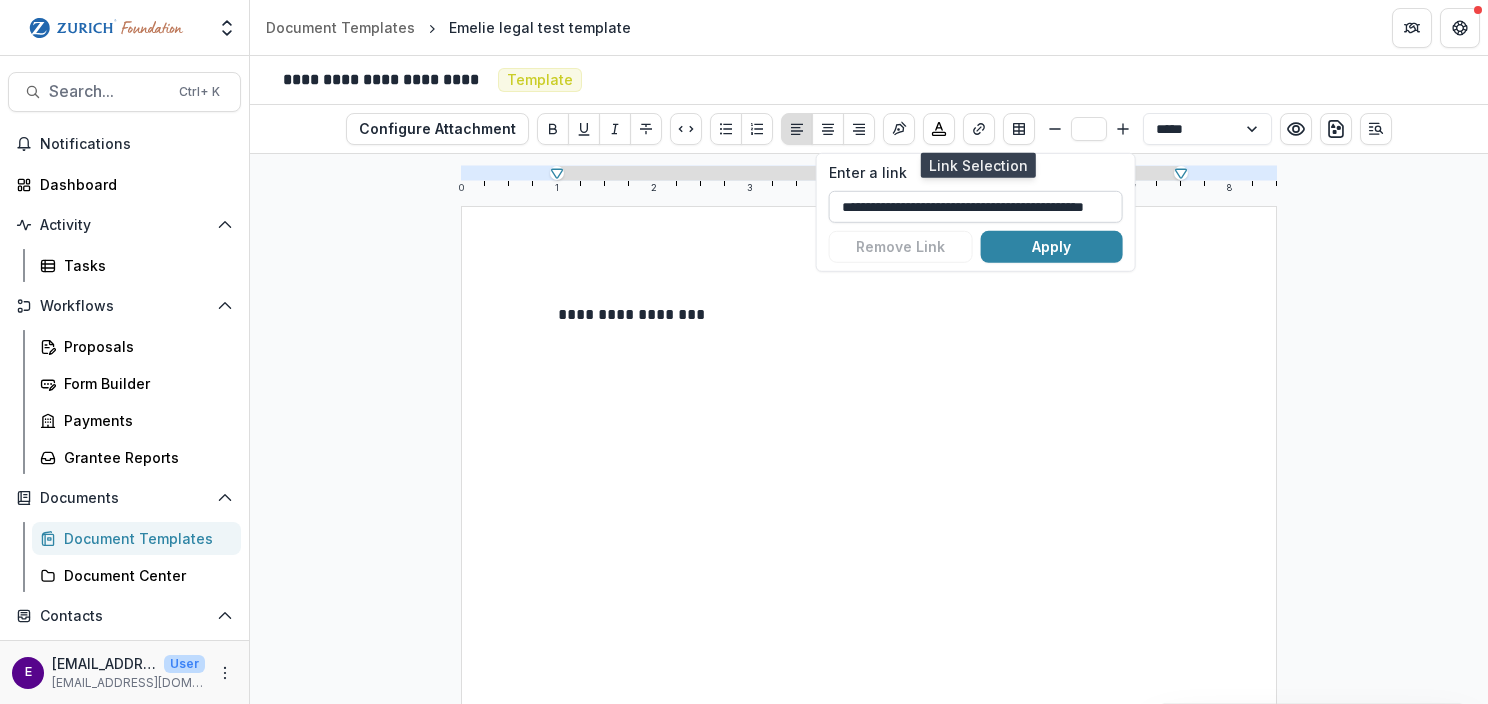 click on "**********" at bounding box center [976, 207] 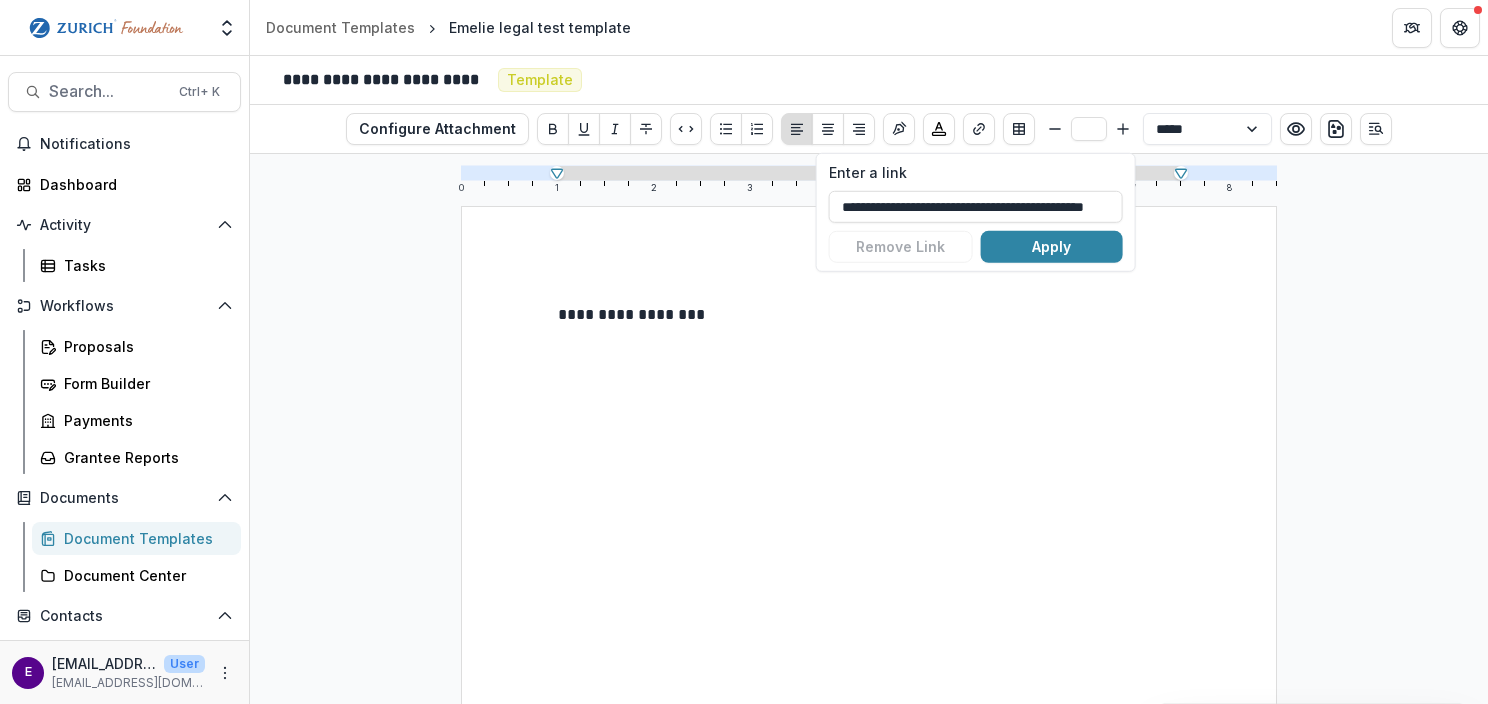 scroll, scrollTop: 0, scrollLeft: 59, axis: horizontal 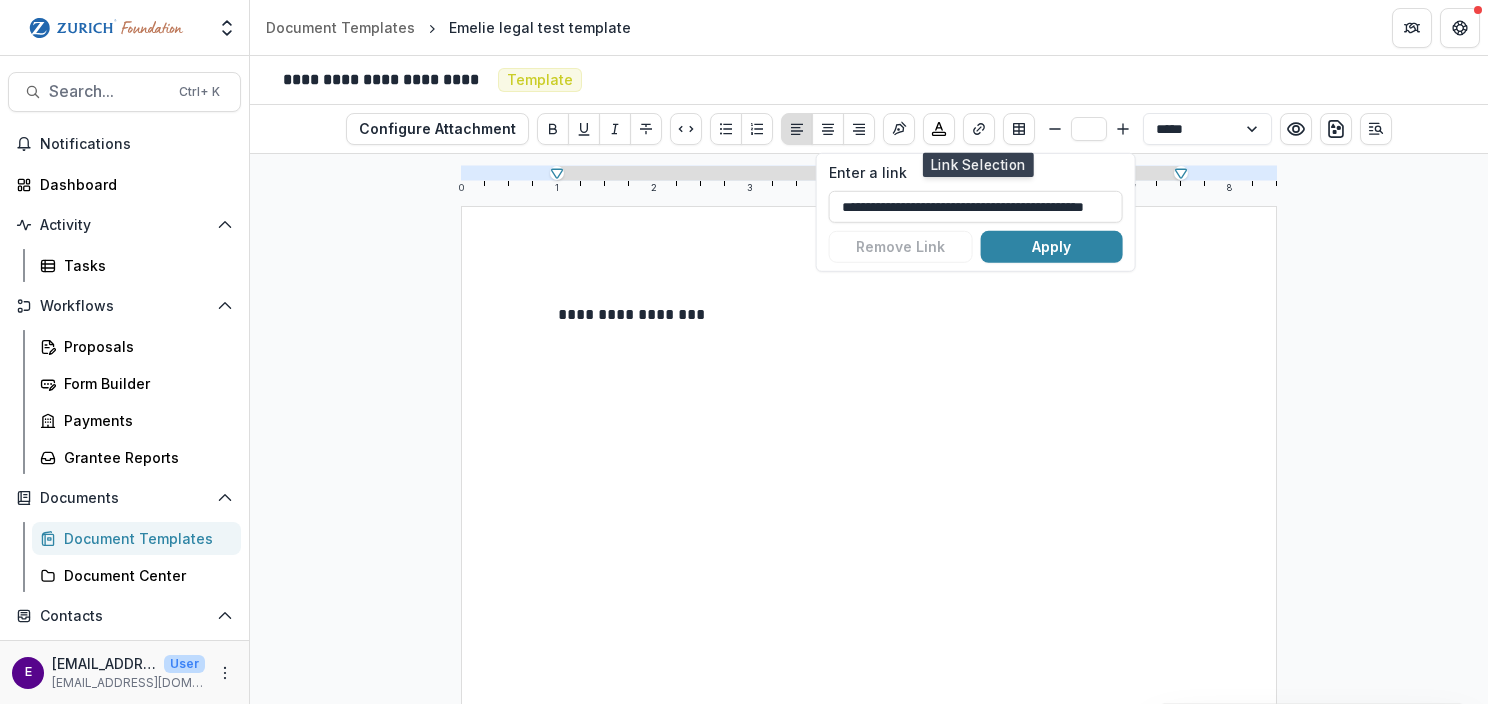 drag, startPoint x: 839, startPoint y: 204, endPoint x: 1287, endPoint y: 203, distance: 448.00113 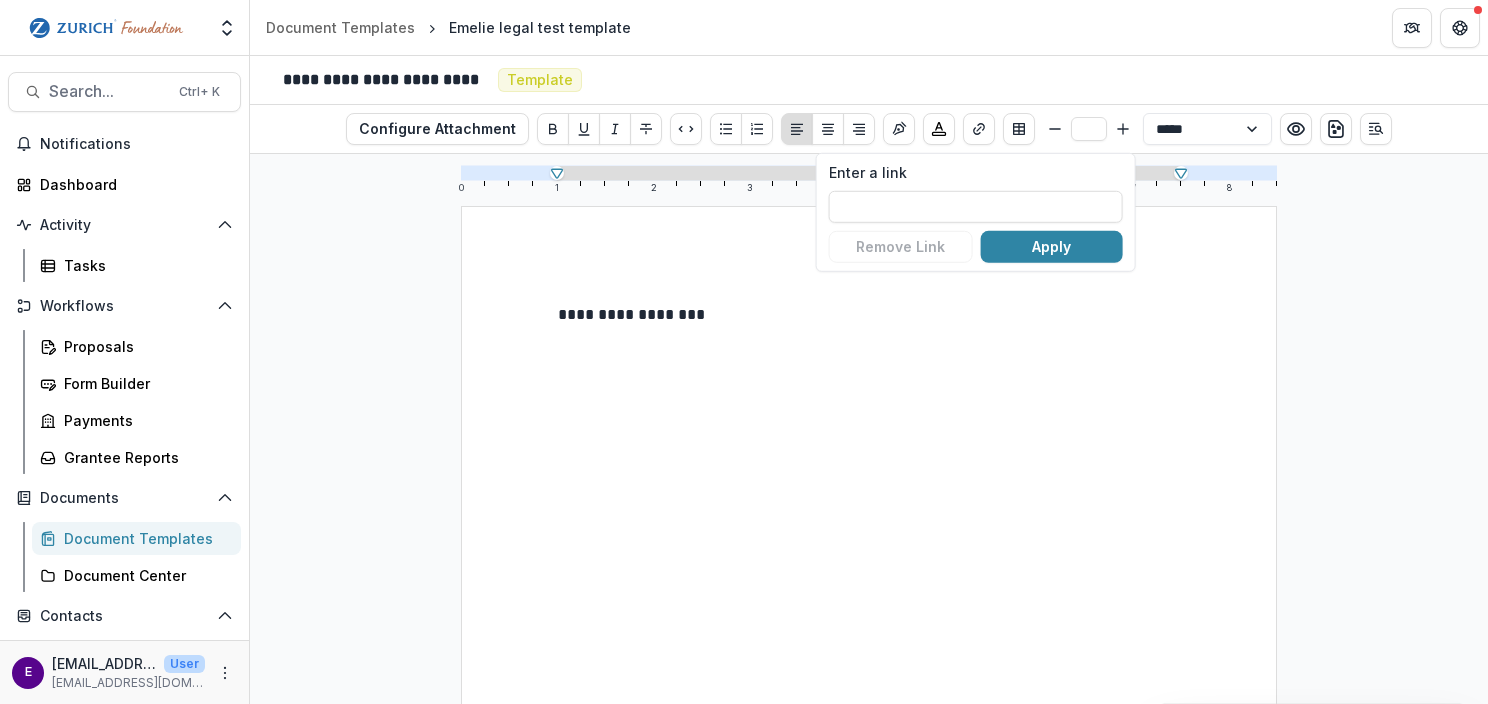 scroll, scrollTop: 0, scrollLeft: 0, axis: both 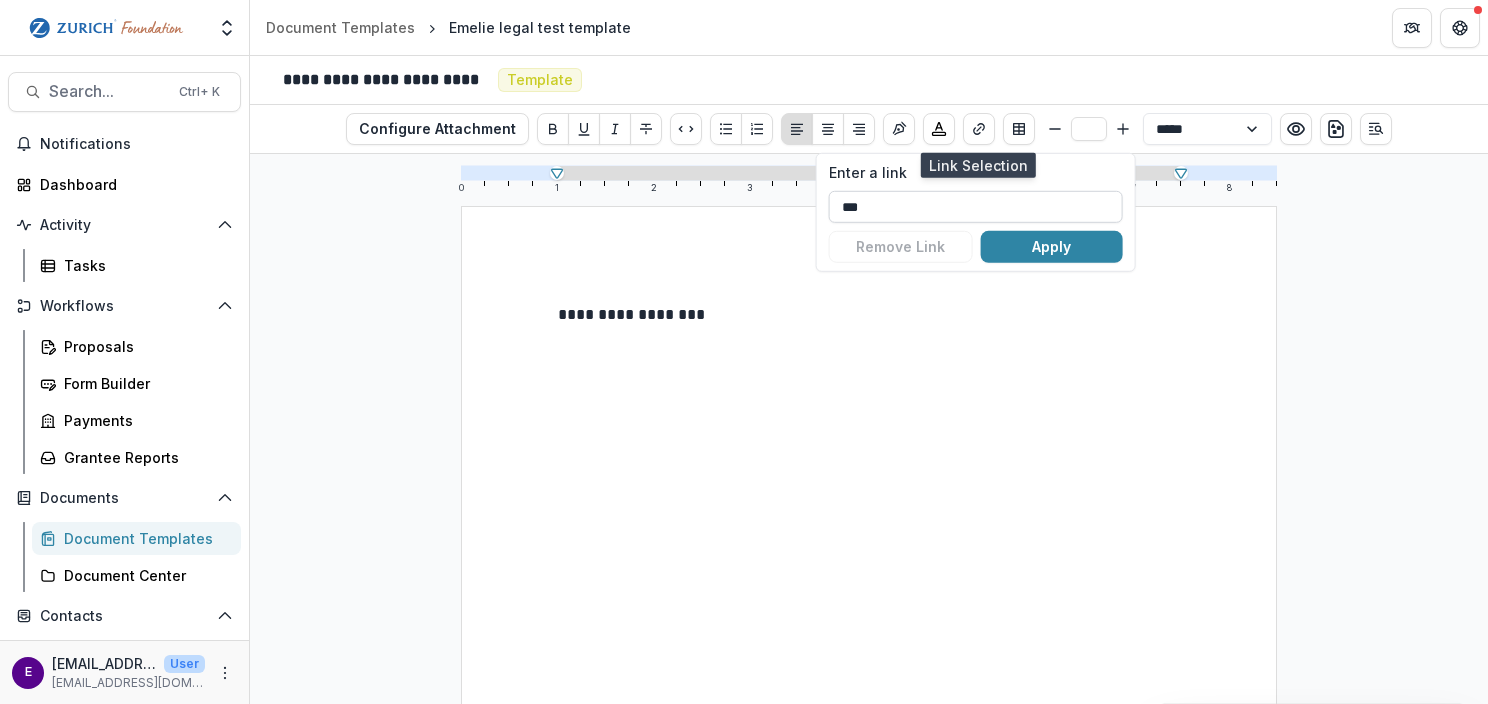 click on "***" at bounding box center [976, 207] 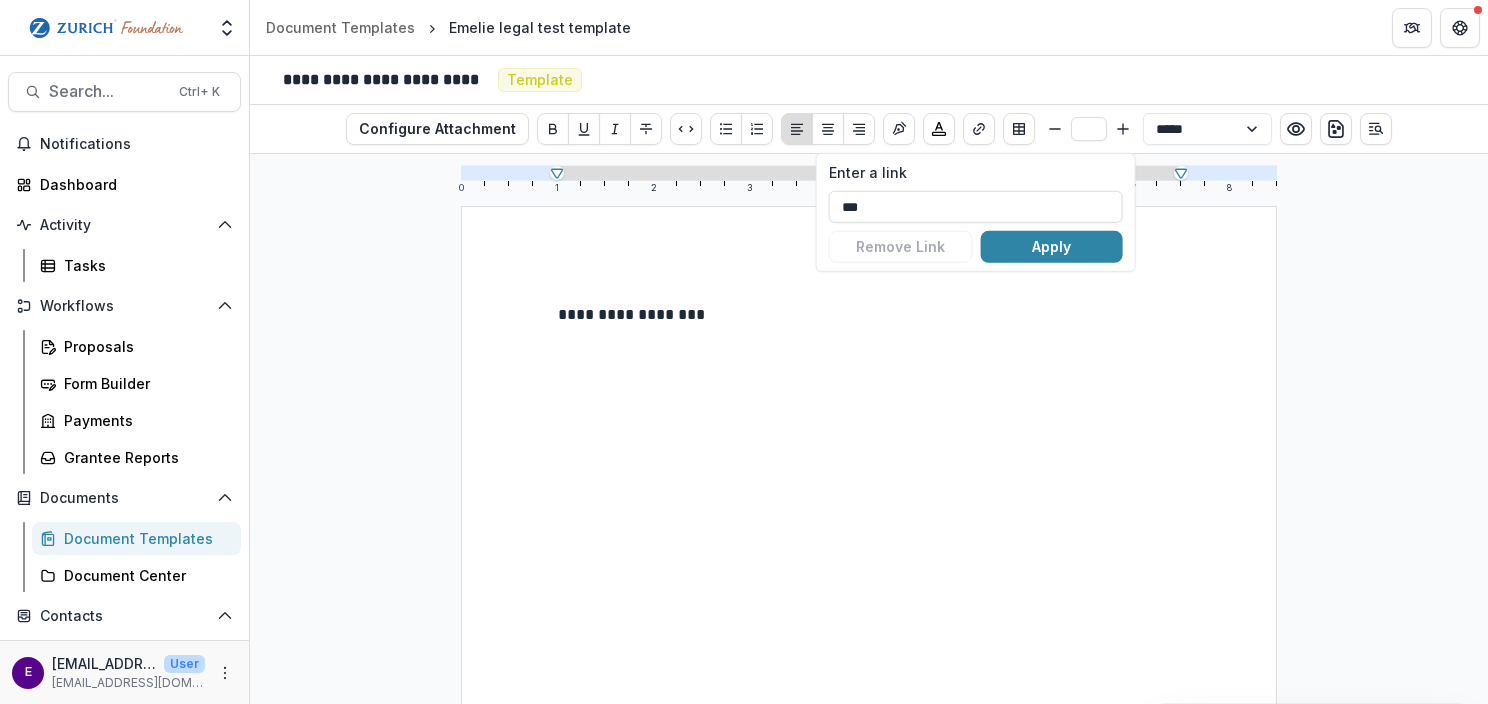 paste on "***" 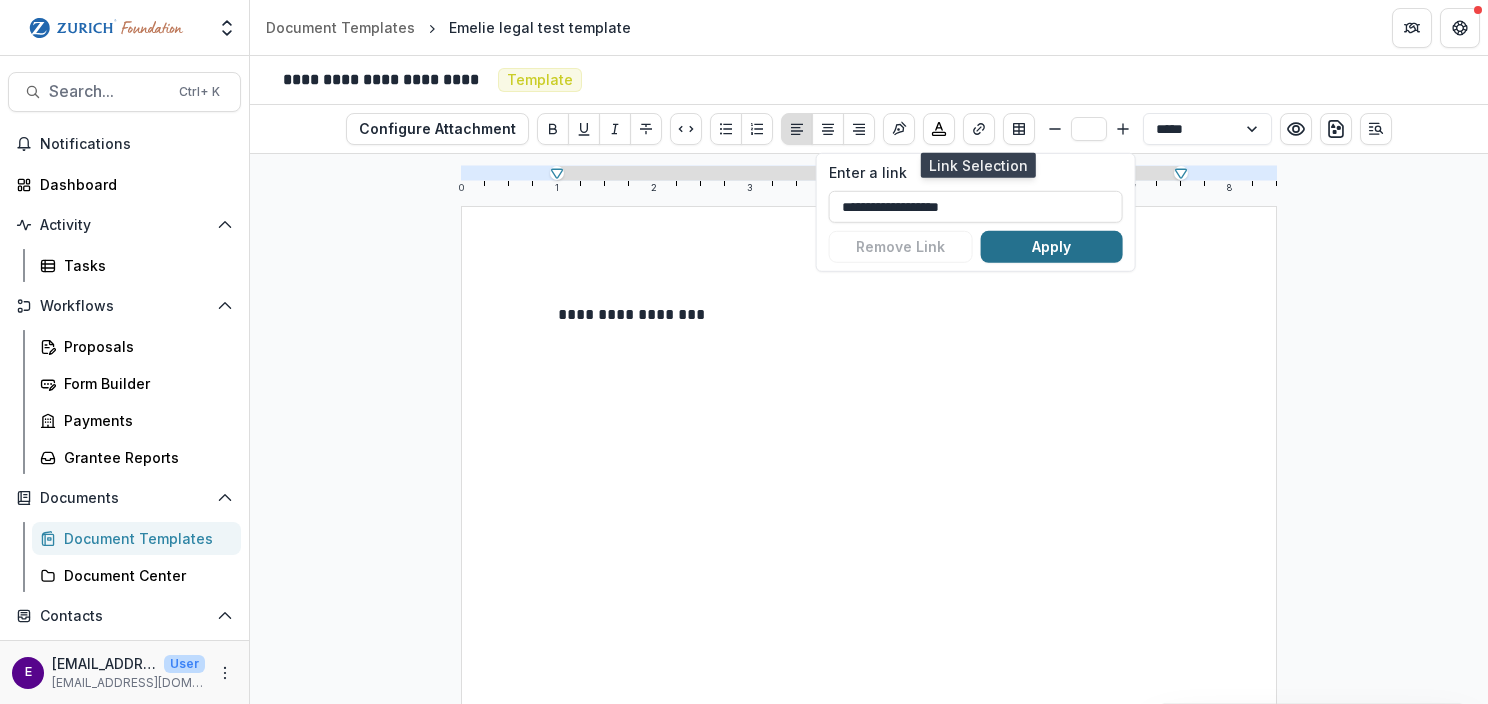 type on "**********" 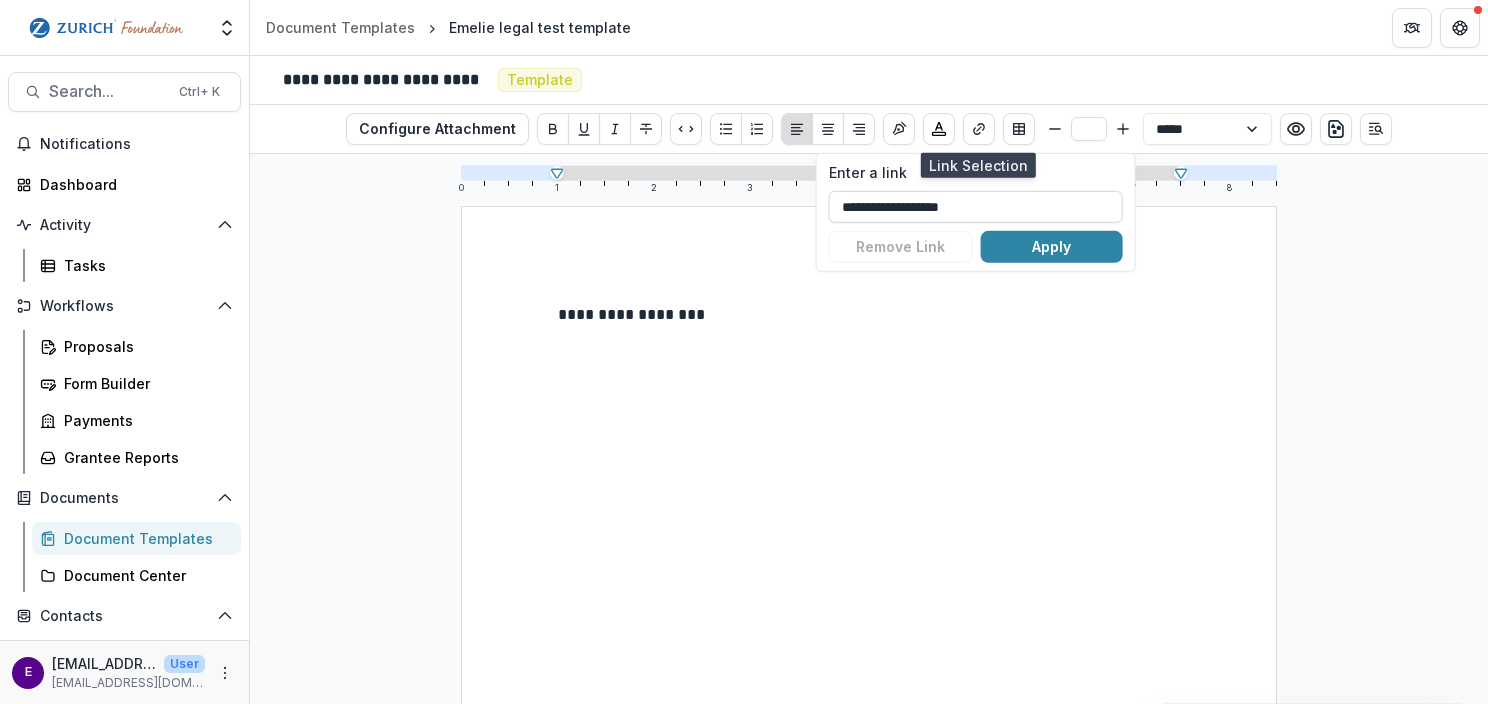 click on "**********" at bounding box center (976, 207) 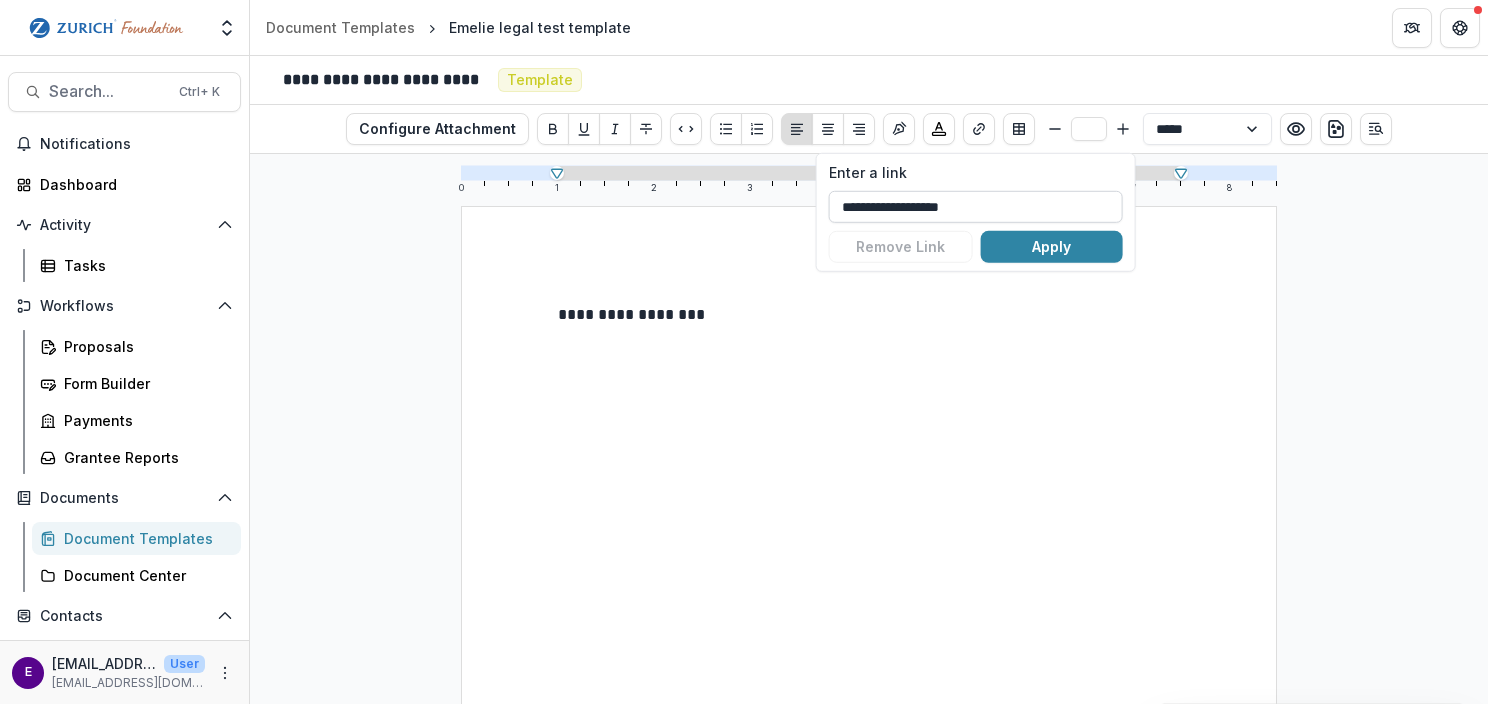 click on "**********" at bounding box center (976, 207) 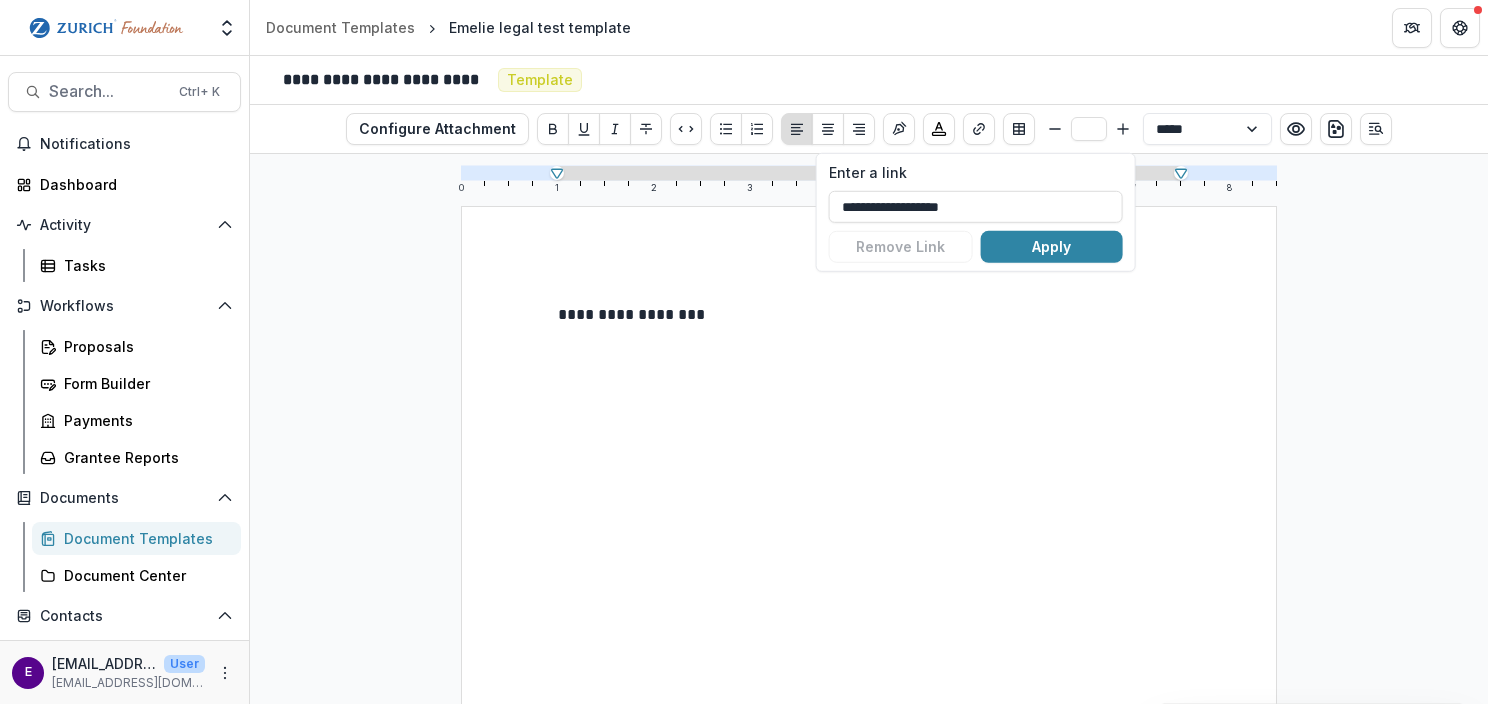 drag, startPoint x: 1000, startPoint y: 209, endPoint x: 571, endPoint y: 191, distance: 429.37744 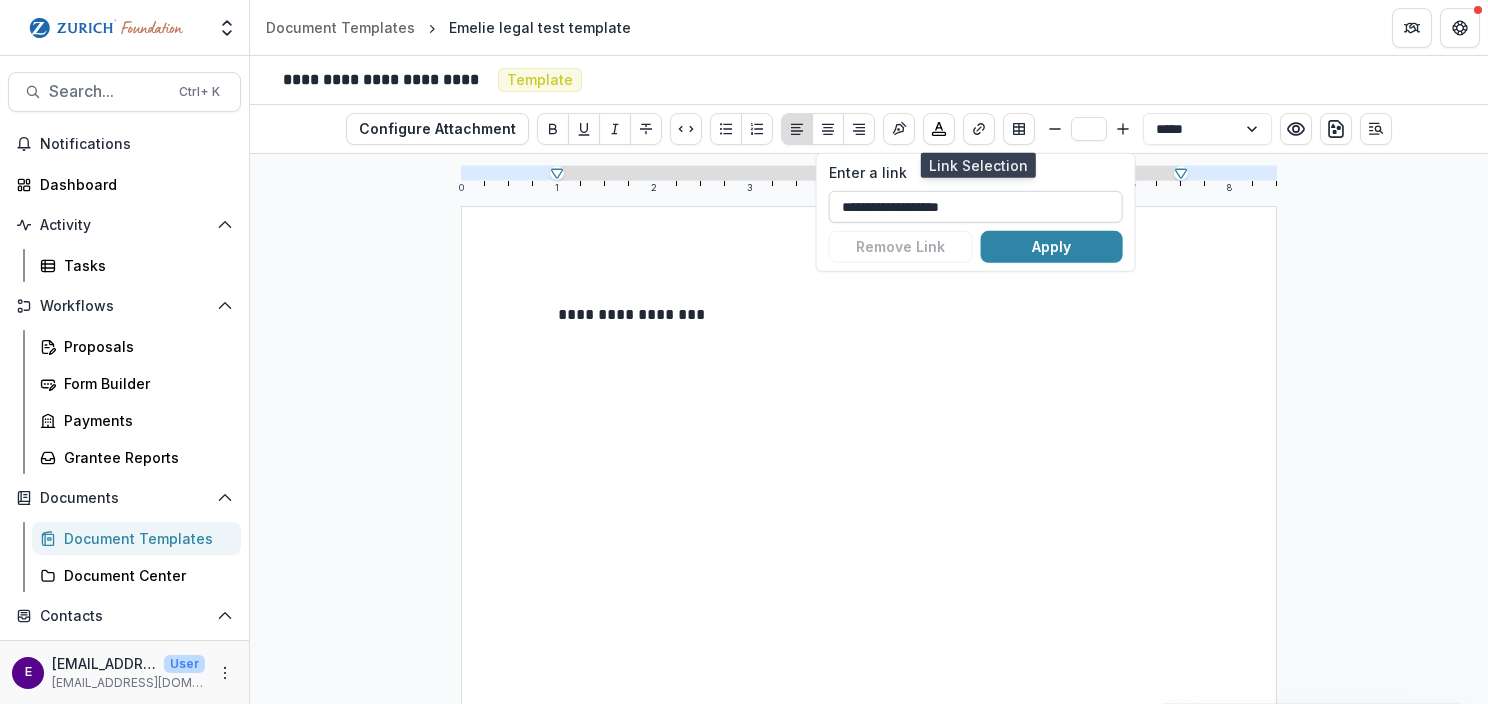 drag, startPoint x: 842, startPoint y: 211, endPoint x: 854, endPoint y: 211, distance: 12 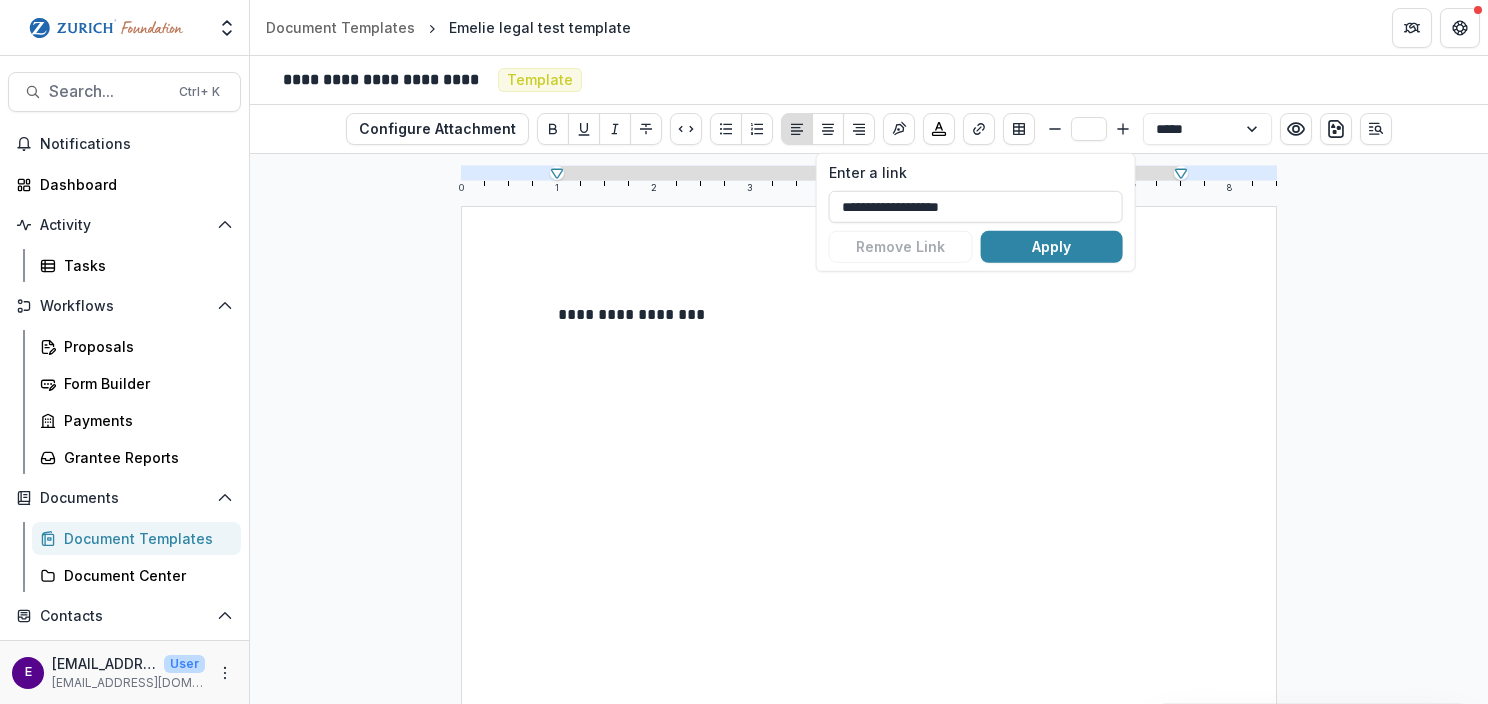 drag, startPoint x: 996, startPoint y: 207, endPoint x: 797, endPoint y: 189, distance: 199.81241 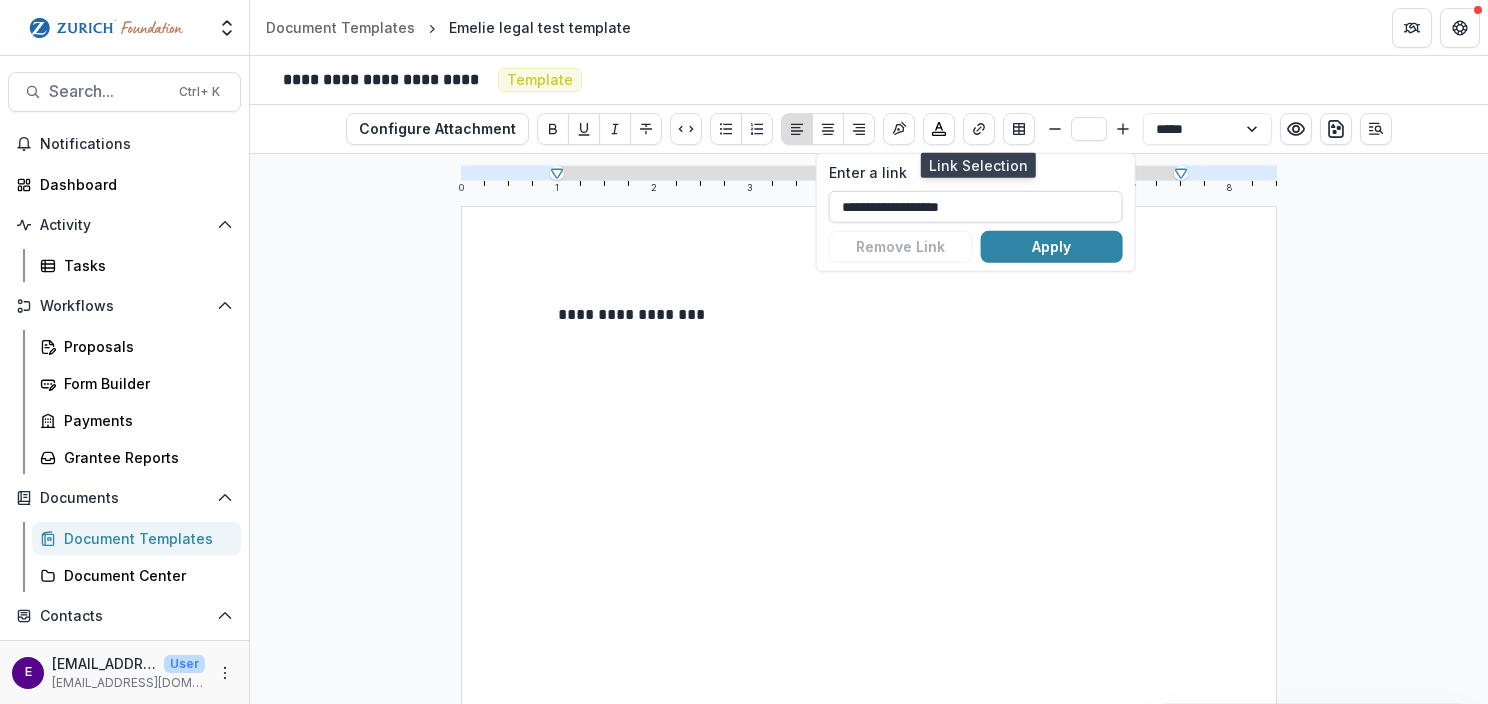 drag, startPoint x: 836, startPoint y: 203, endPoint x: 1084, endPoint y: 206, distance: 248.01814 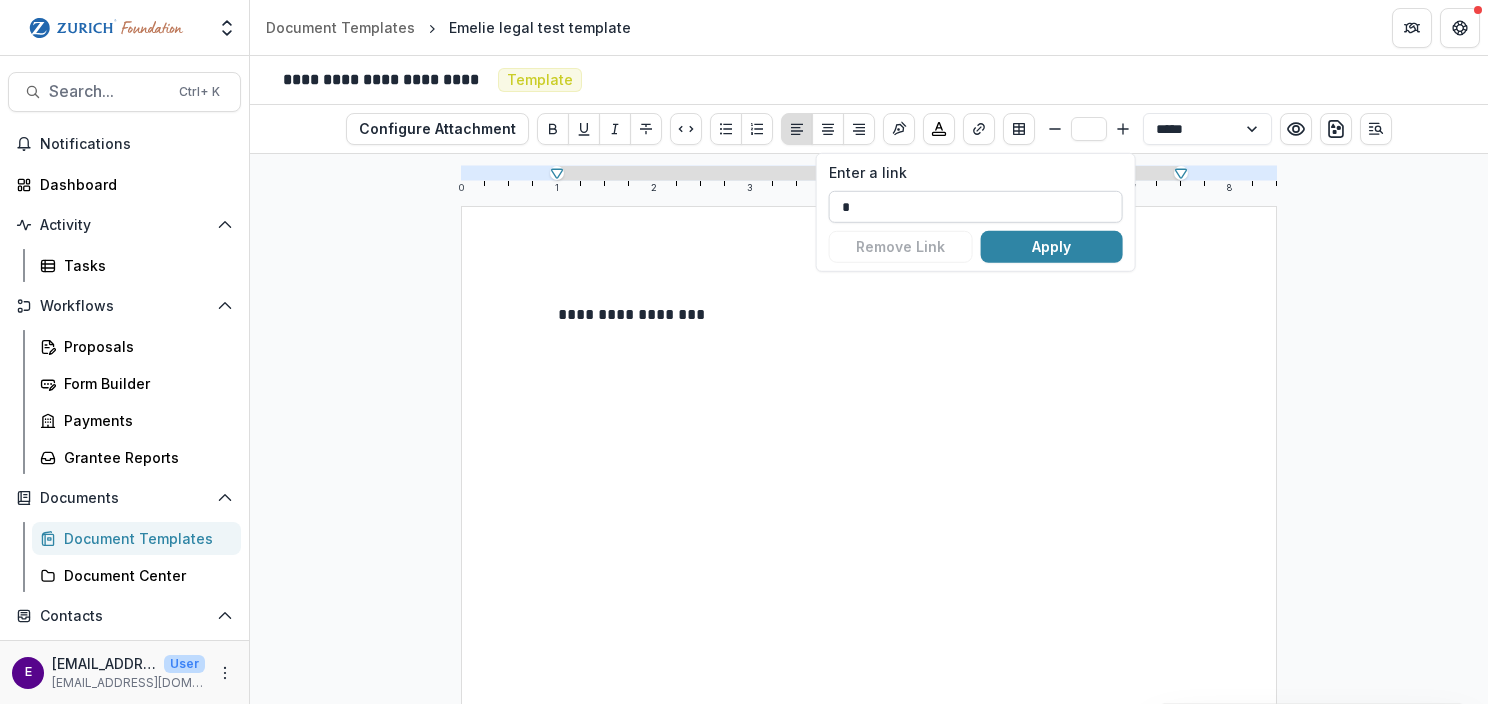 paste on "***" 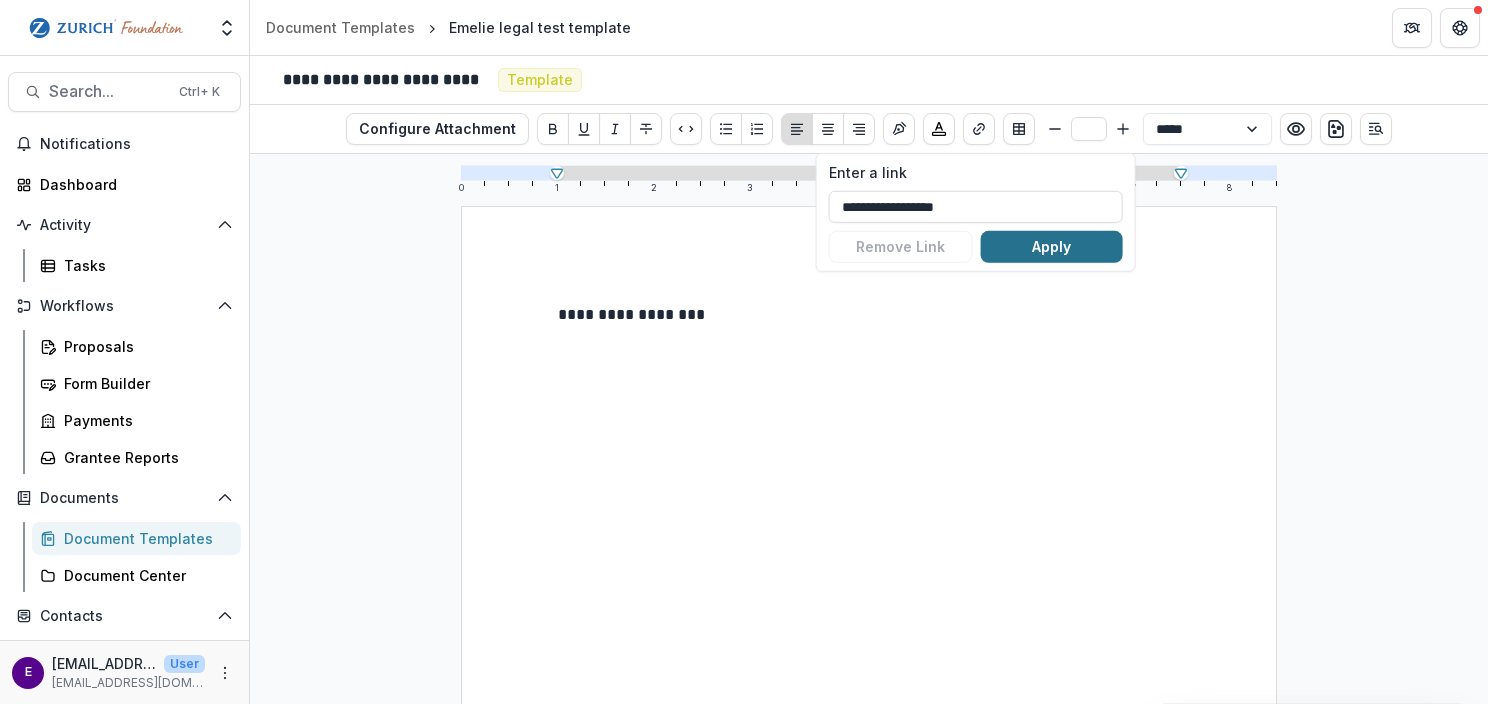 type on "**********" 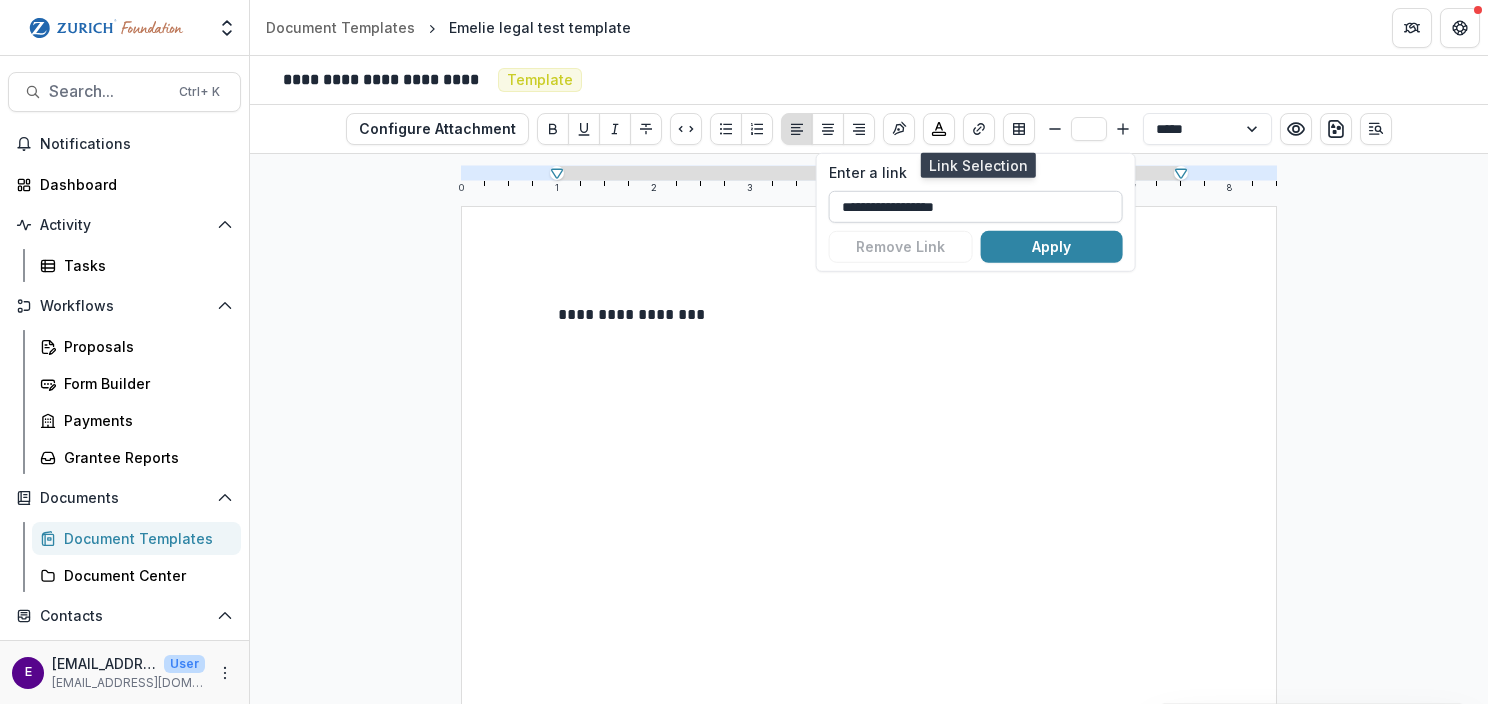 click on "**********" at bounding box center (976, 207) 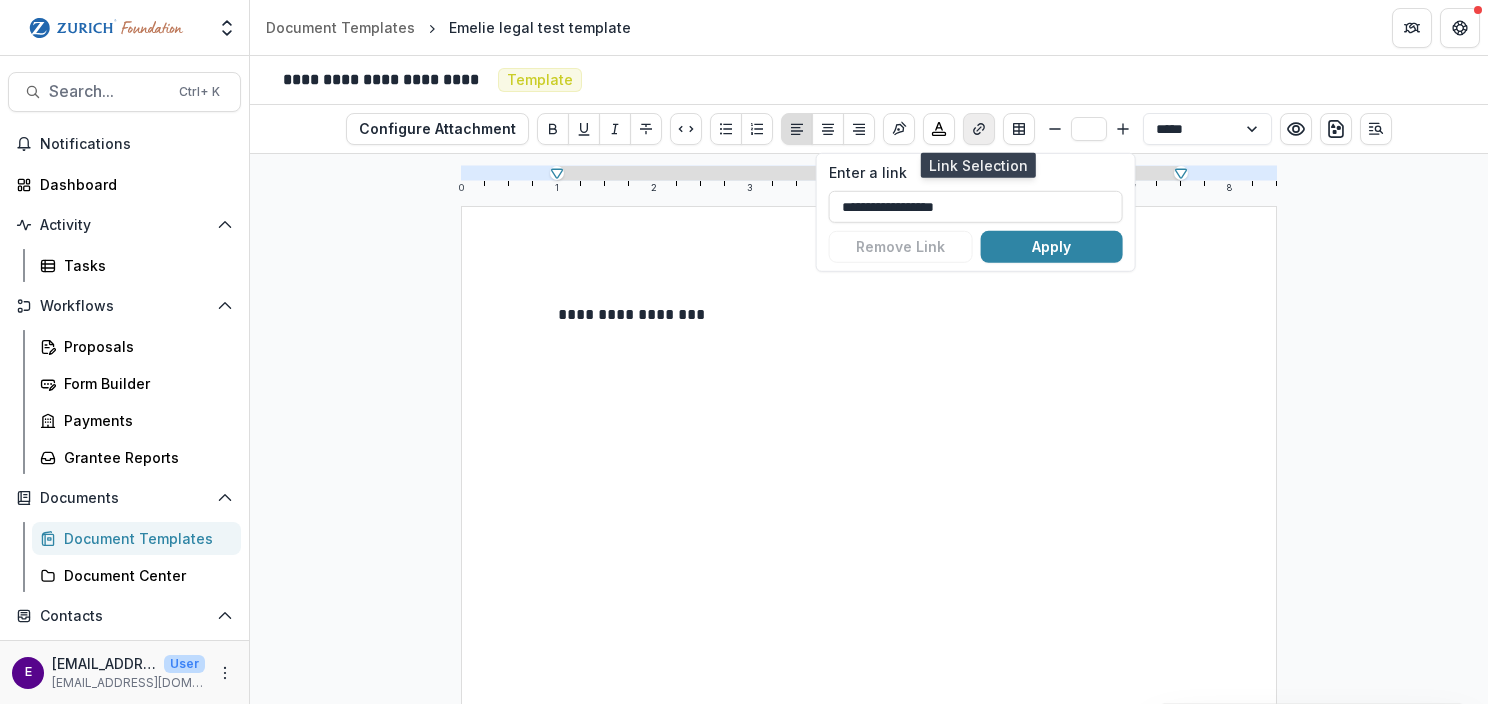 click 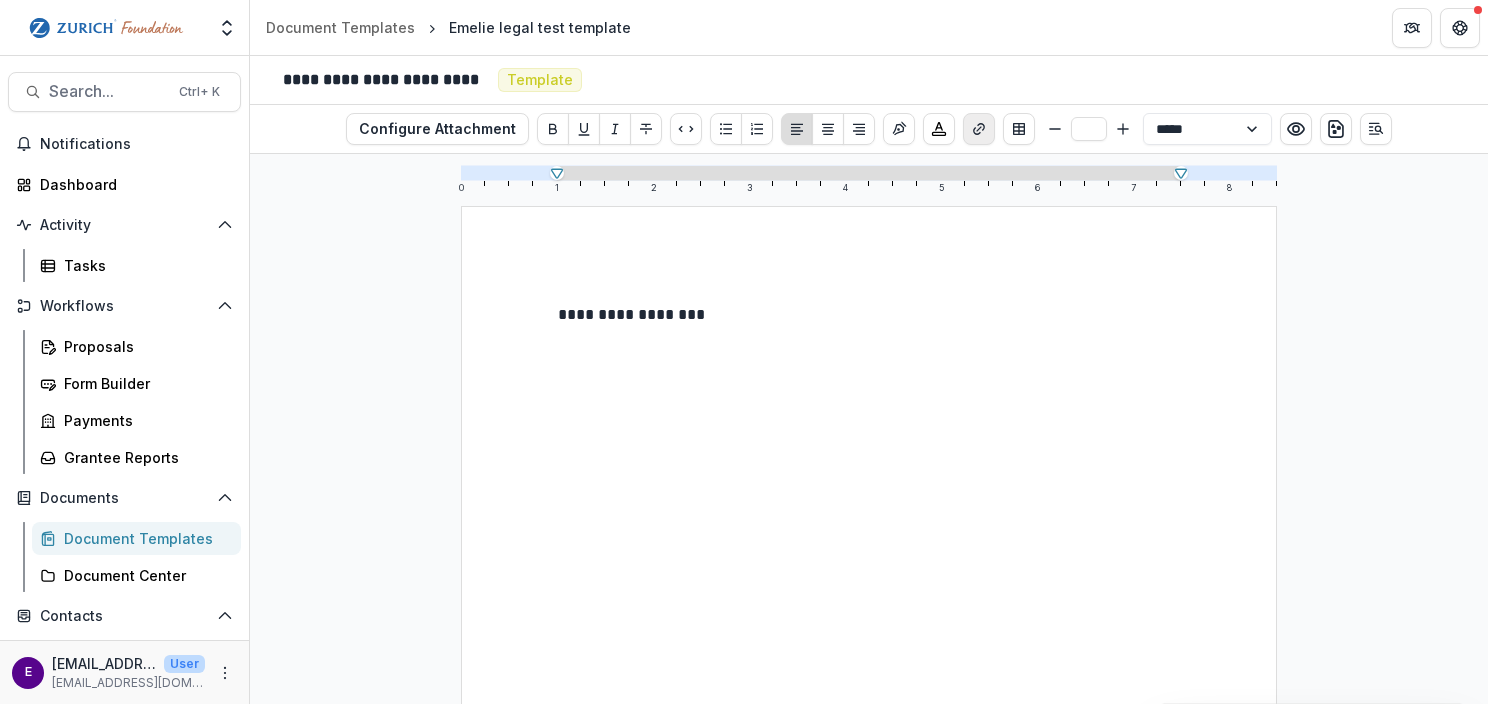 click 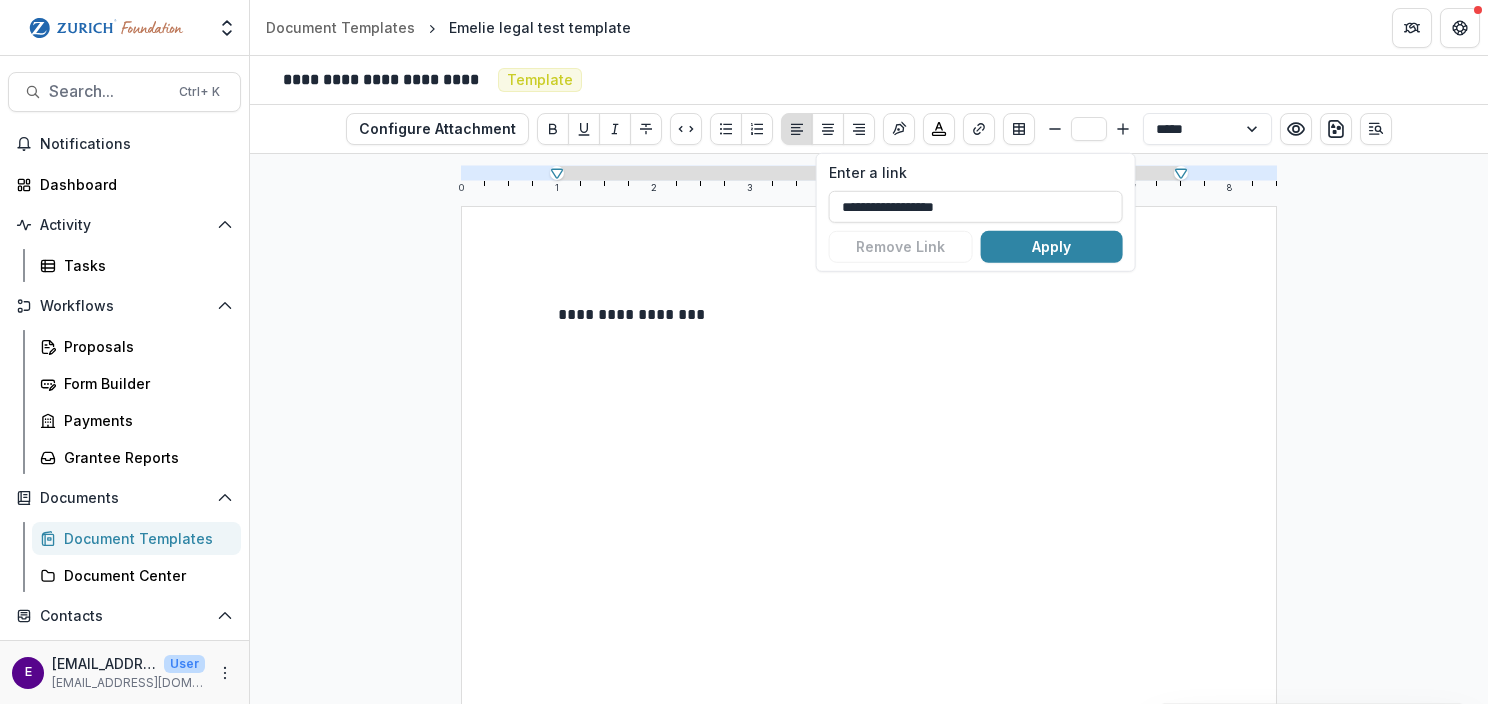 drag, startPoint x: 1010, startPoint y: 212, endPoint x: 732, endPoint y: 217, distance: 278.04495 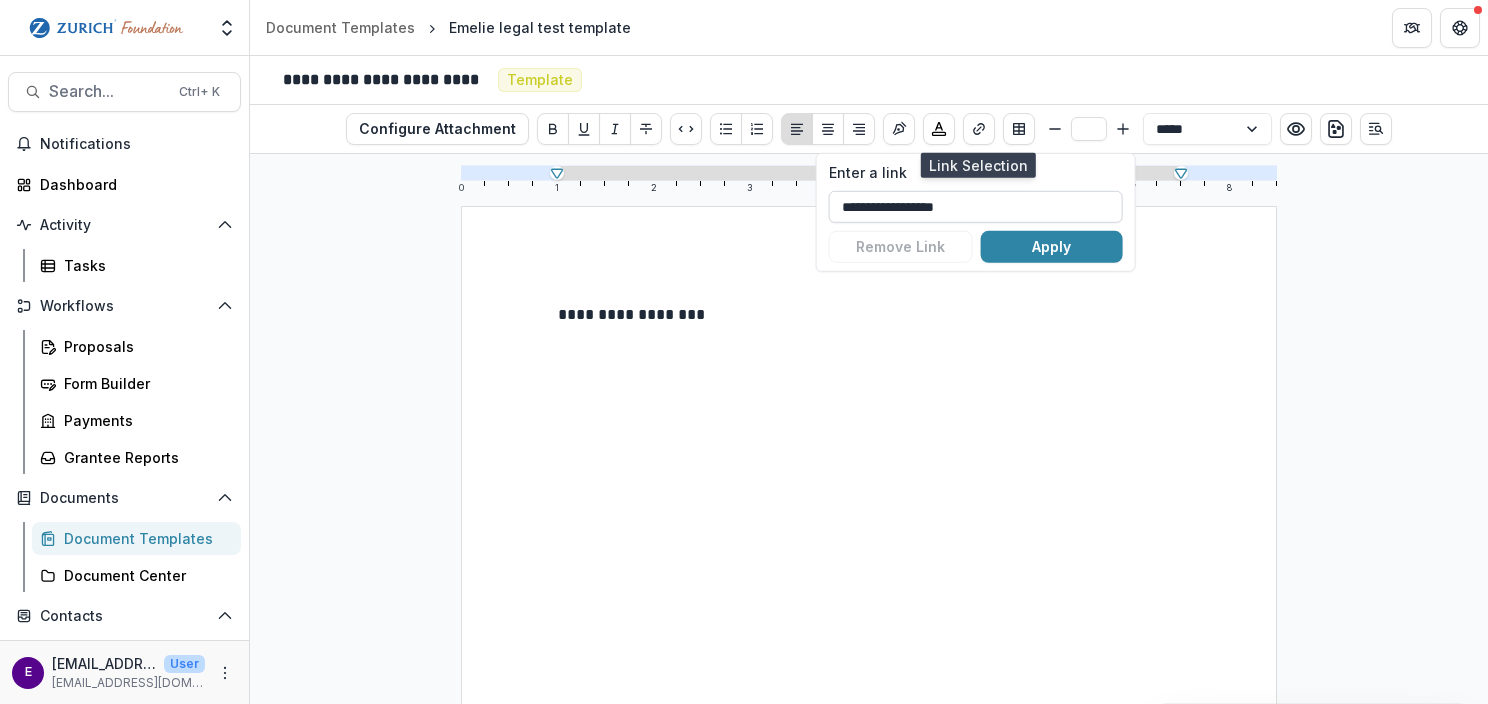 click on "**********" at bounding box center [976, 207] 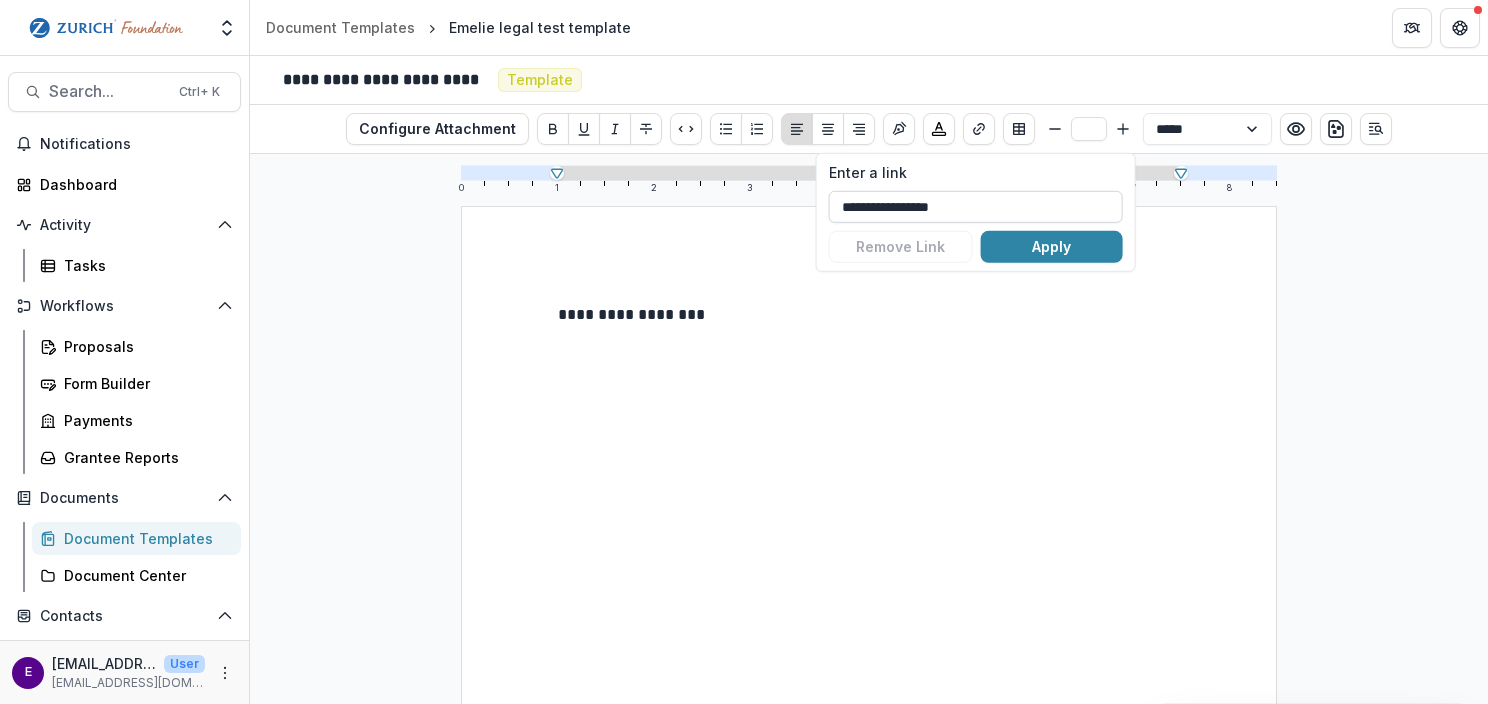click on "**********" at bounding box center [976, 207] 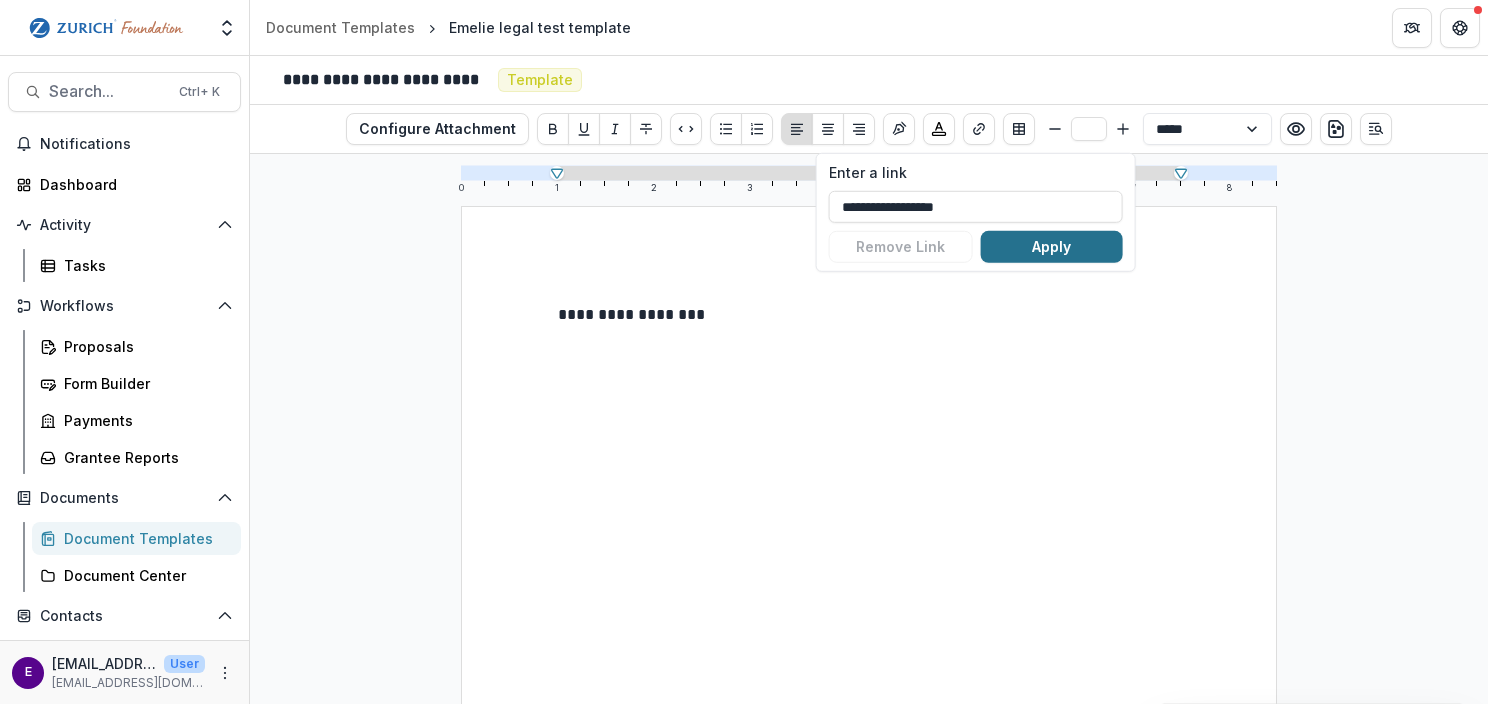 click on "Apply" at bounding box center [1052, 247] 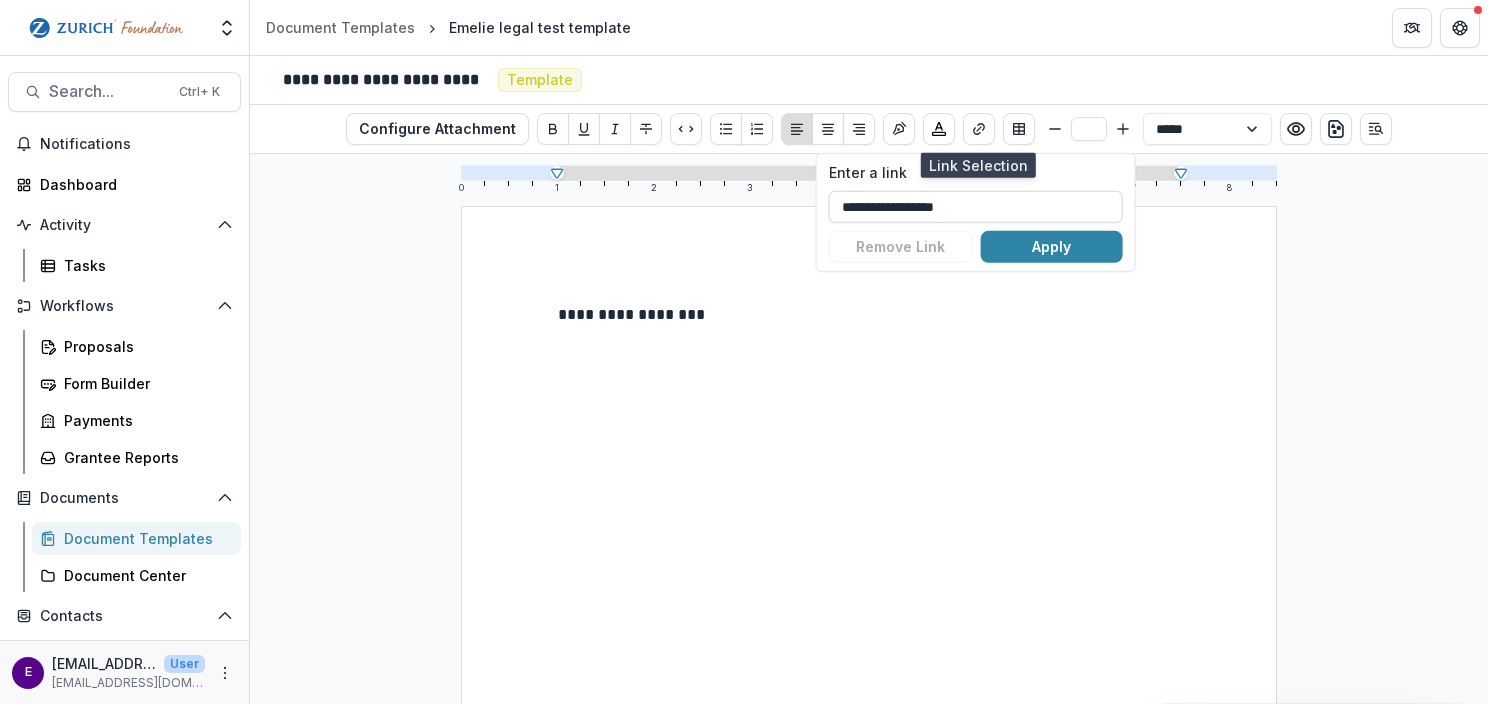 click on "**********" at bounding box center (976, 207) 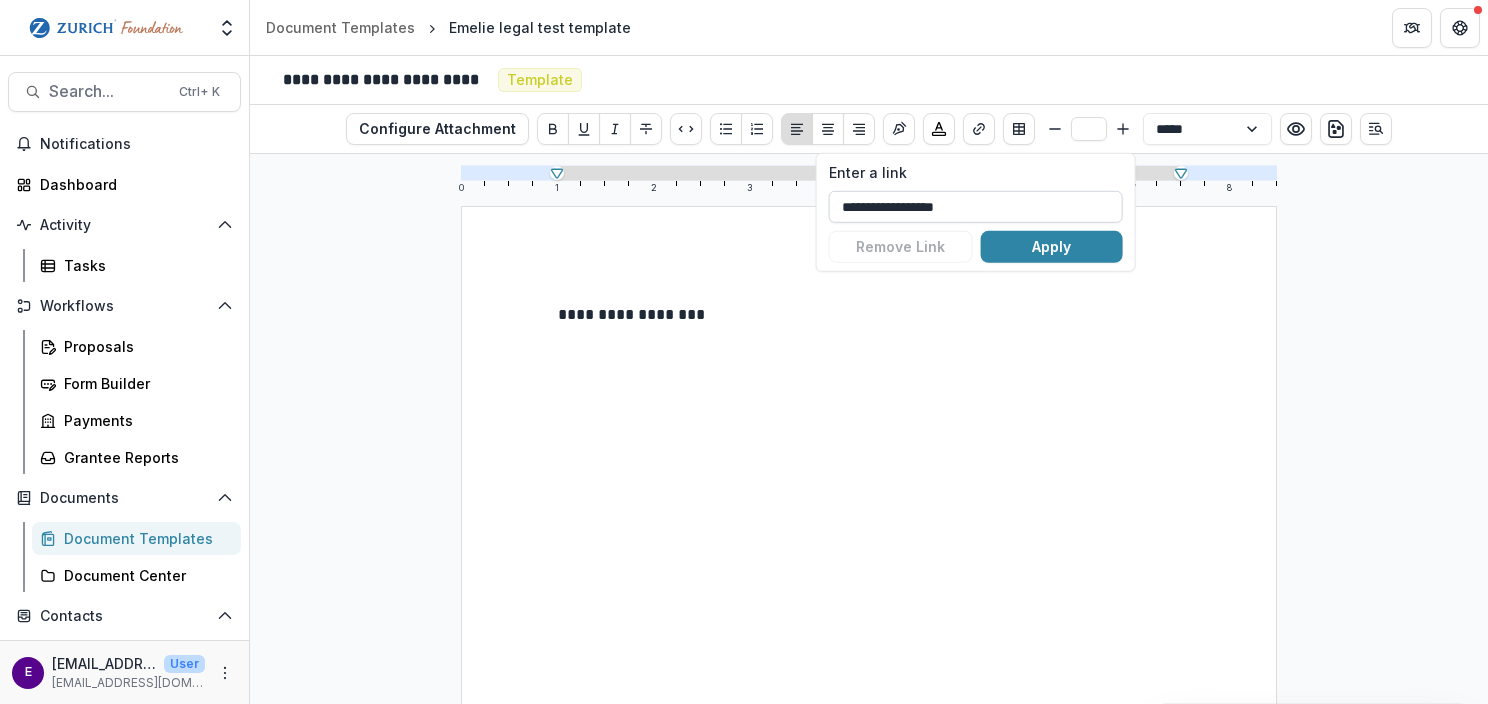 click on "Apply" at bounding box center [1052, 247] 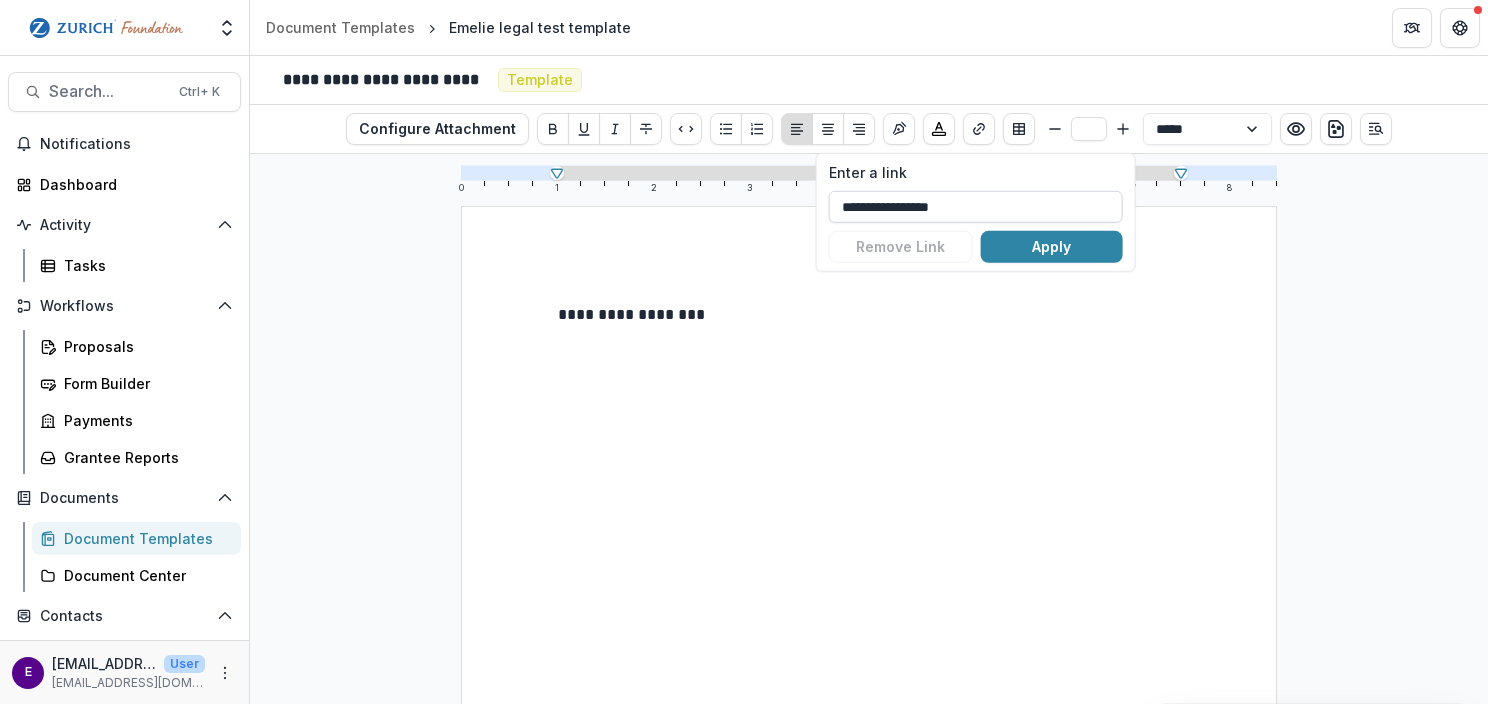 type on "**********" 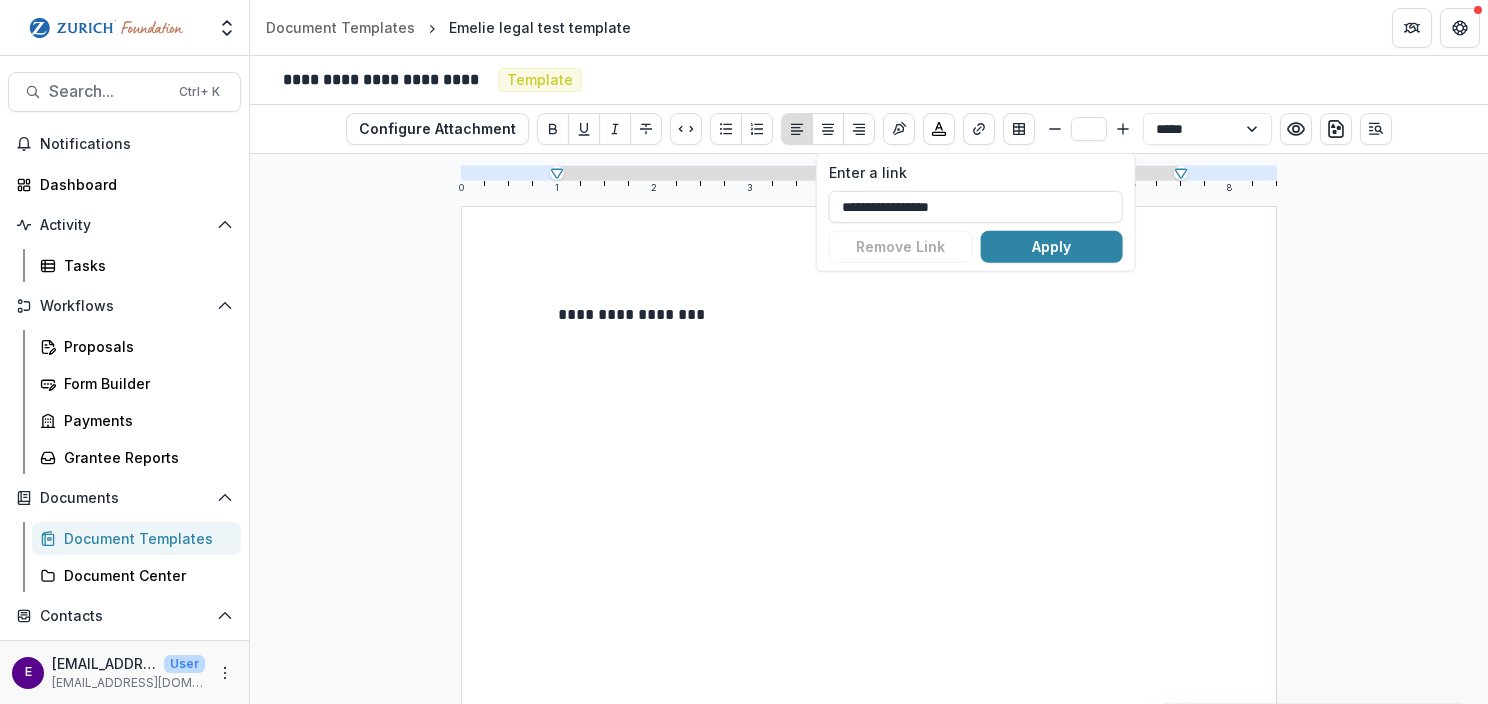 drag, startPoint x: 1027, startPoint y: 200, endPoint x: 681, endPoint y: 198, distance: 346.00577 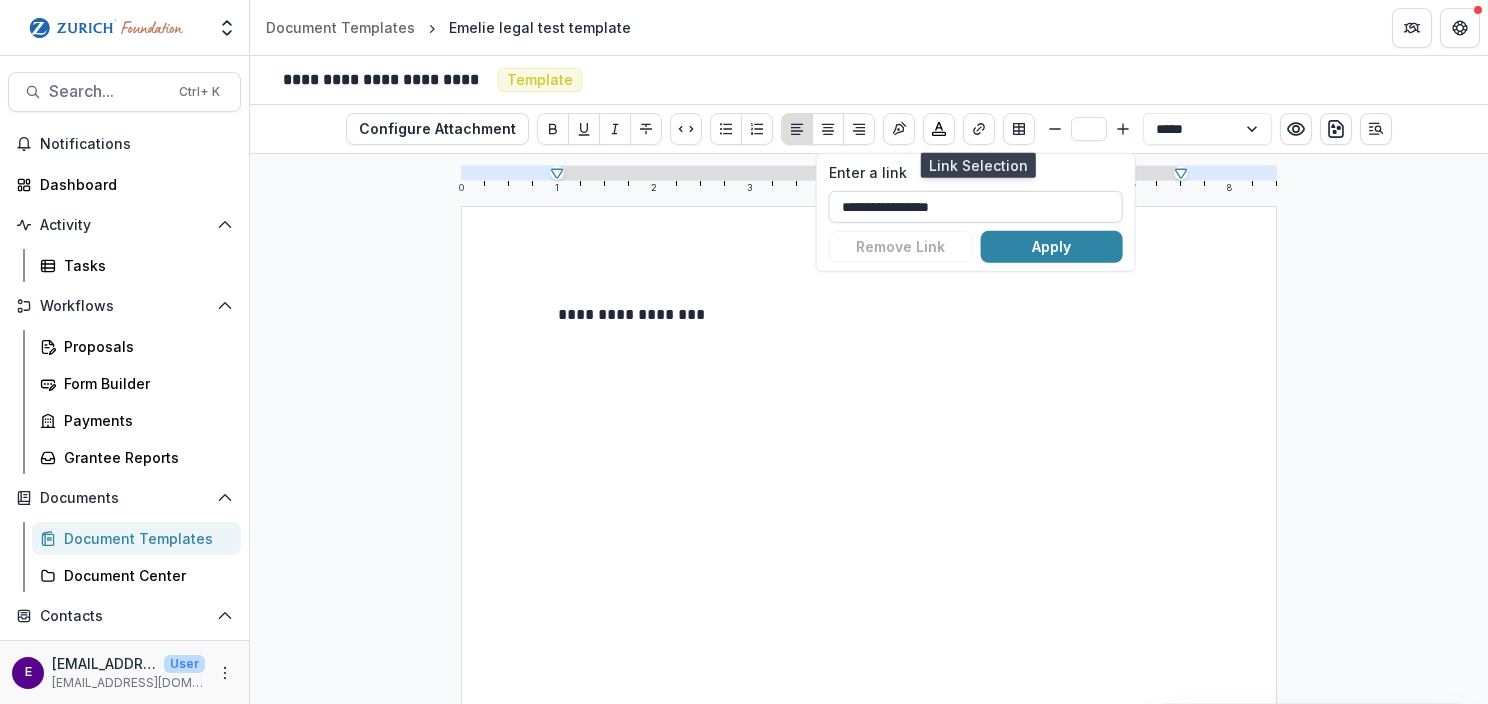 click on "**********" at bounding box center [976, 207] 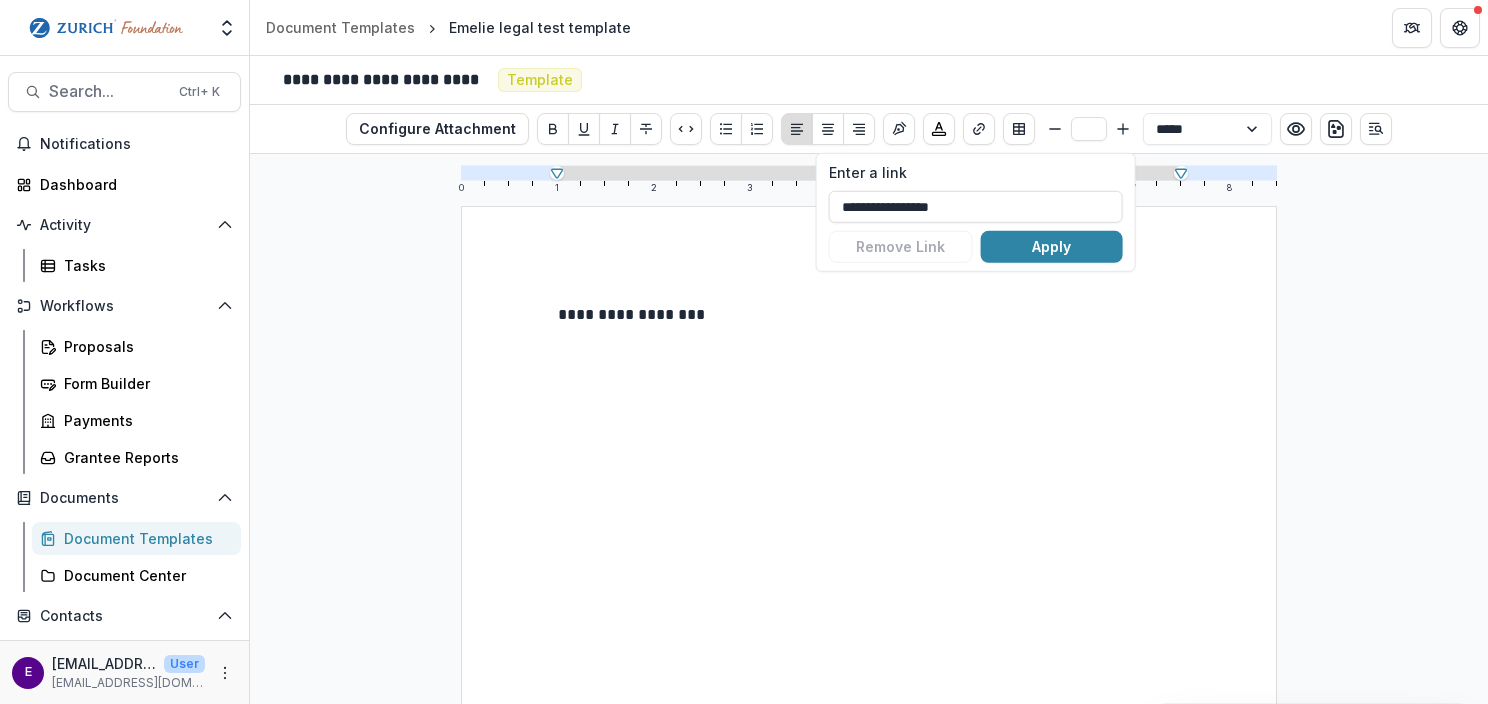 drag, startPoint x: 969, startPoint y: 202, endPoint x: 546, endPoint y: 200, distance: 423.00473 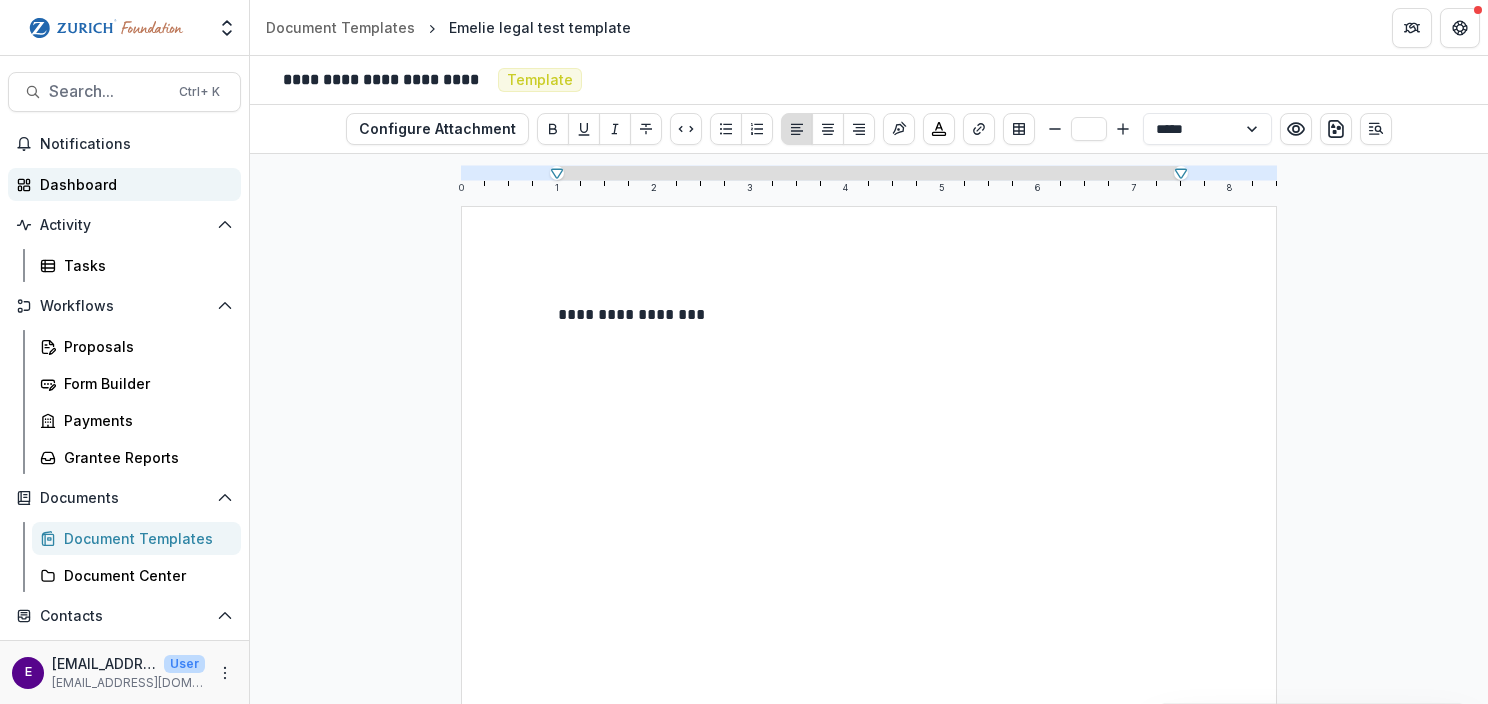 click on "Dashboard" at bounding box center (132, 184) 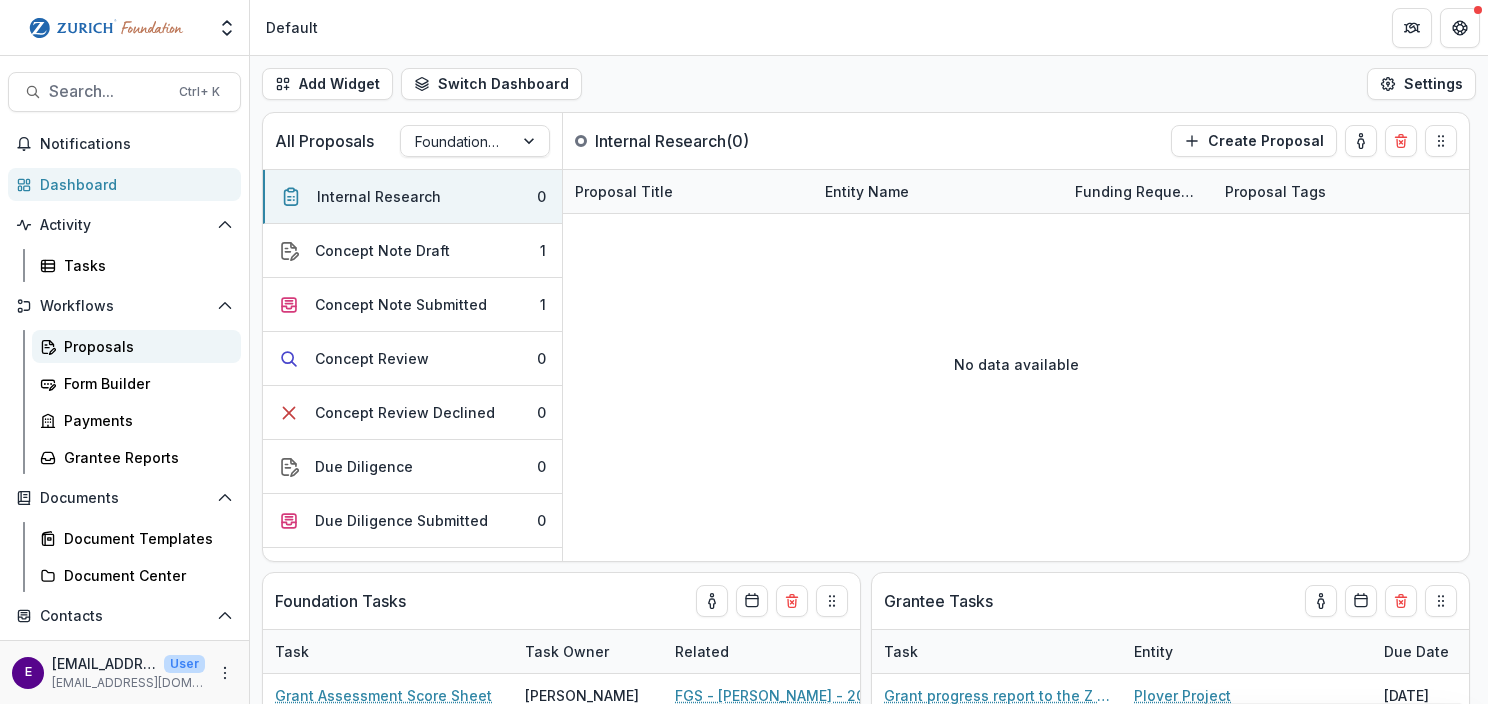 click on "Proposals" at bounding box center (144, 346) 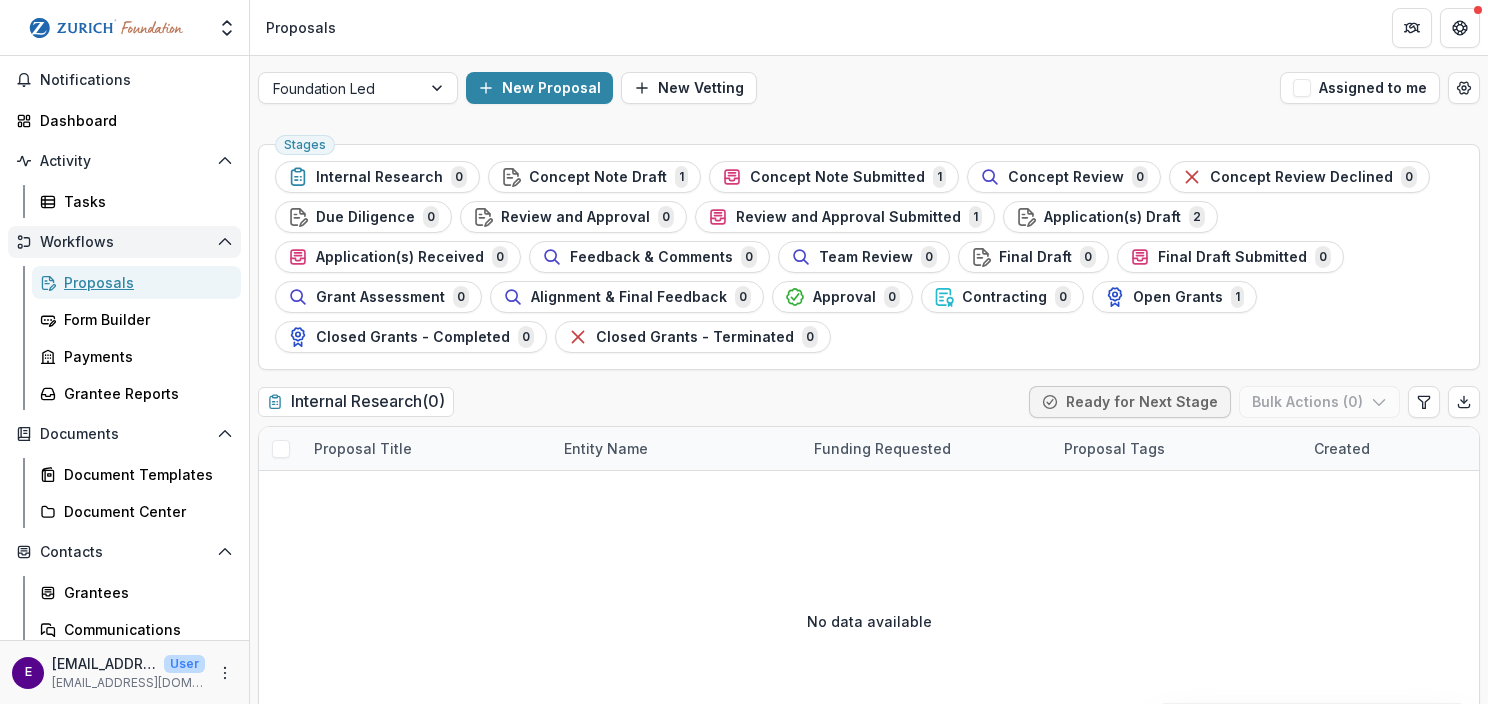 scroll, scrollTop: 100, scrollLeft: 0, axis: vertical 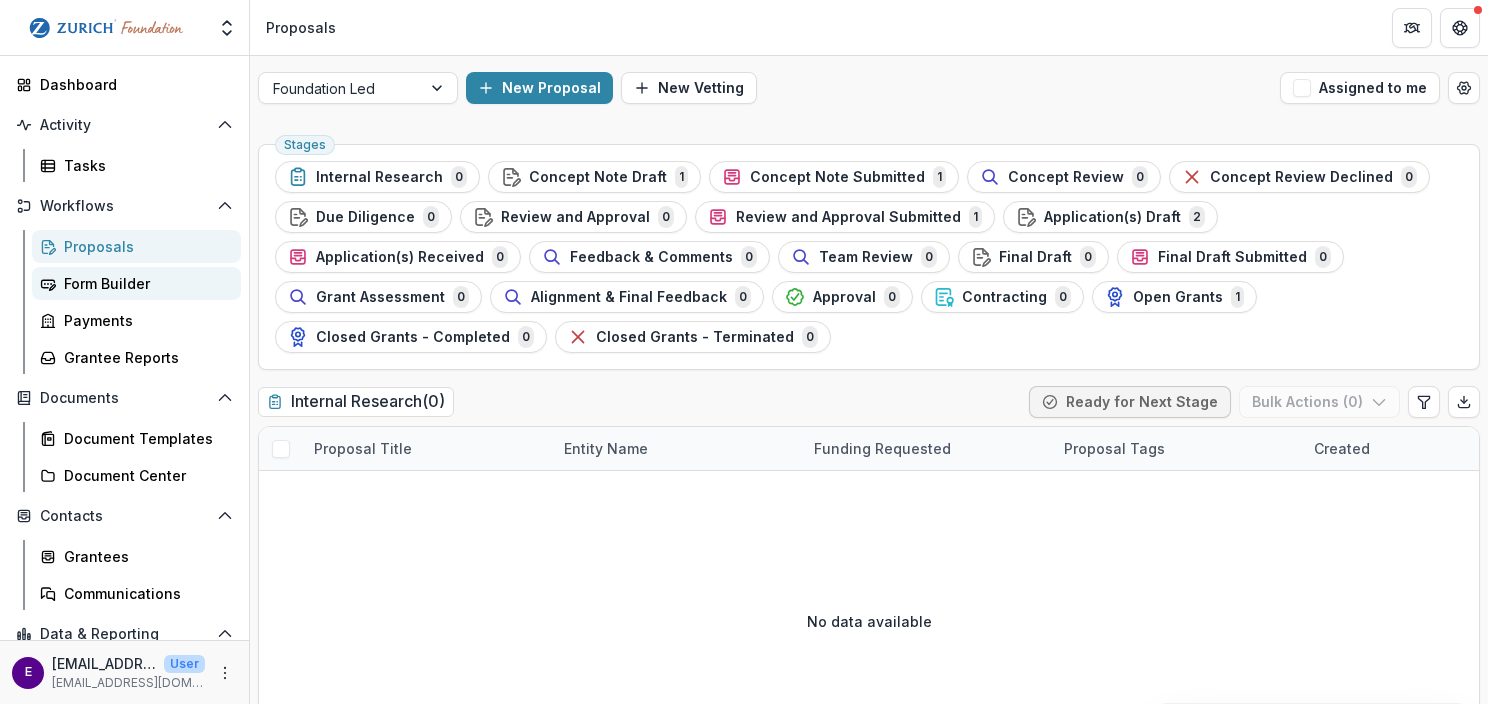 click on "Form Builder" at bounding box center (136, 283) 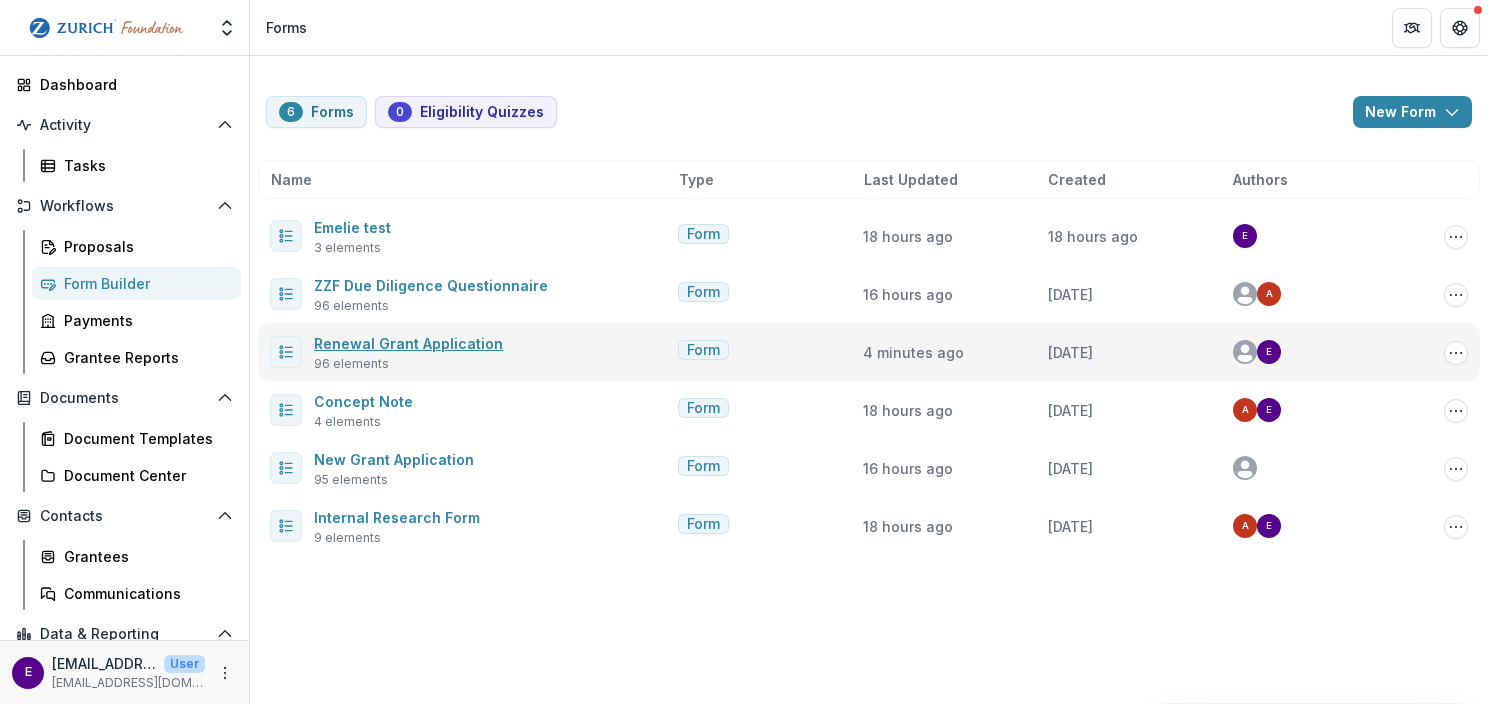 click on "Renewal Grant Application" at bounding box center [408, 343] 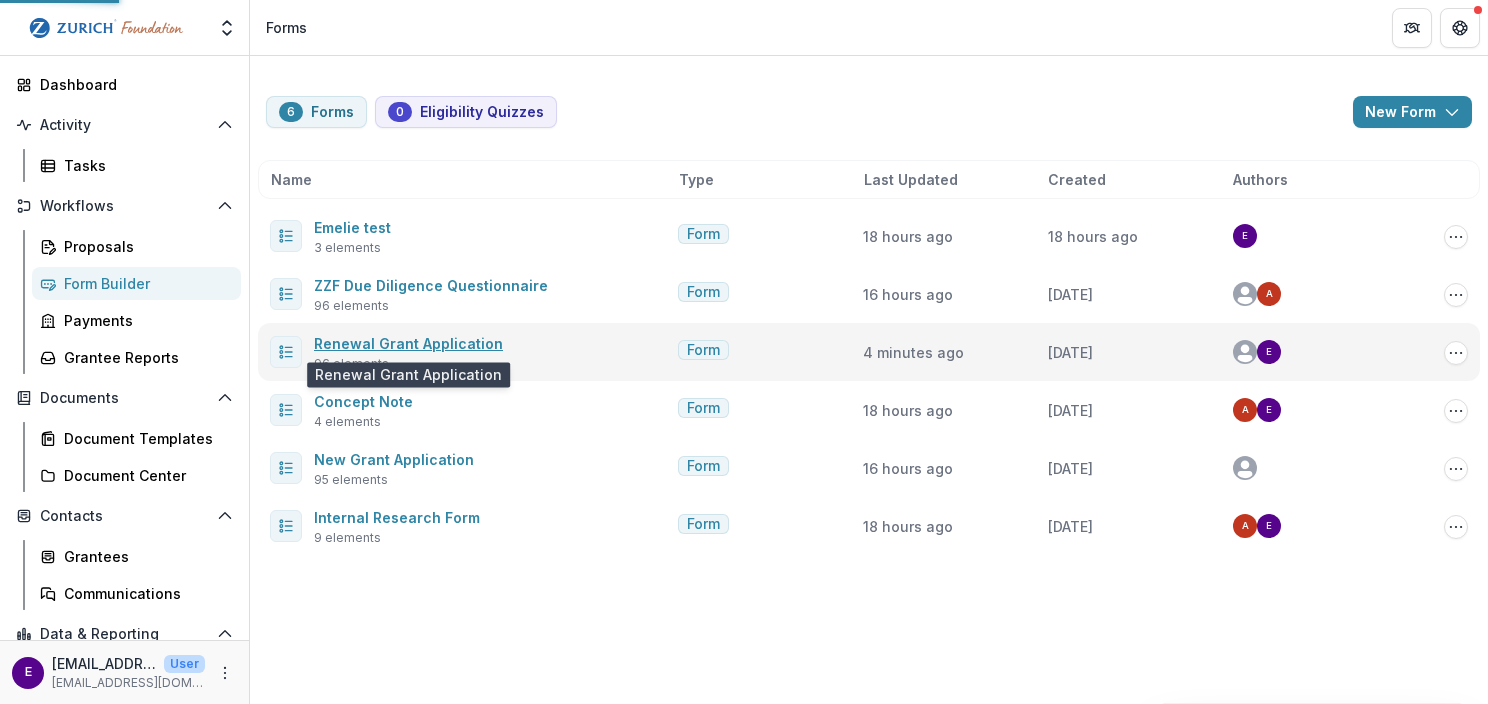 select on "********" 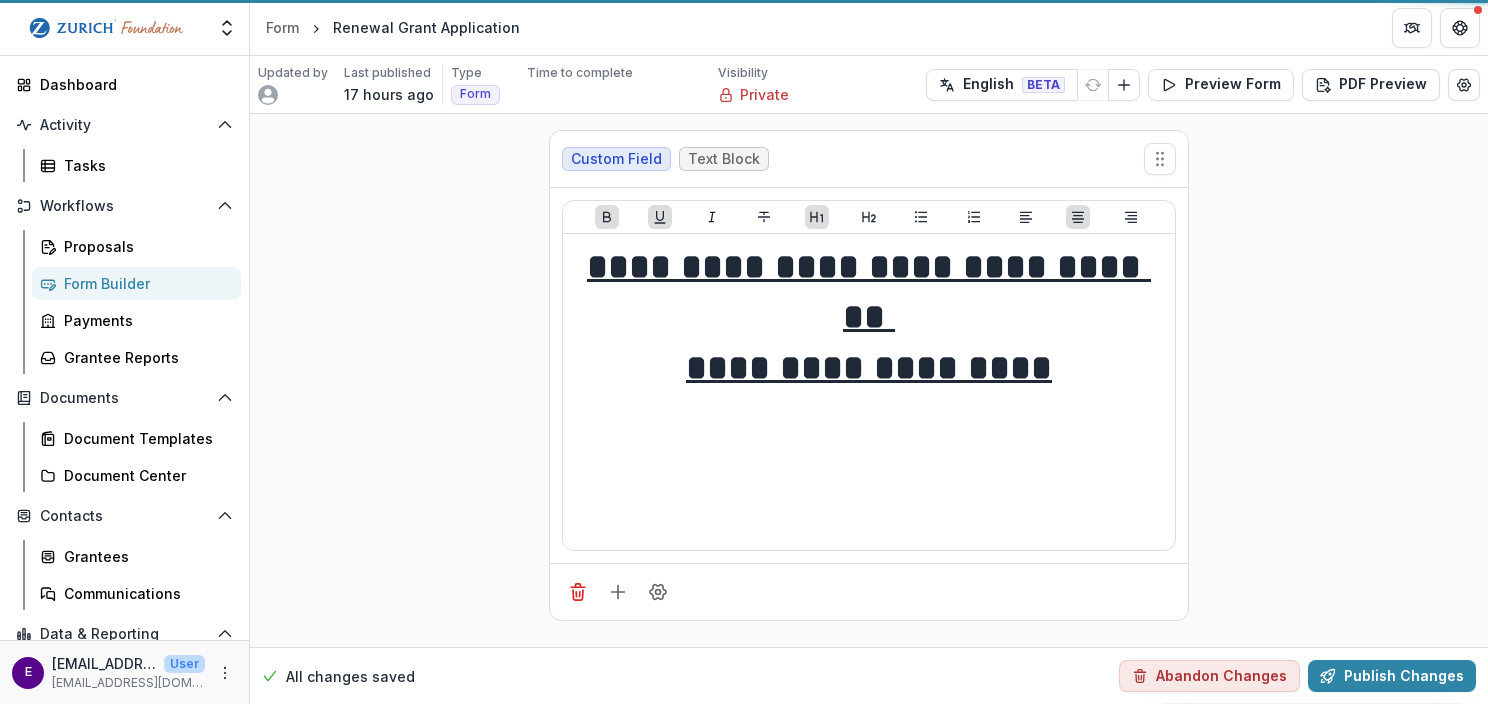 scroll, scrollTop: 600, scrollLeft: 0, axis: vertical 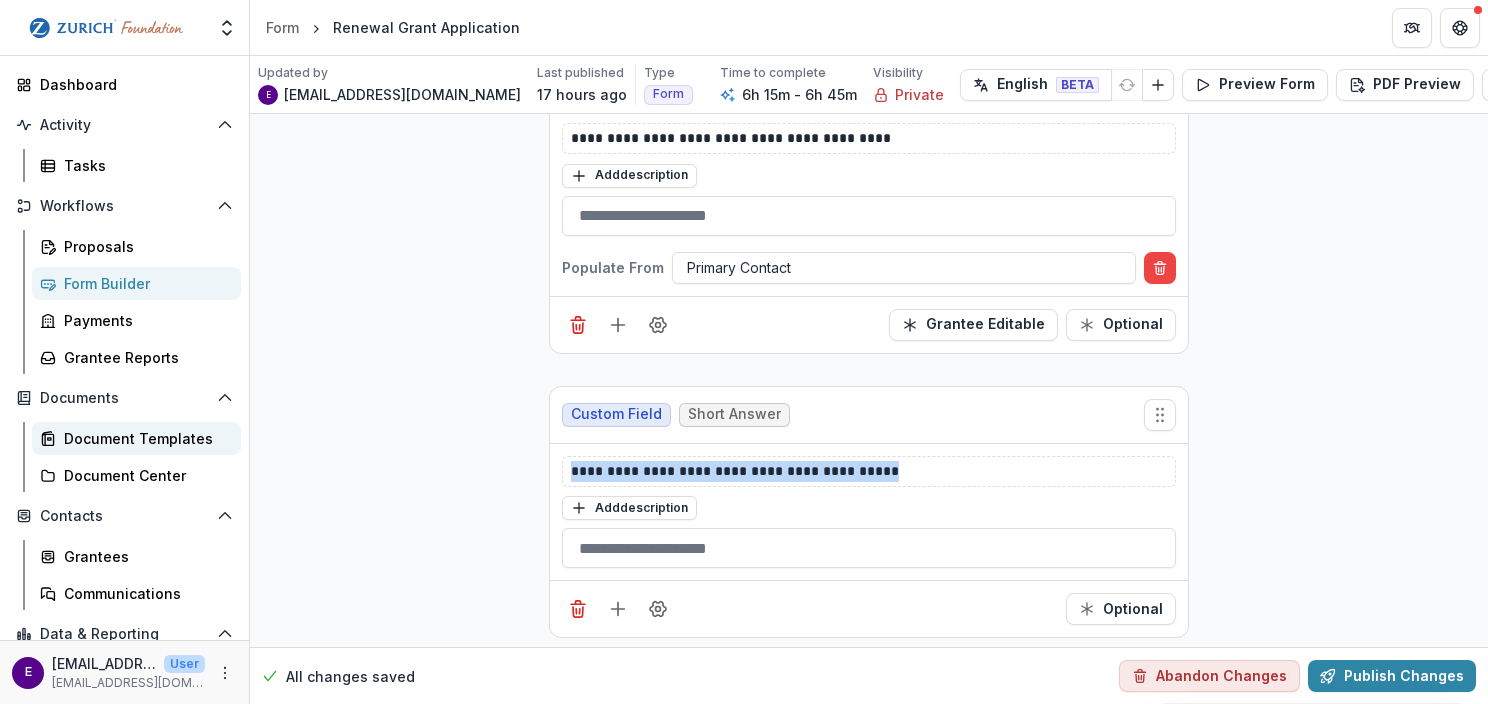 click on "Document Templates" at bounding box center [144, 438] 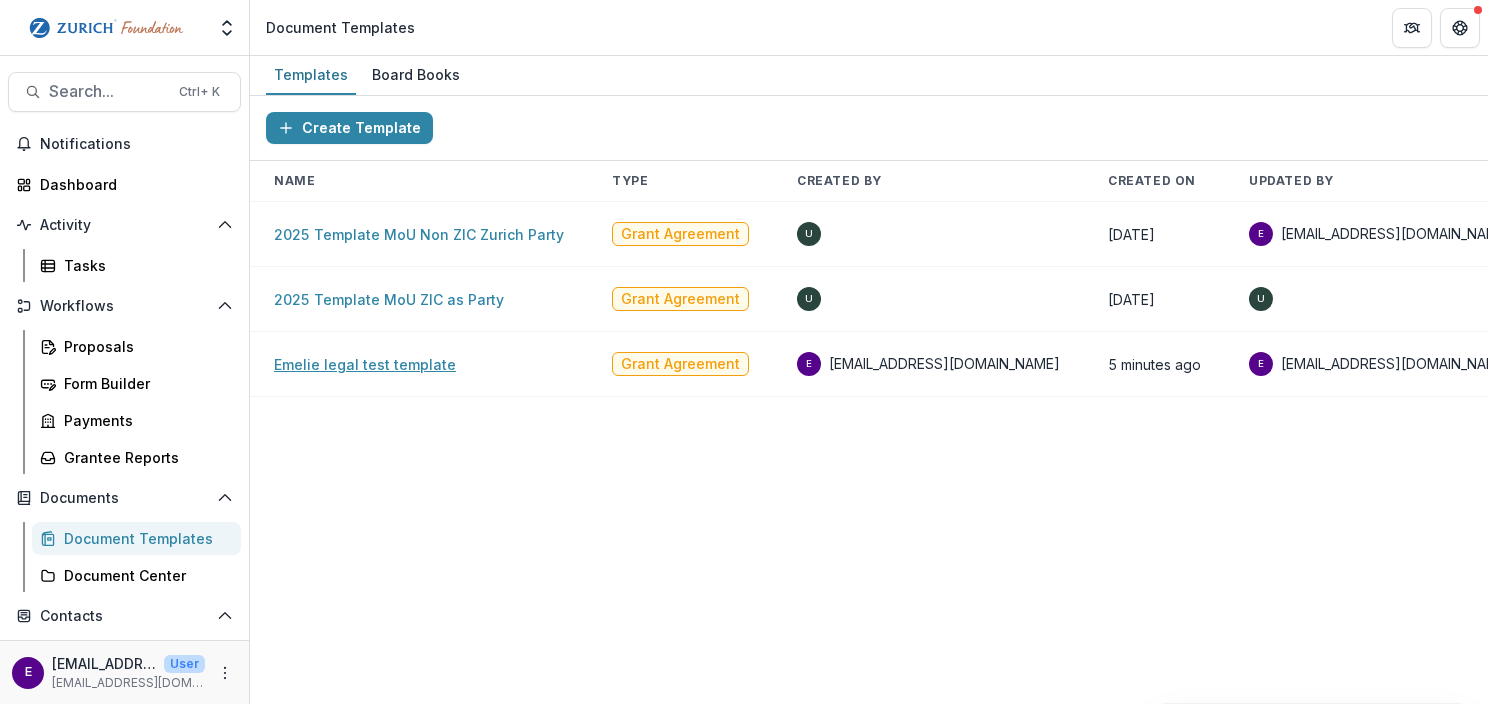 click on "Emelie legal test template" at bounding box center (365, 364) 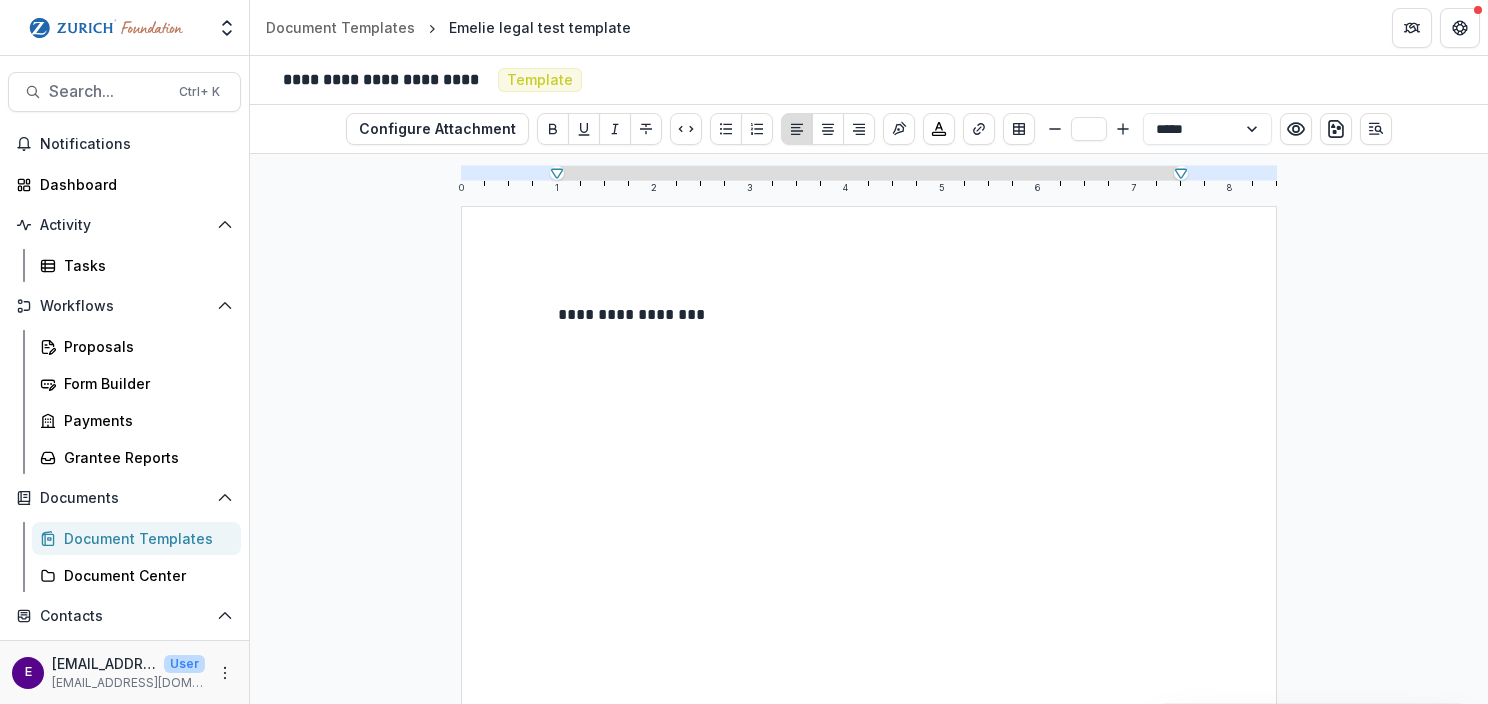 click on "**********" at bounding box center [869, 339] 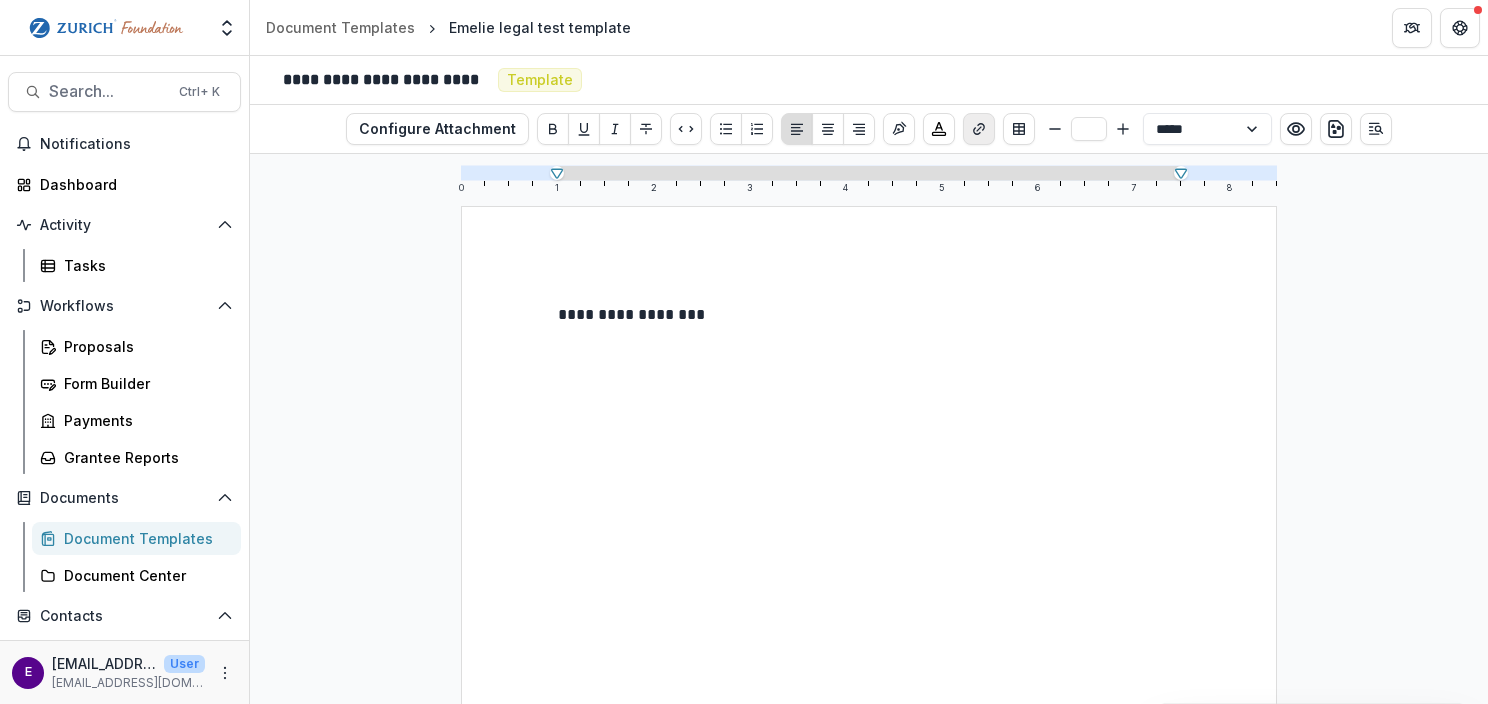 click 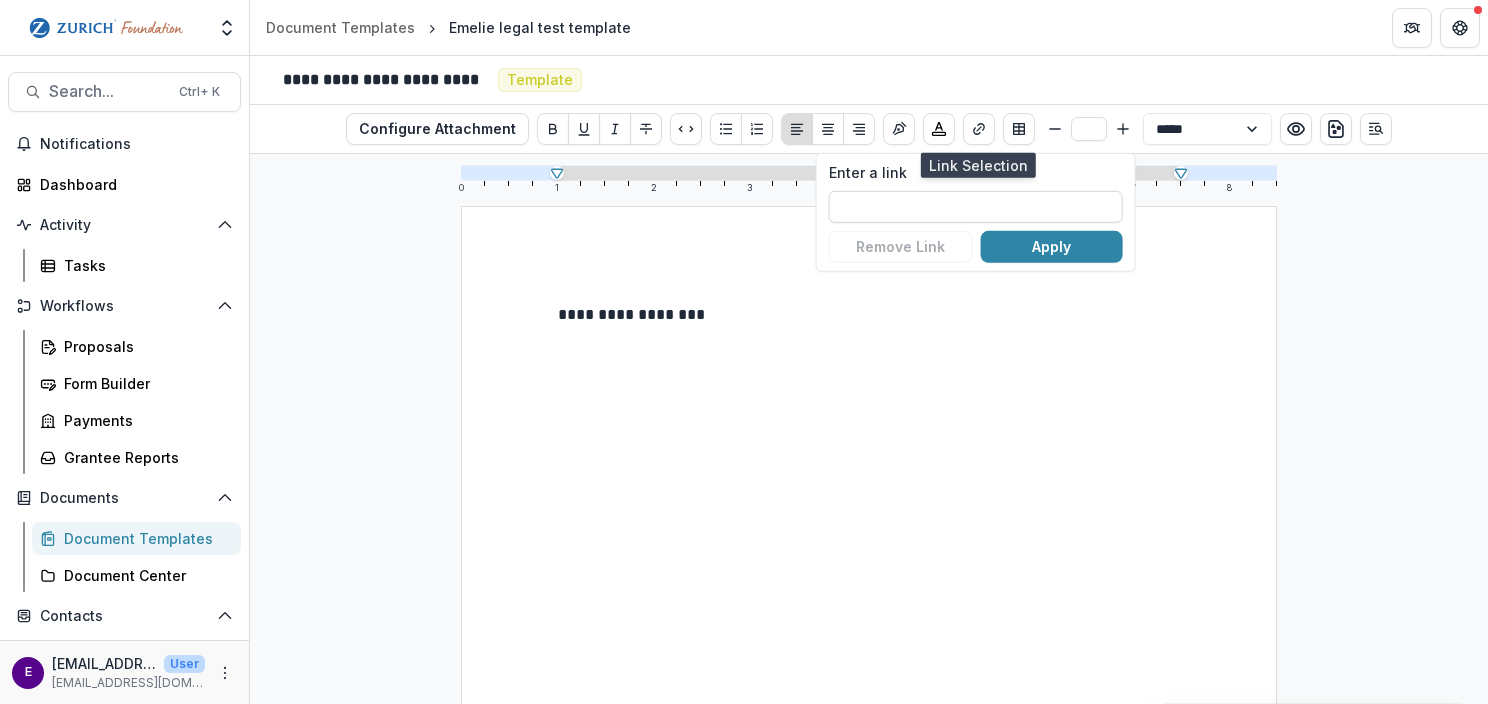 click on "Enter a link" at bounding box center [976, 207] 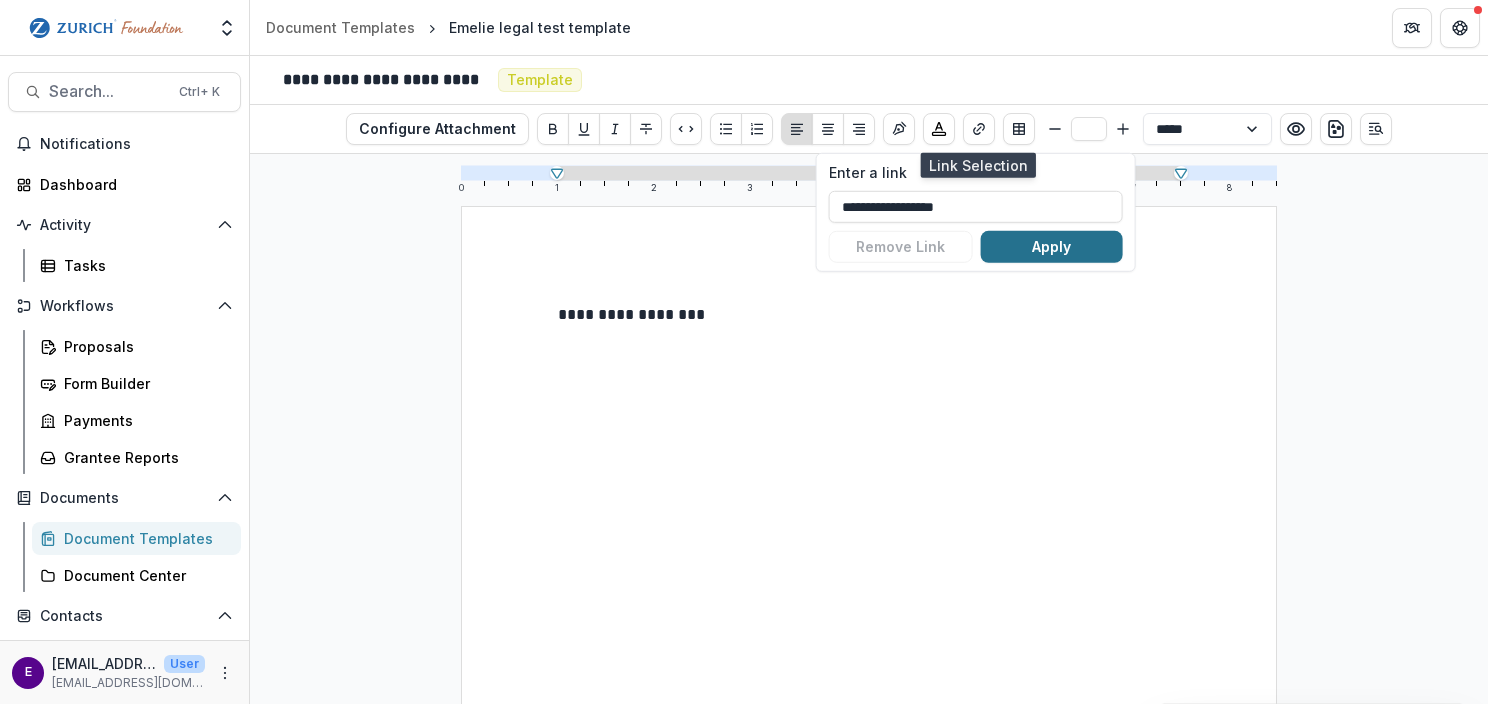 click on "Apply" at bounding box center (1052, 247) 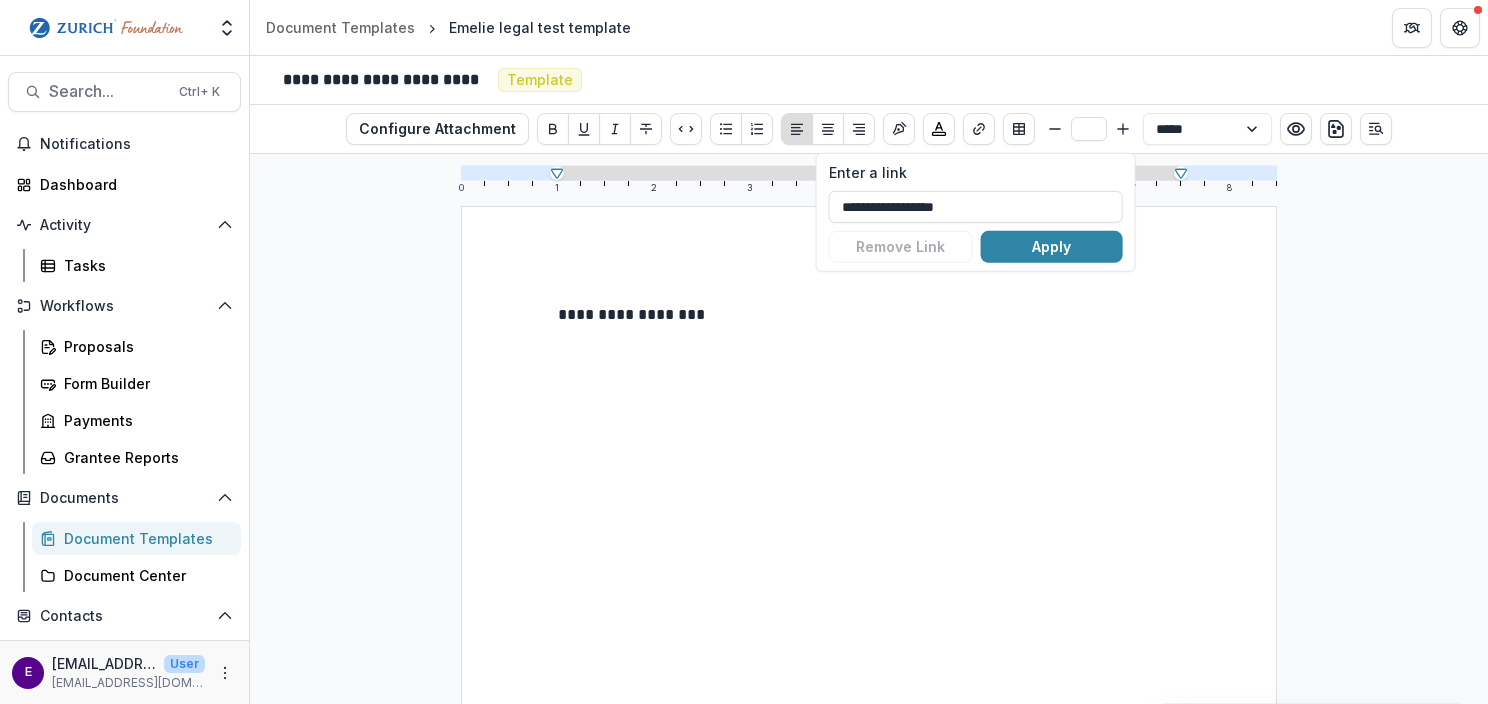 drag, startPoint x: 1027, startPoint y: 204, endPoint x: 547, endPoint y: 154, distance: 482.59714 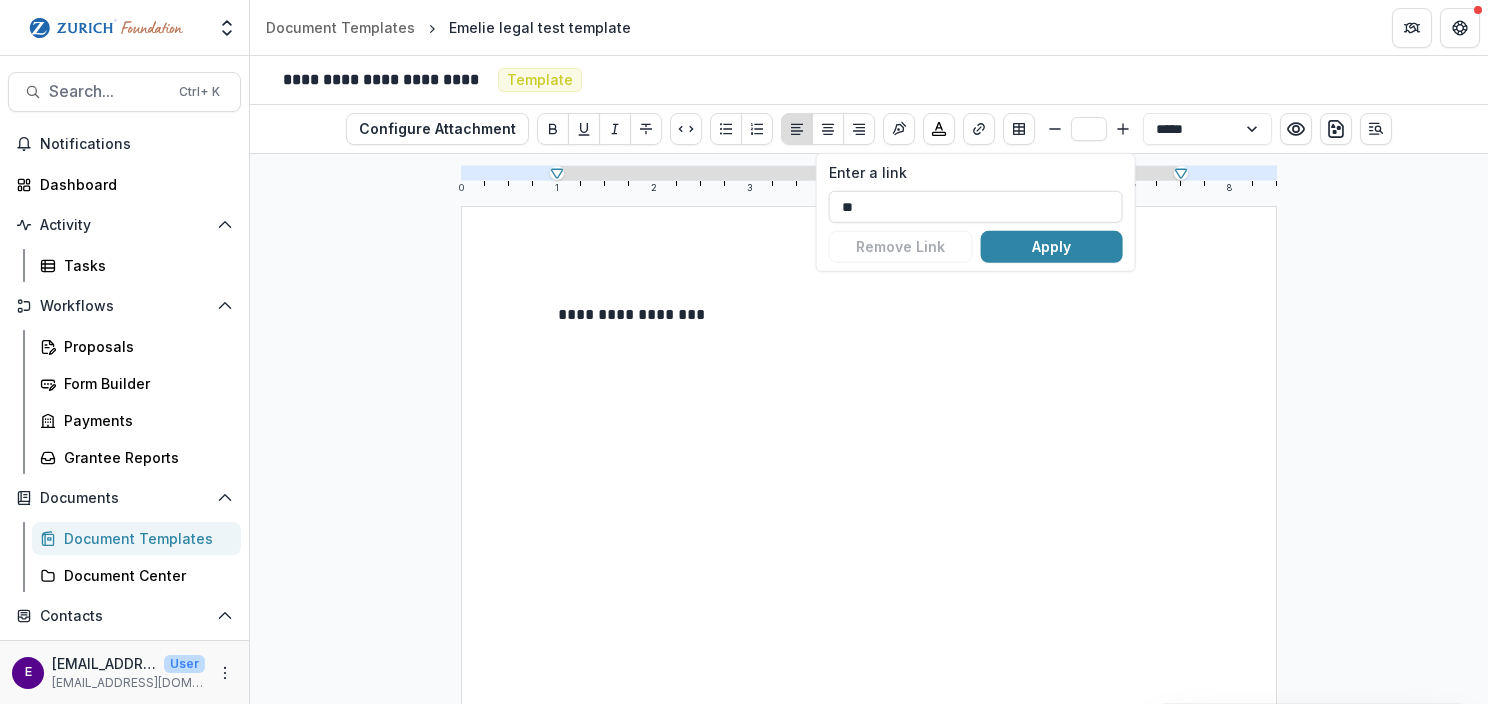 type on "*" 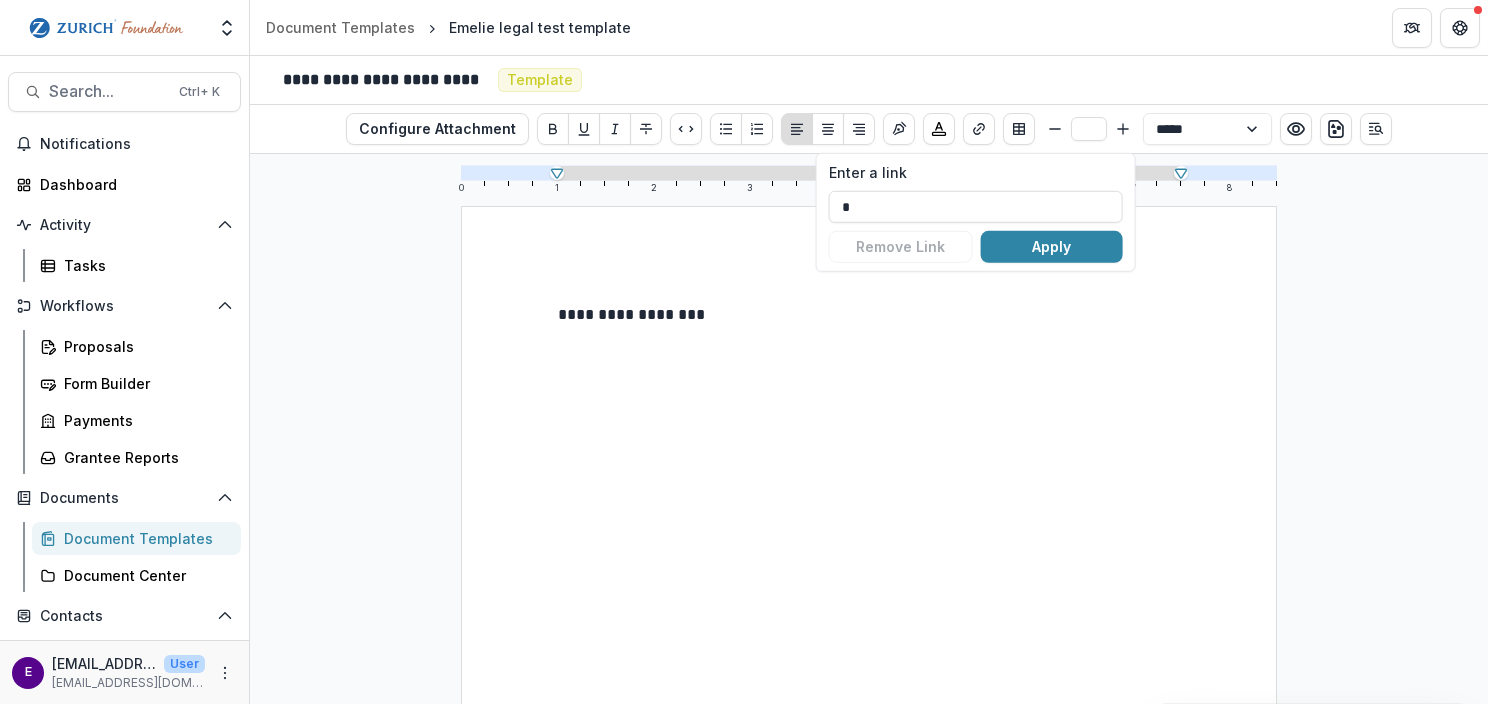 paste on "**********" 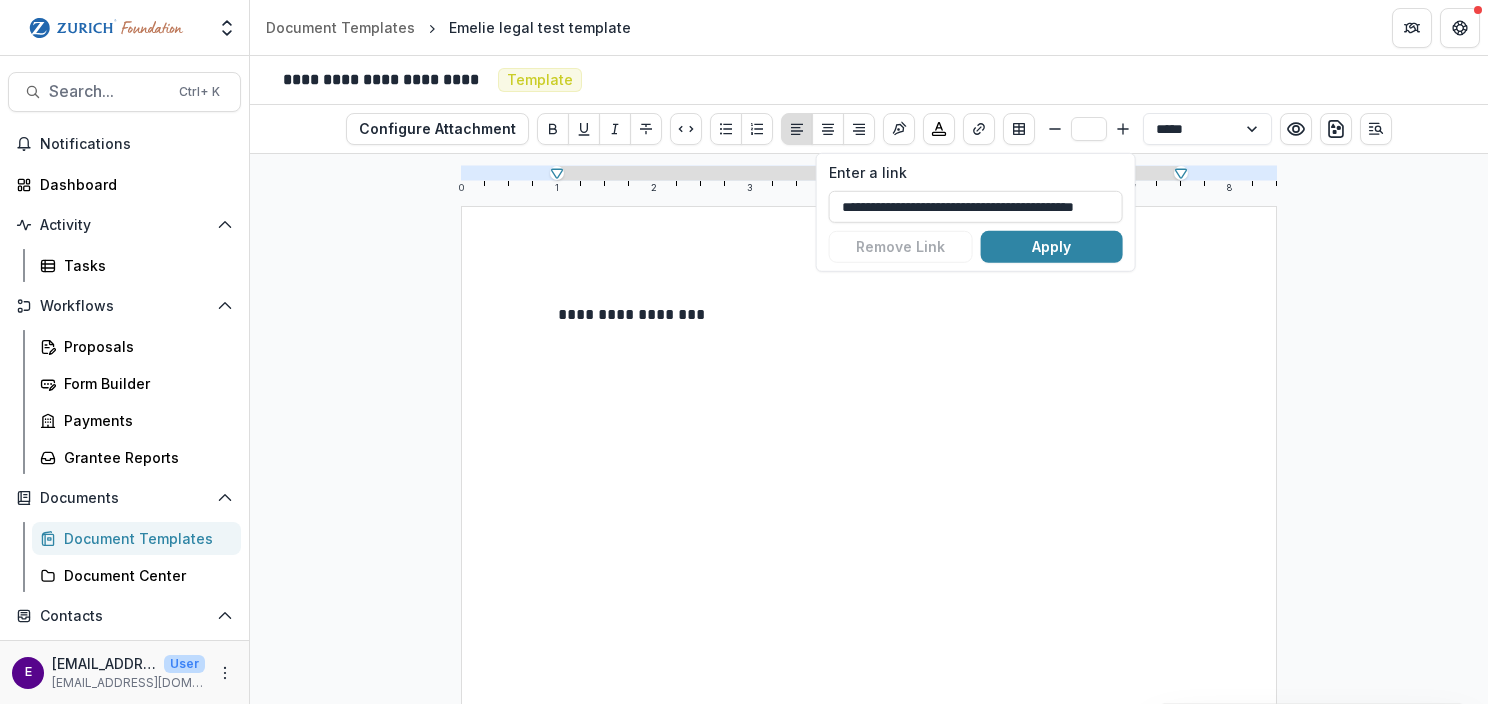 scroll, scrollTop: 0, scrollLeft: 30, axis: horizontal 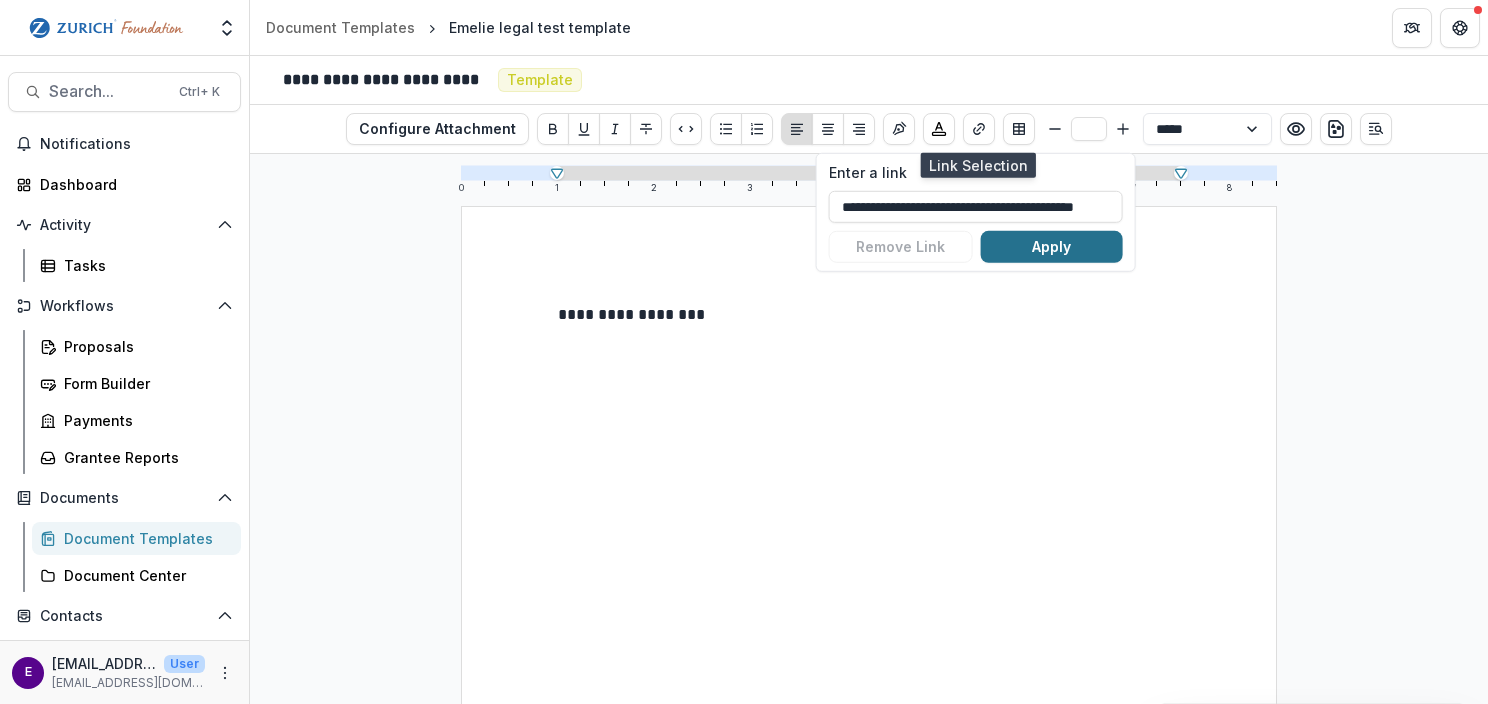 type on "**********" 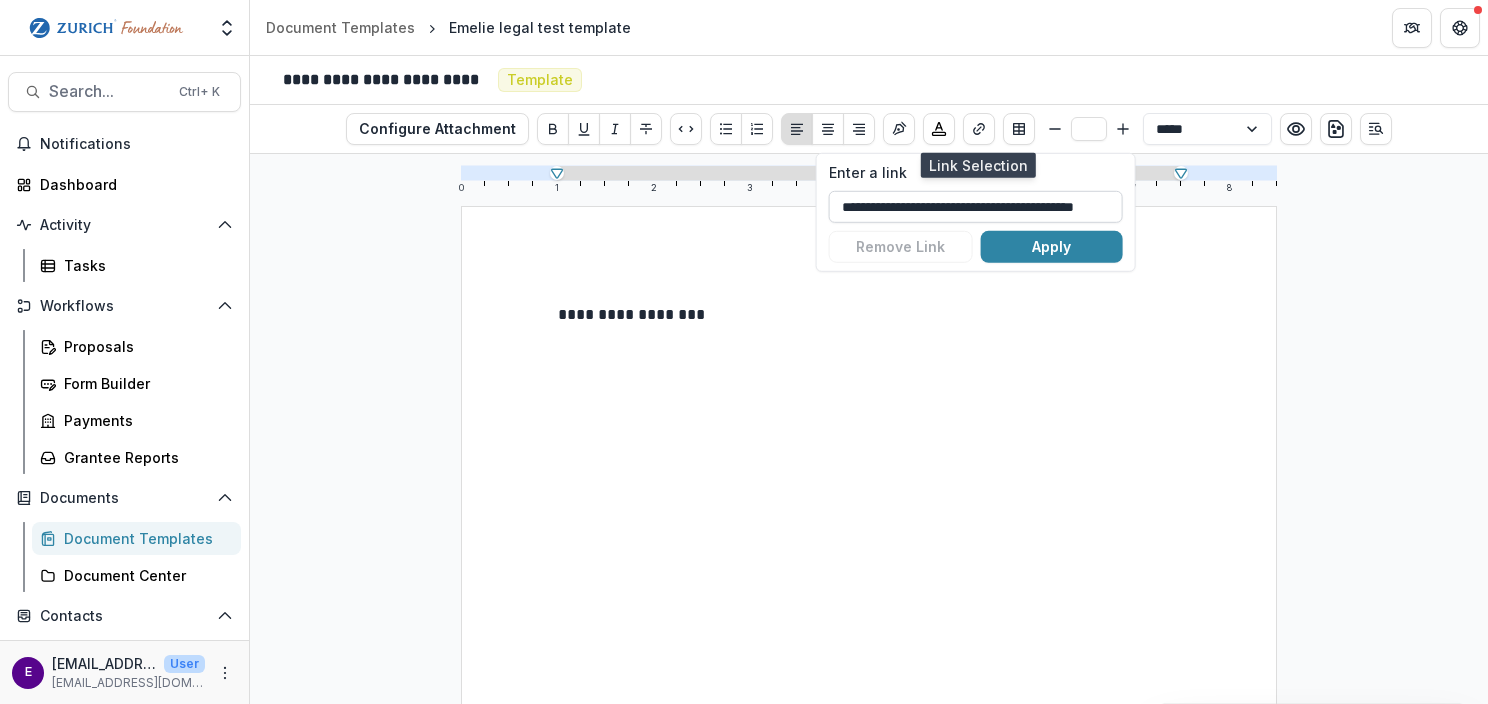 click on "**********" at bounding box center [976, 207] 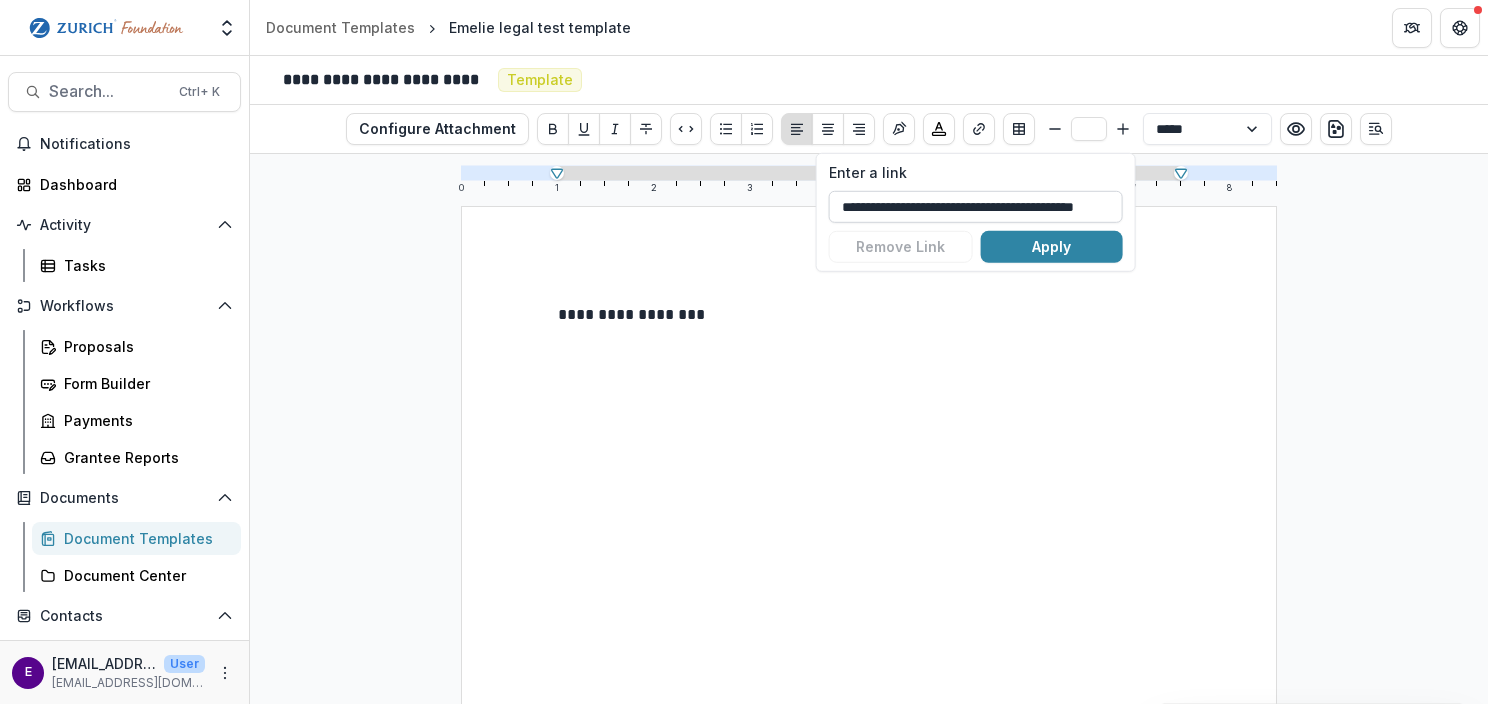 click on "**********" at bounding box center [976, 207] 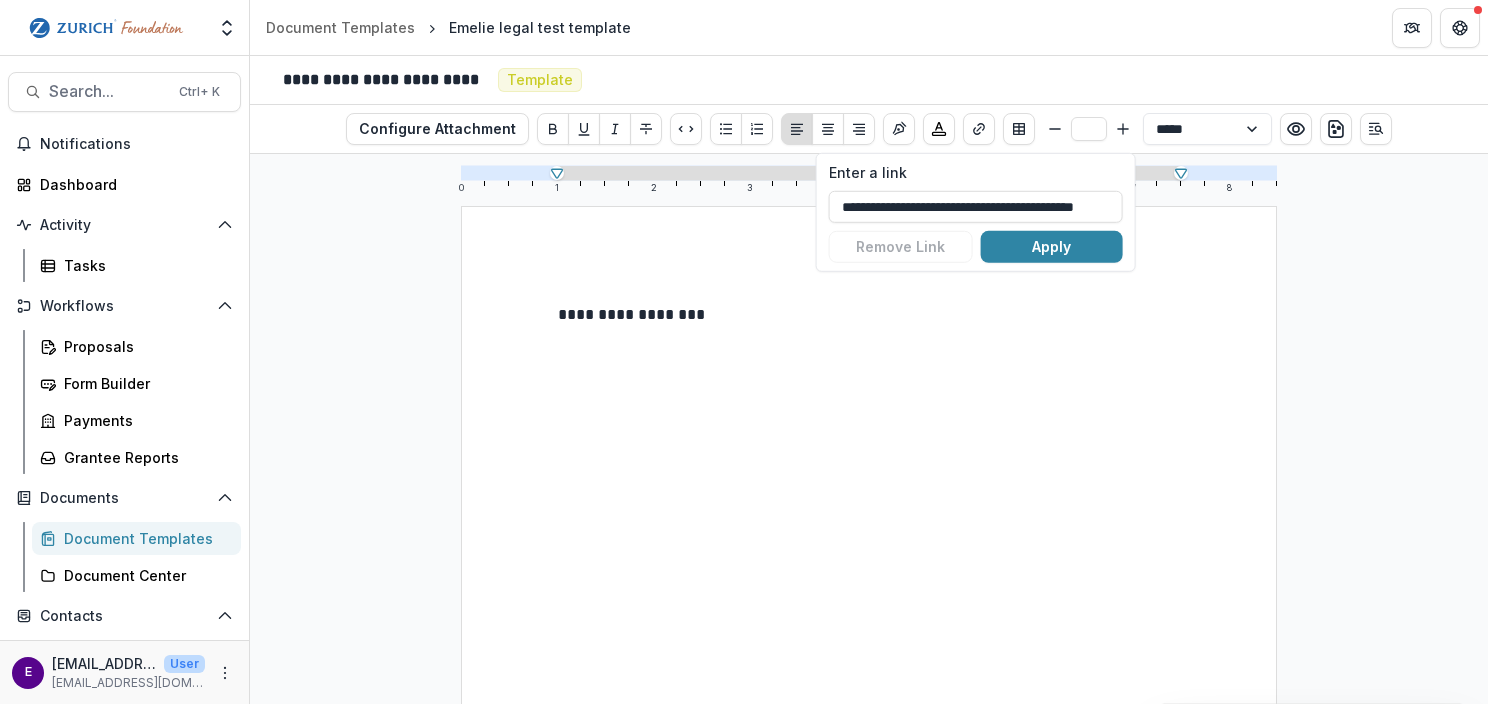 scroll, scrollTop: 0, scrollLeft: 0, axis: both 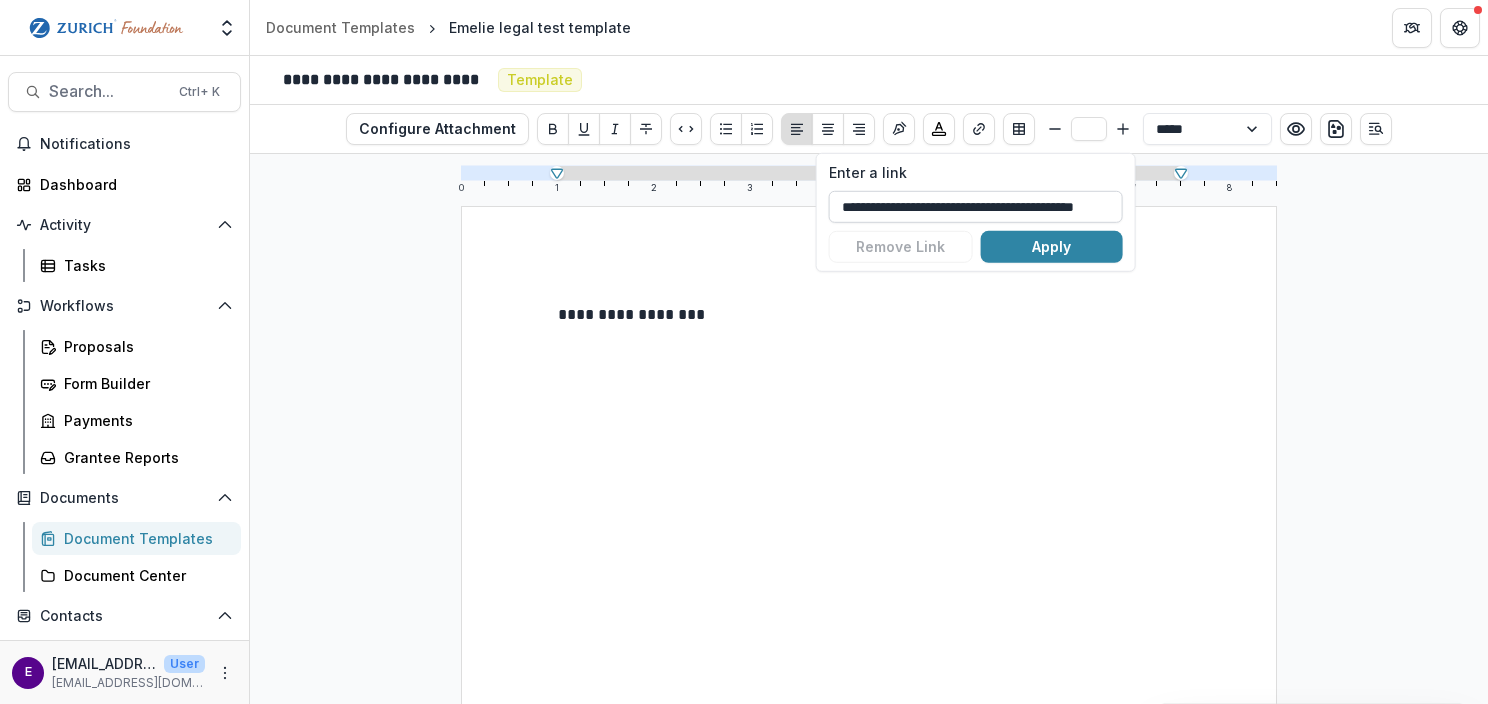 click on "**********" at bounding box center [976, 207] 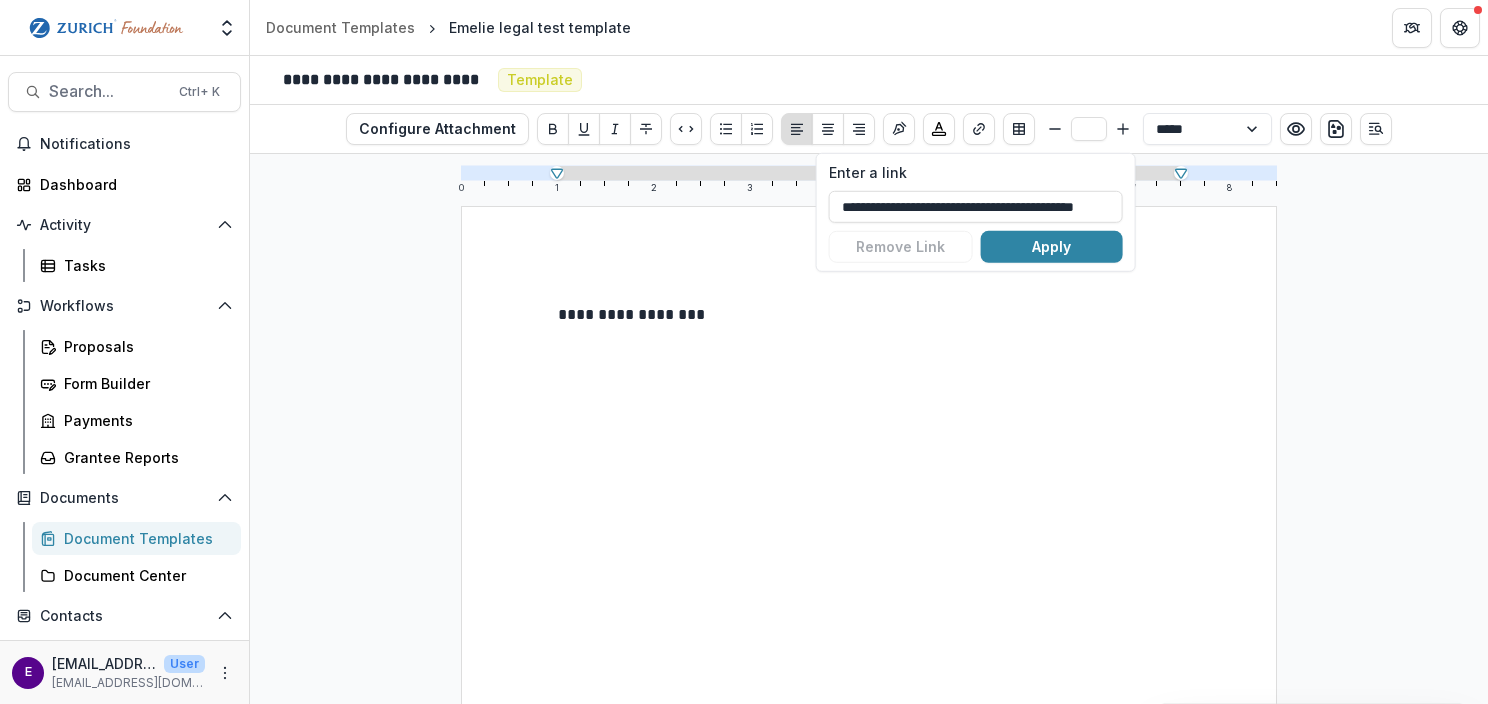 scroll, scrollTop: 0, scrollLeft: 30, axis: horizontal 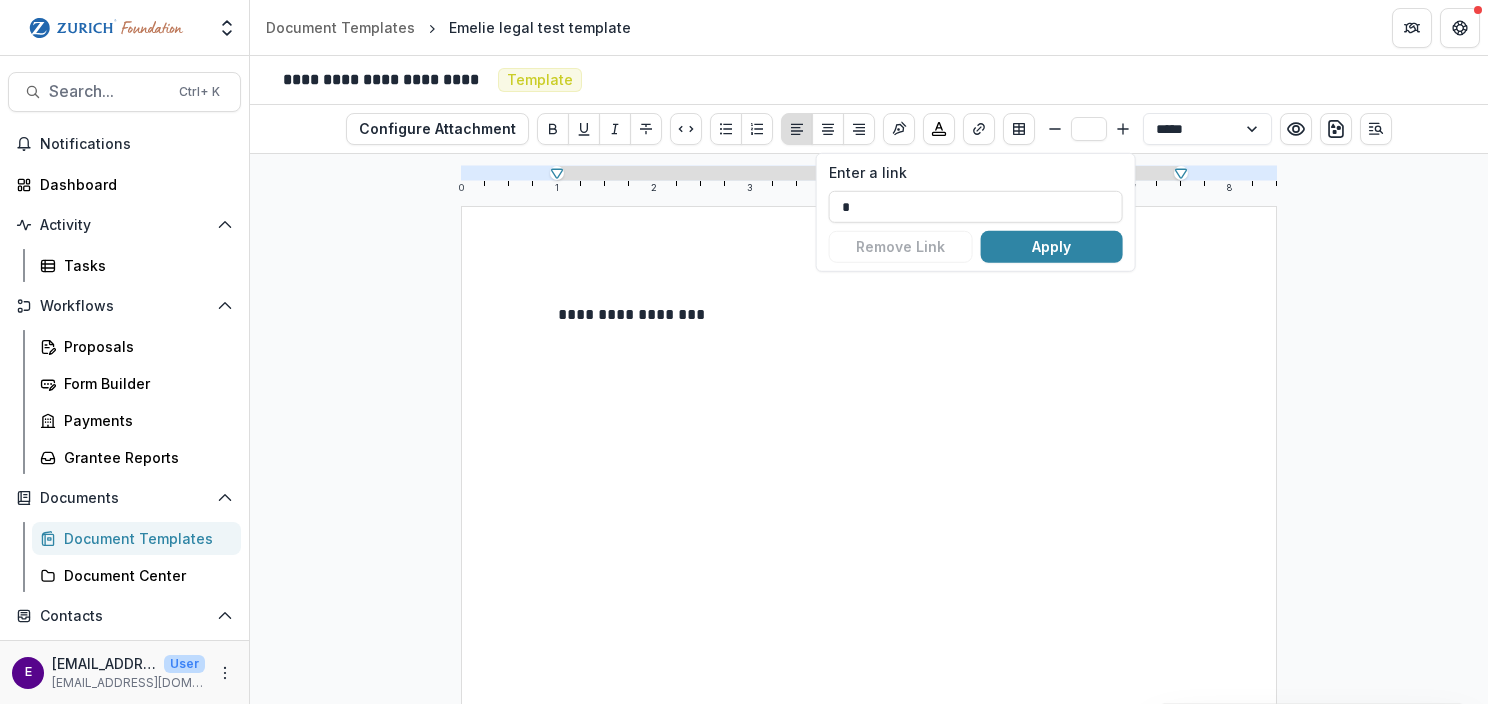 paste on "**********" 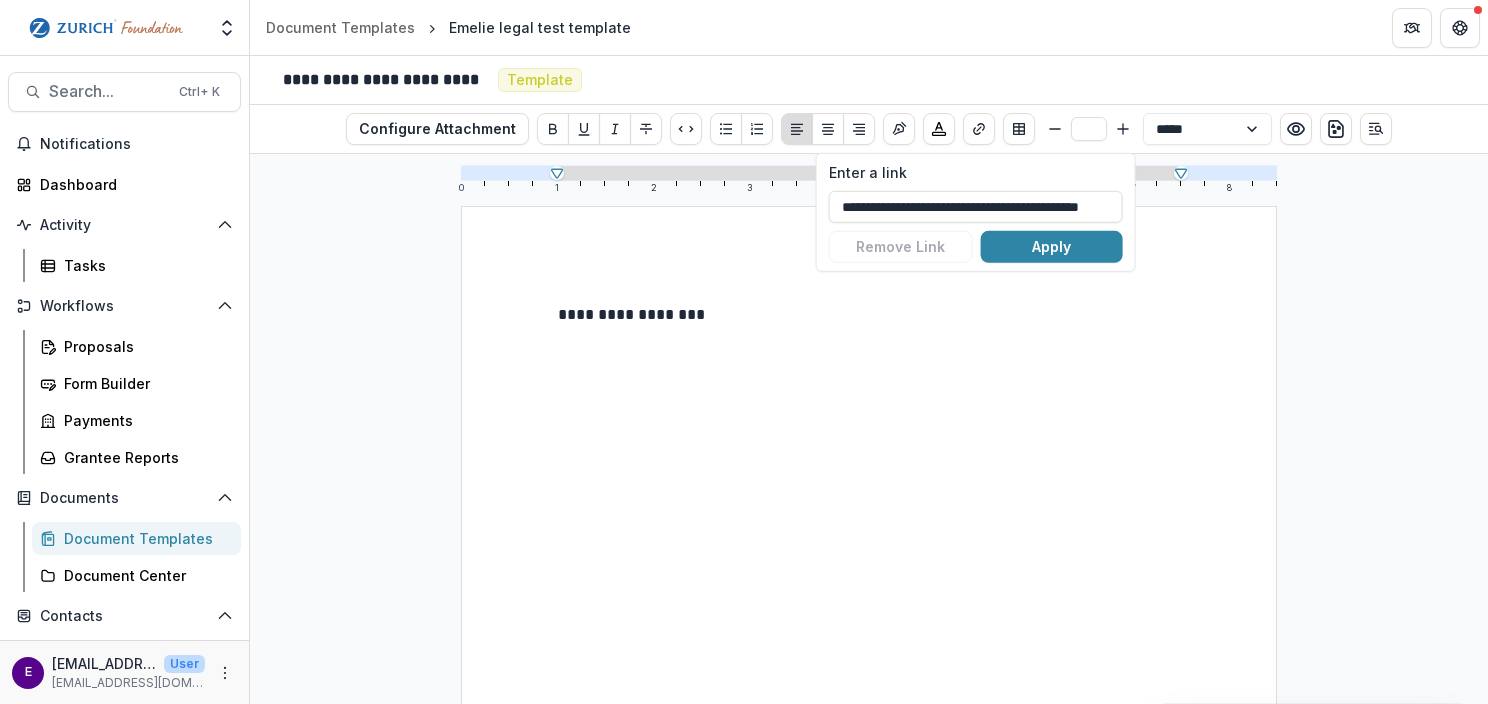 scroll, scrollTop: 0, scrollLeft: 38, axis: horizontal 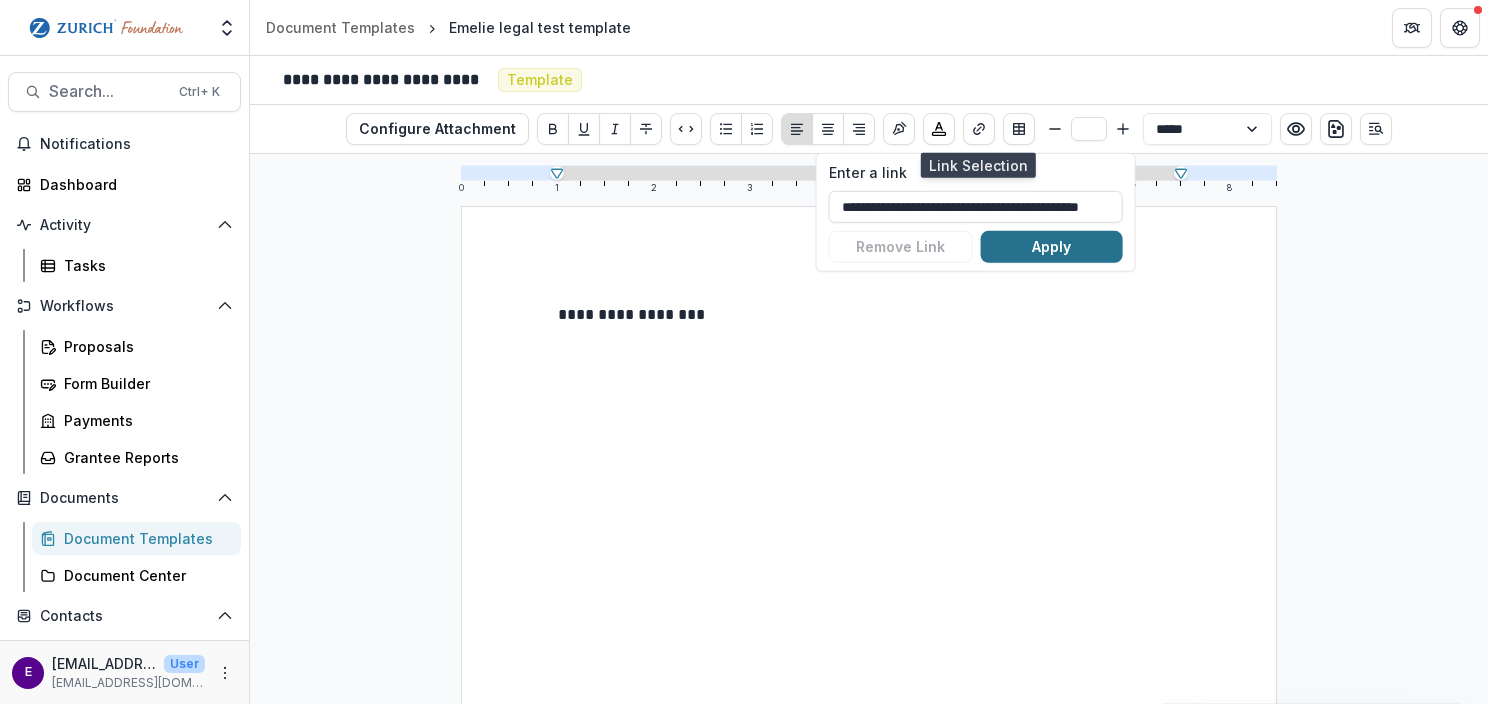 type on "**********" 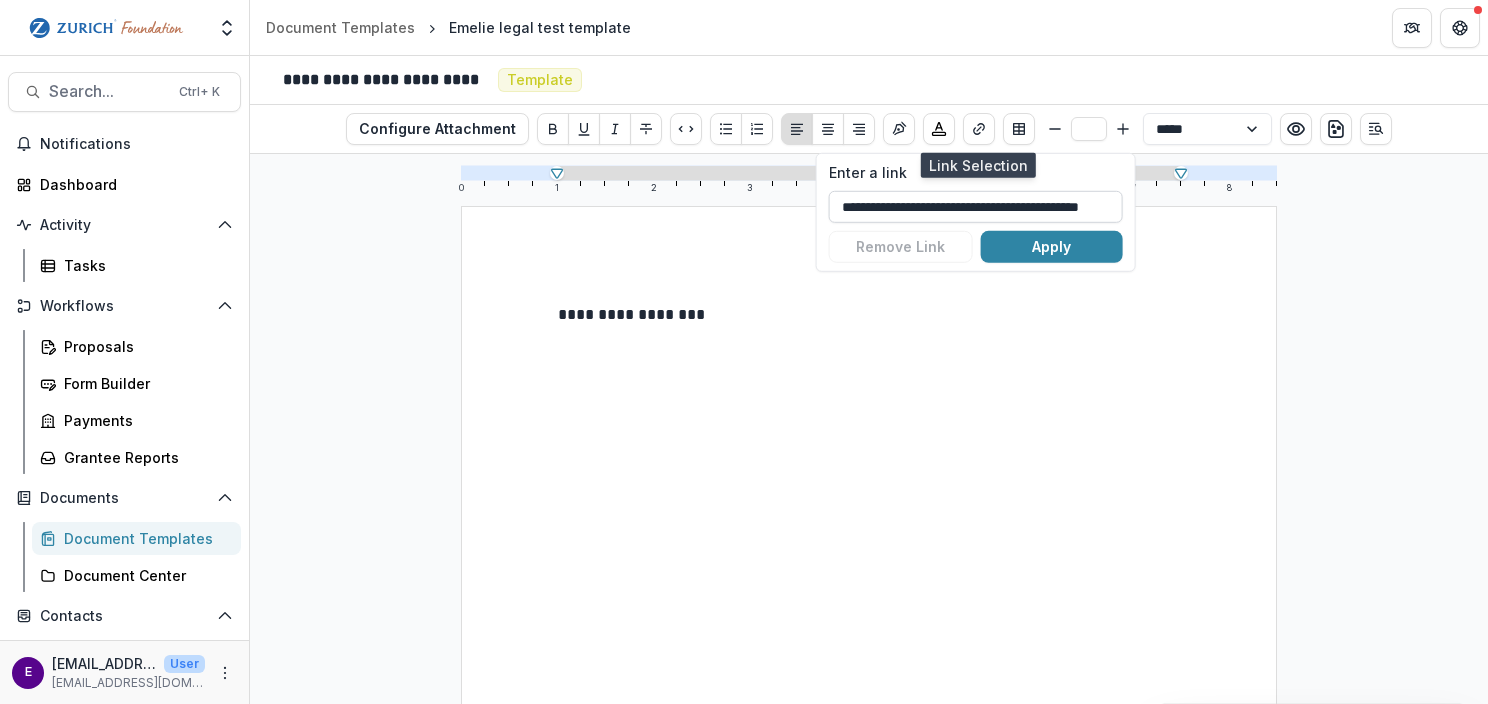 click on "**********" at bounding box center [976, 207] 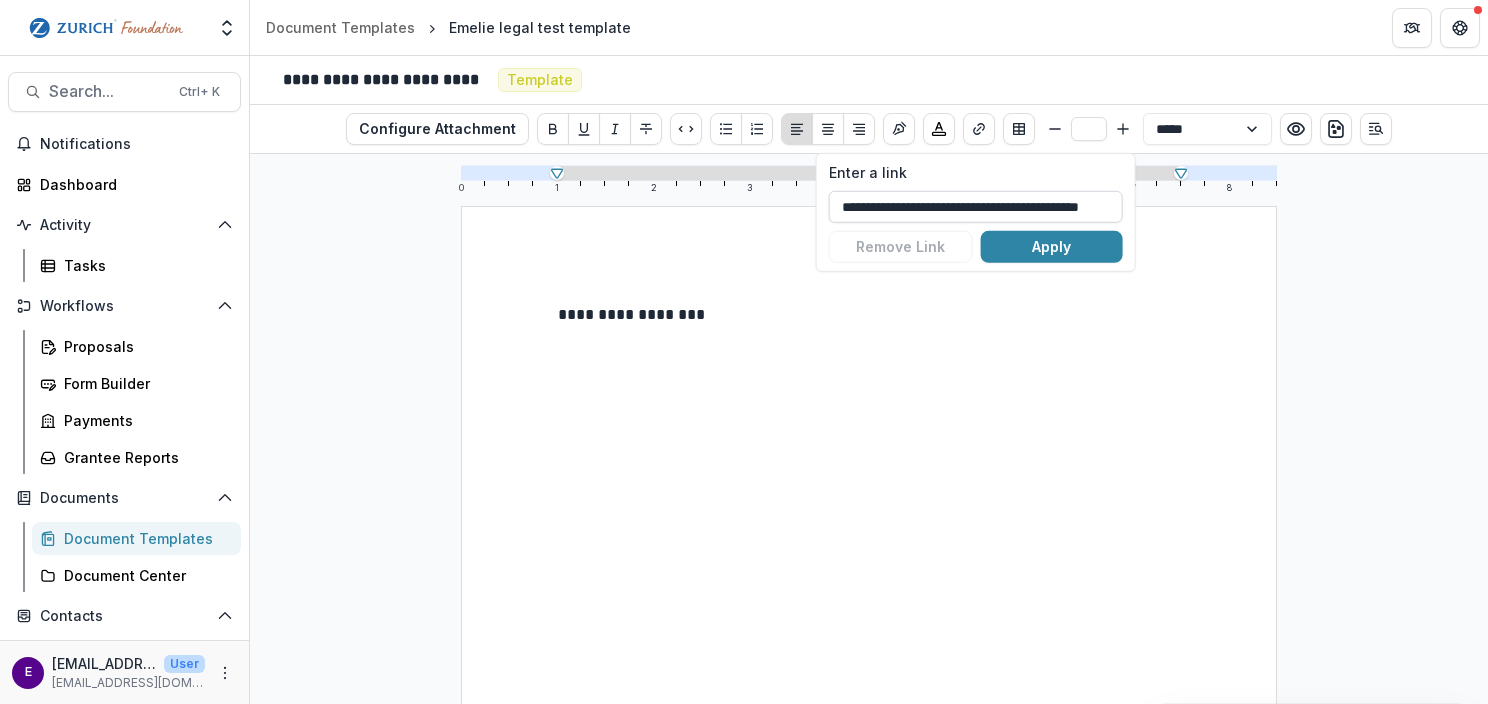 click on "**********" at bounding box center (976, 207) 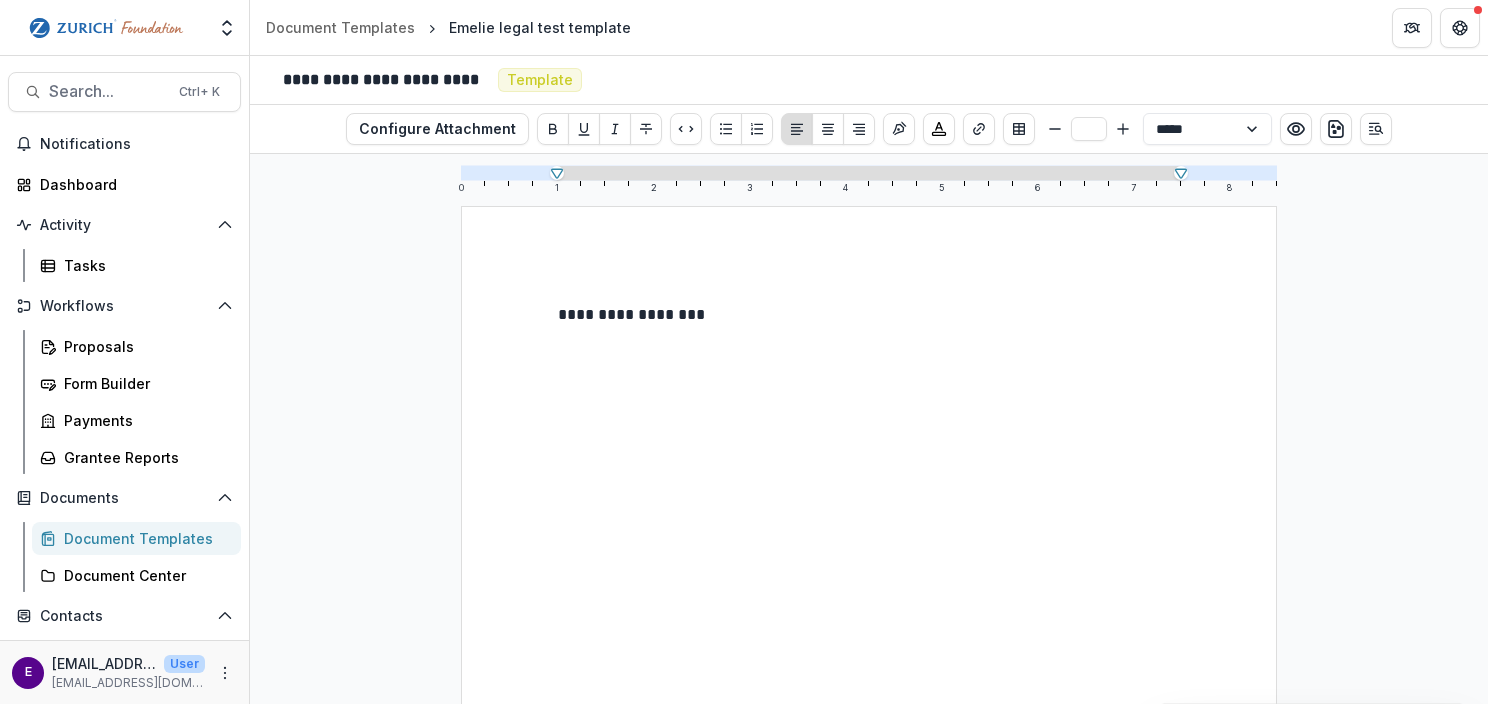 click on "**********" at bounding box center (869, 734) 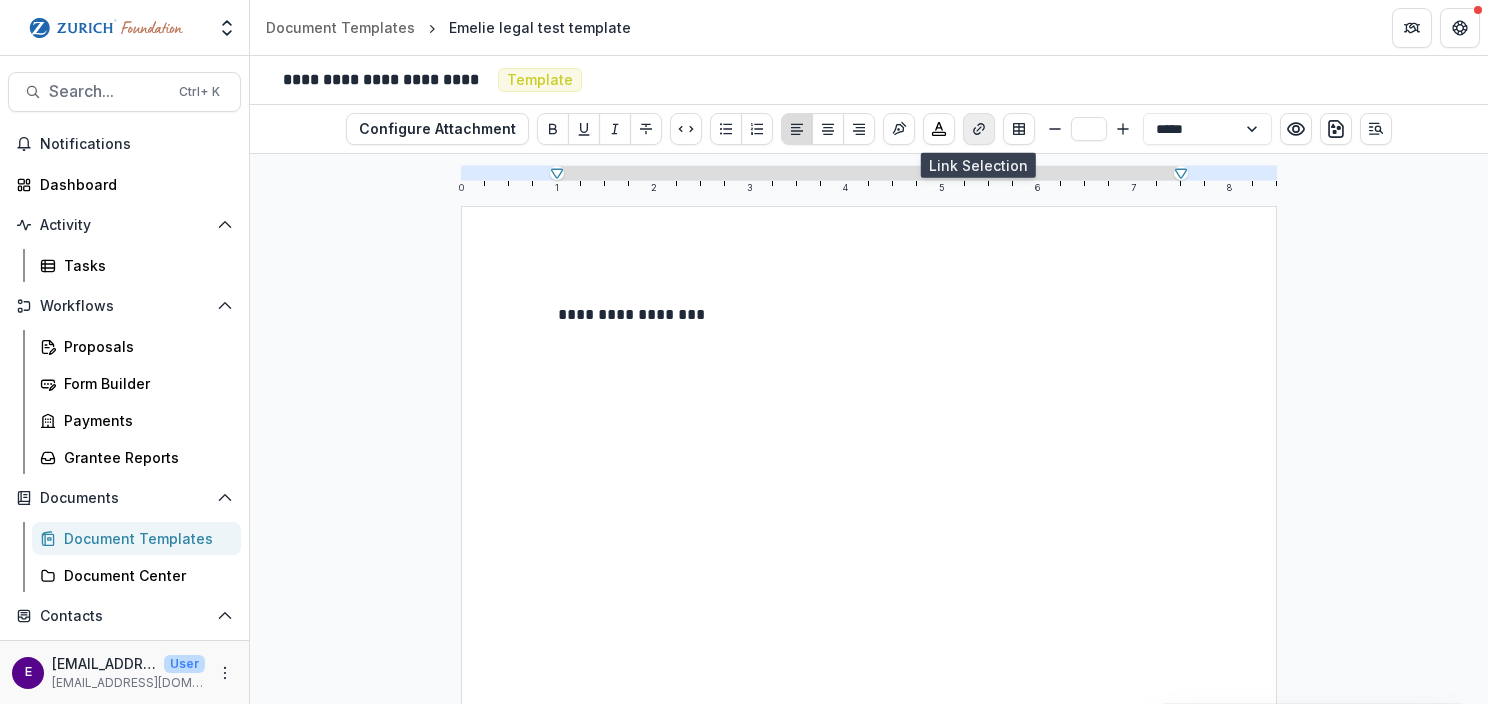 click 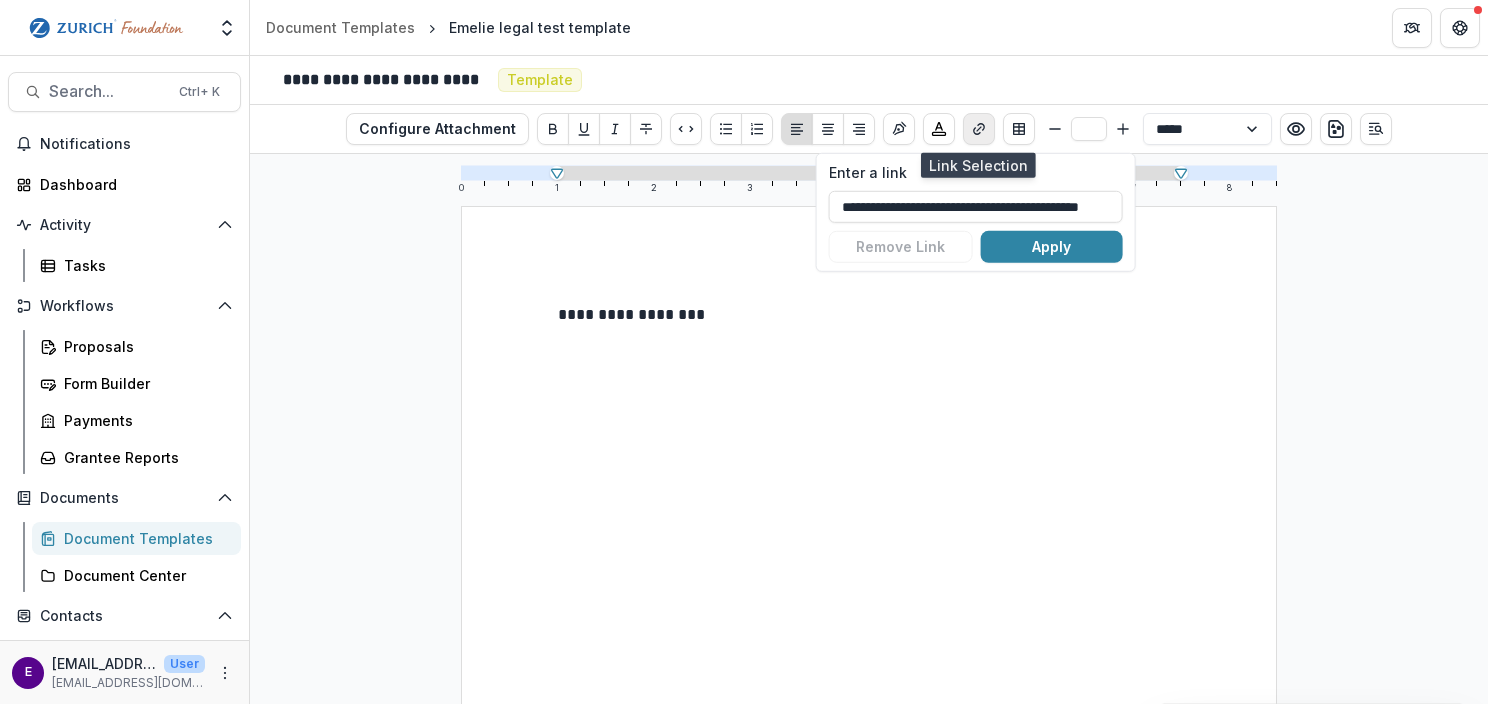 click at bounding box center (979, 129) 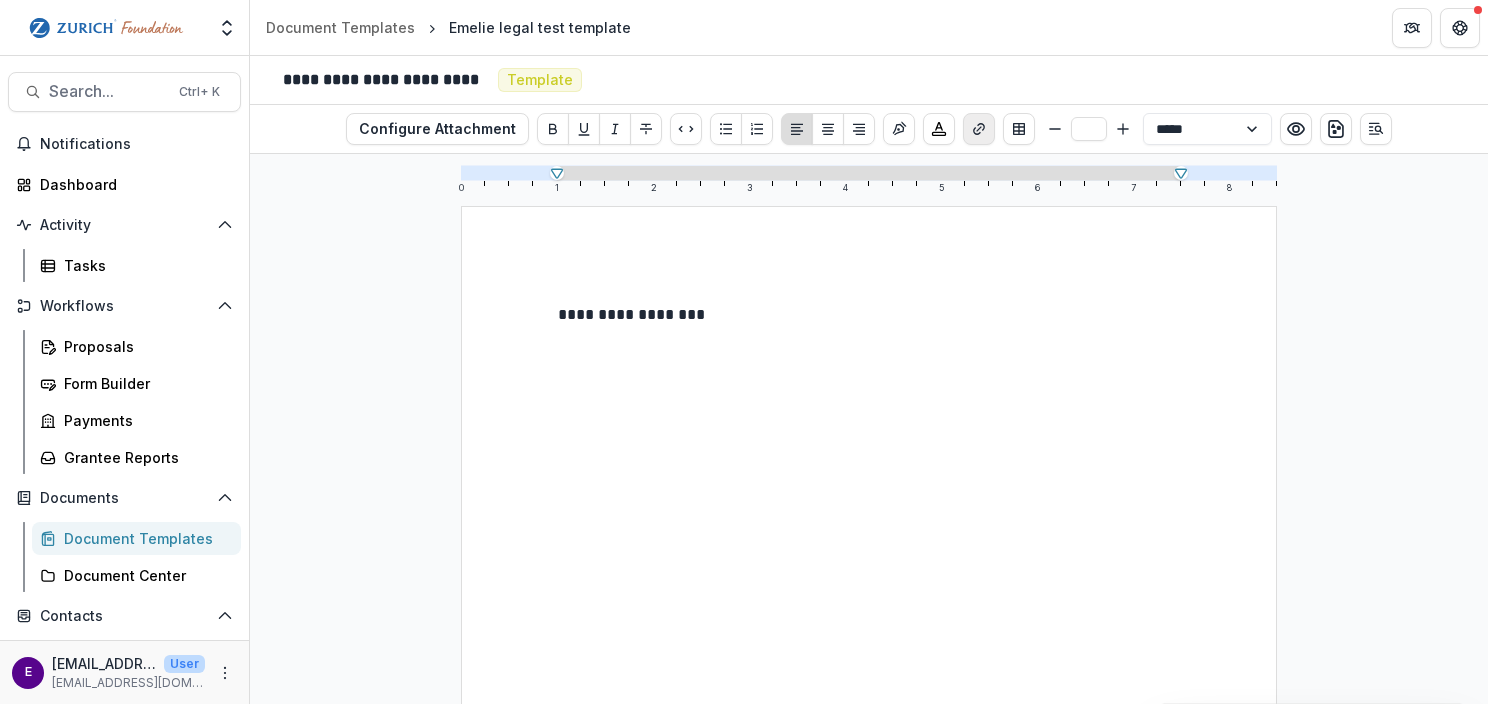 click at bounding box center [979, 129] 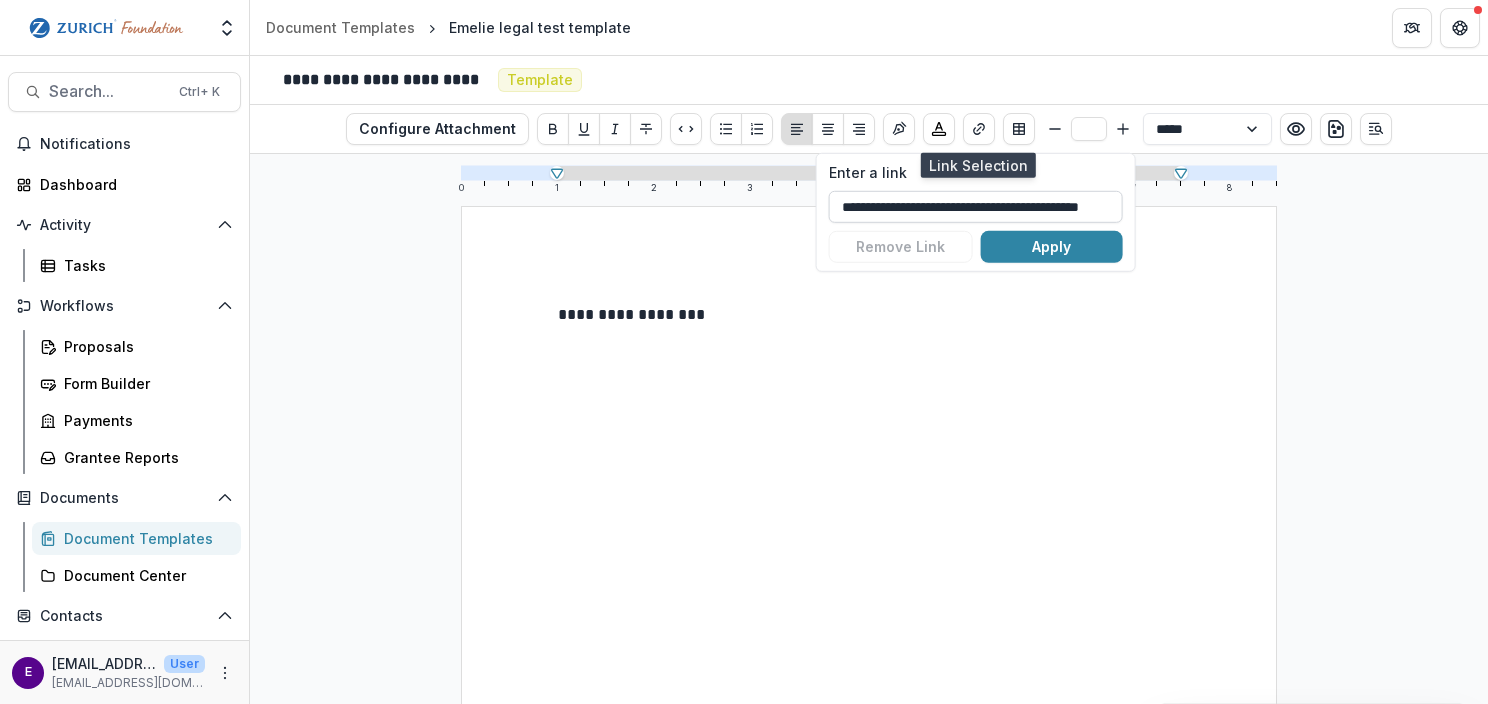 click on "**********" at bounding box center (976, 207) 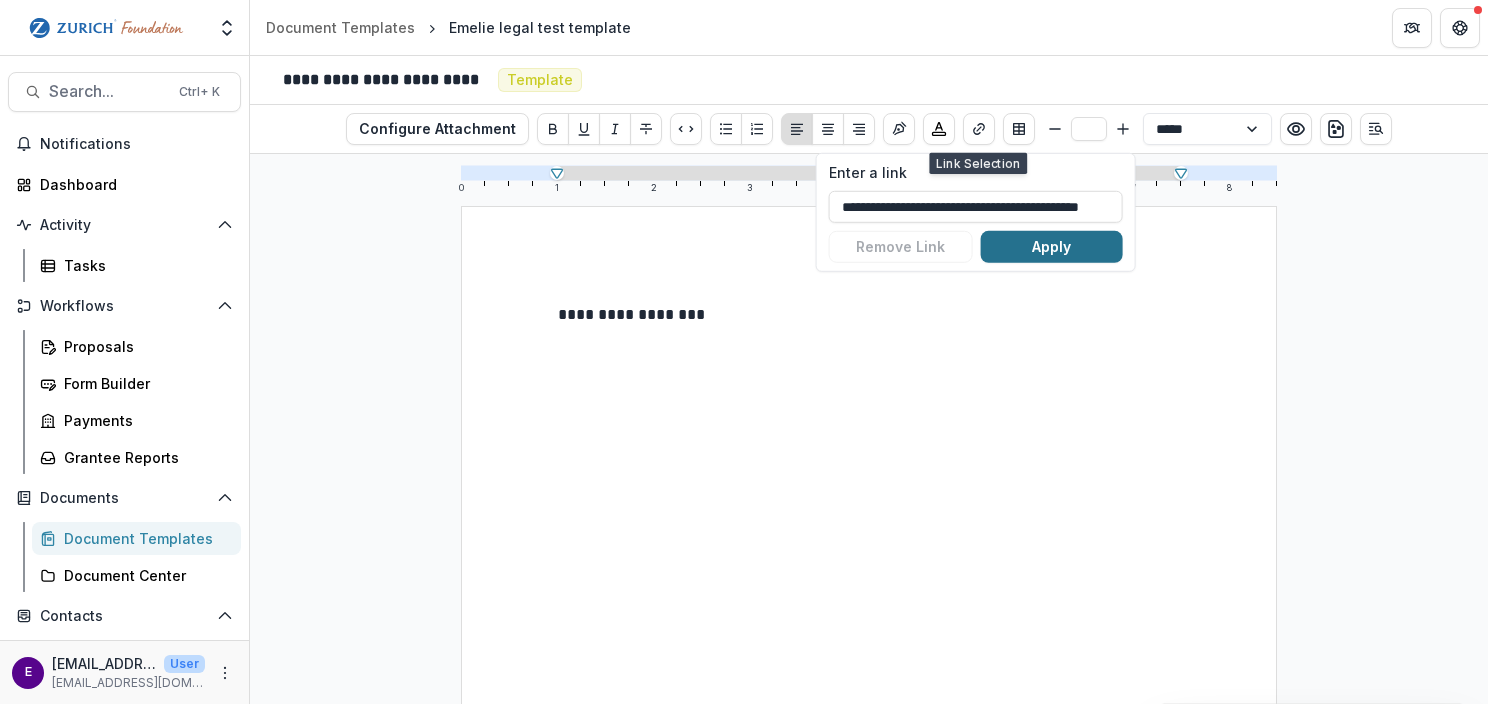 click on "Apply" at bounding box center (1052, 247) 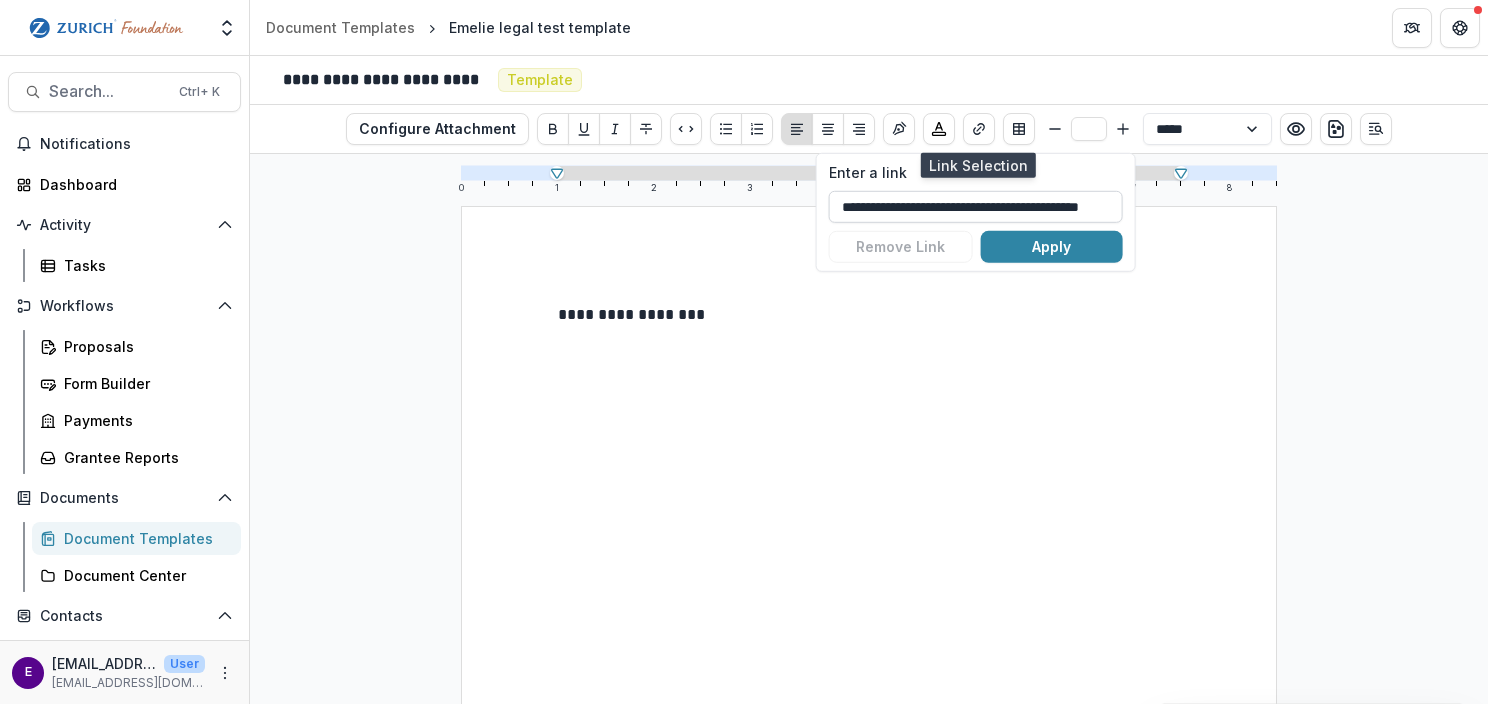 click on "**********" at bounding box center [976, 207] 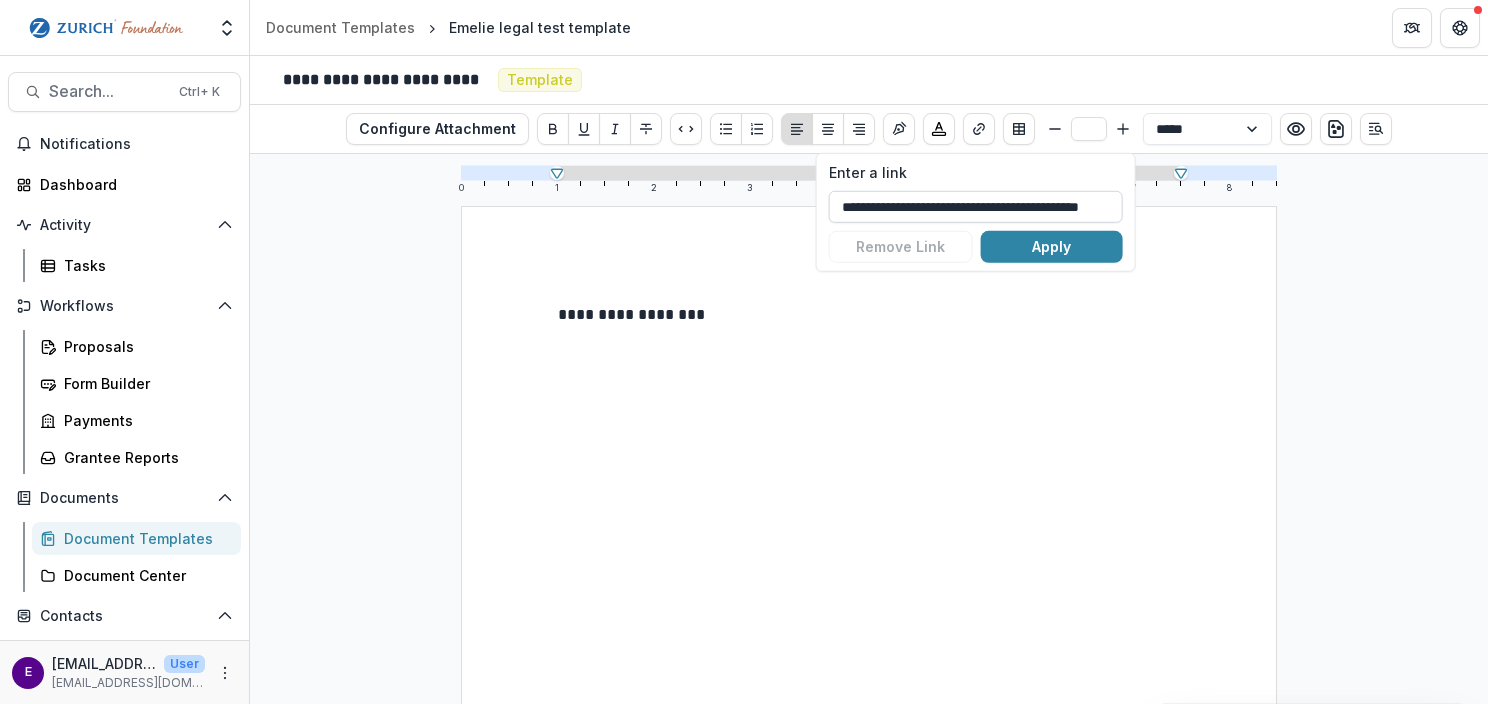 click on "**********" at bounding box center (976, 207) 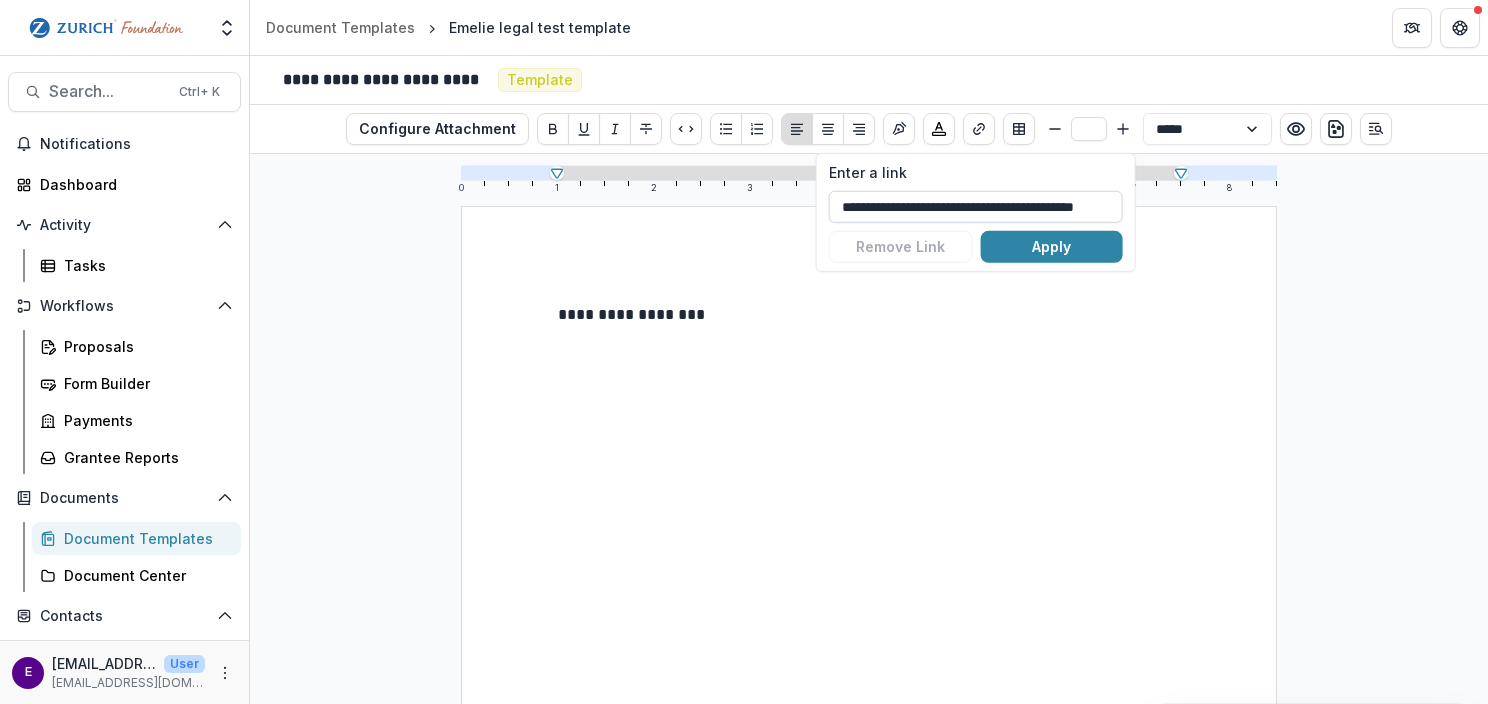 scroll, scrollTop: 0, scrollLeft: 30, axis: horizontal 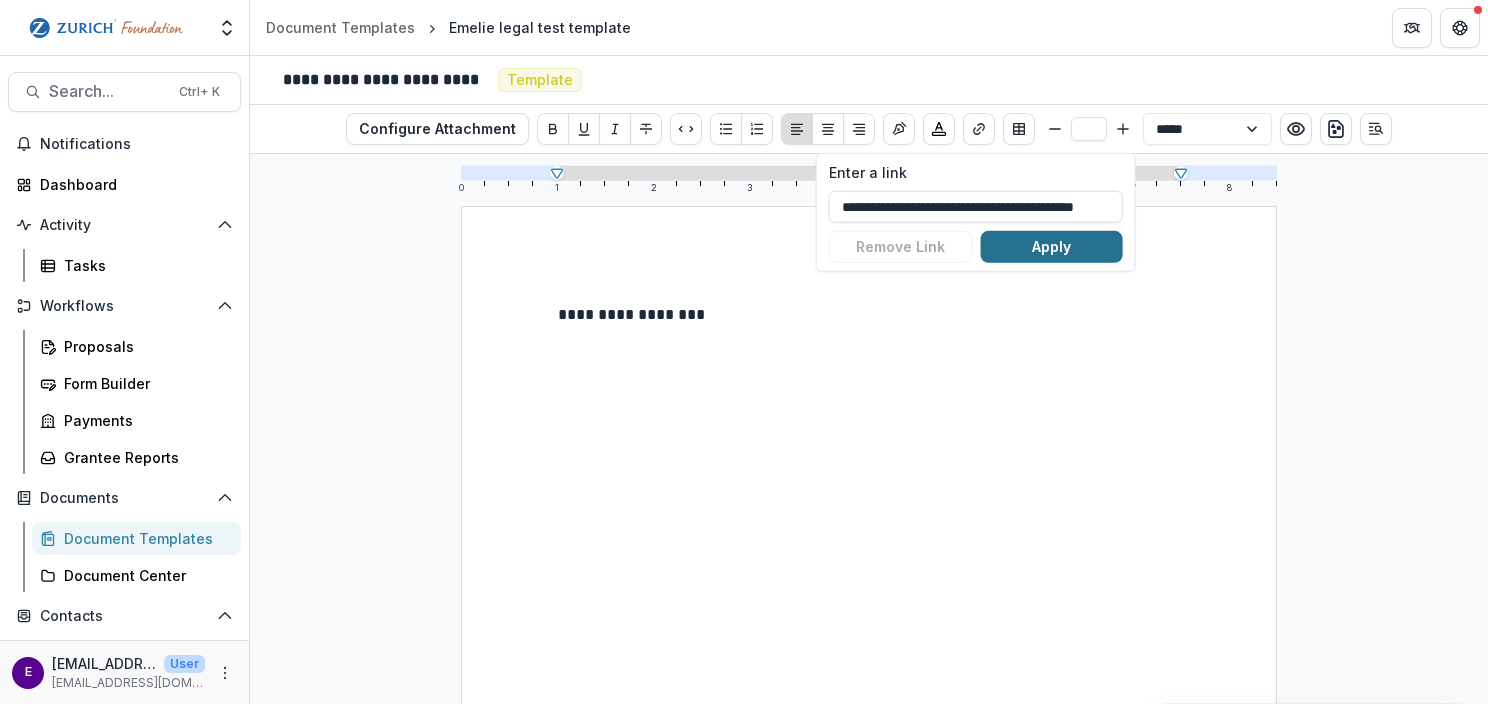 type on "**********" 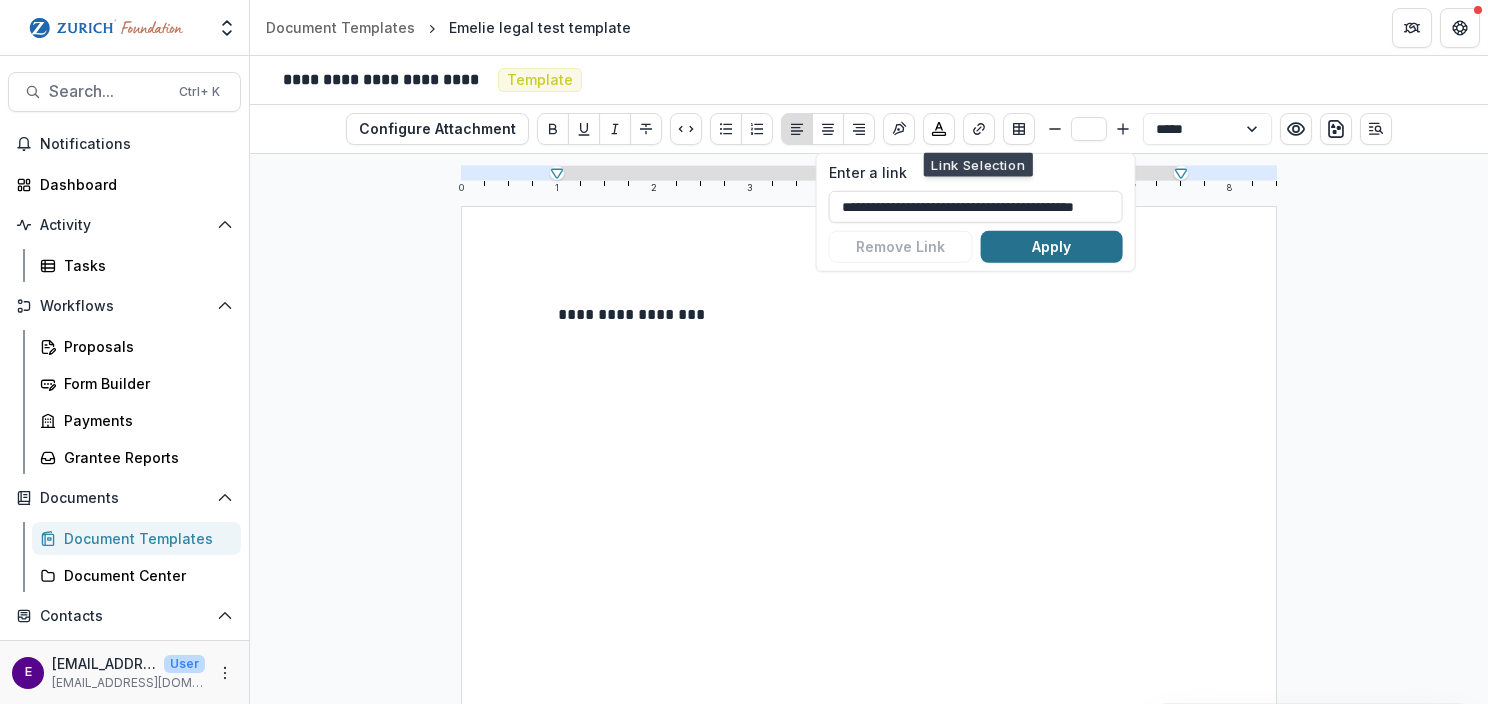 click on "Apply" at bounding box center (1052, 247) 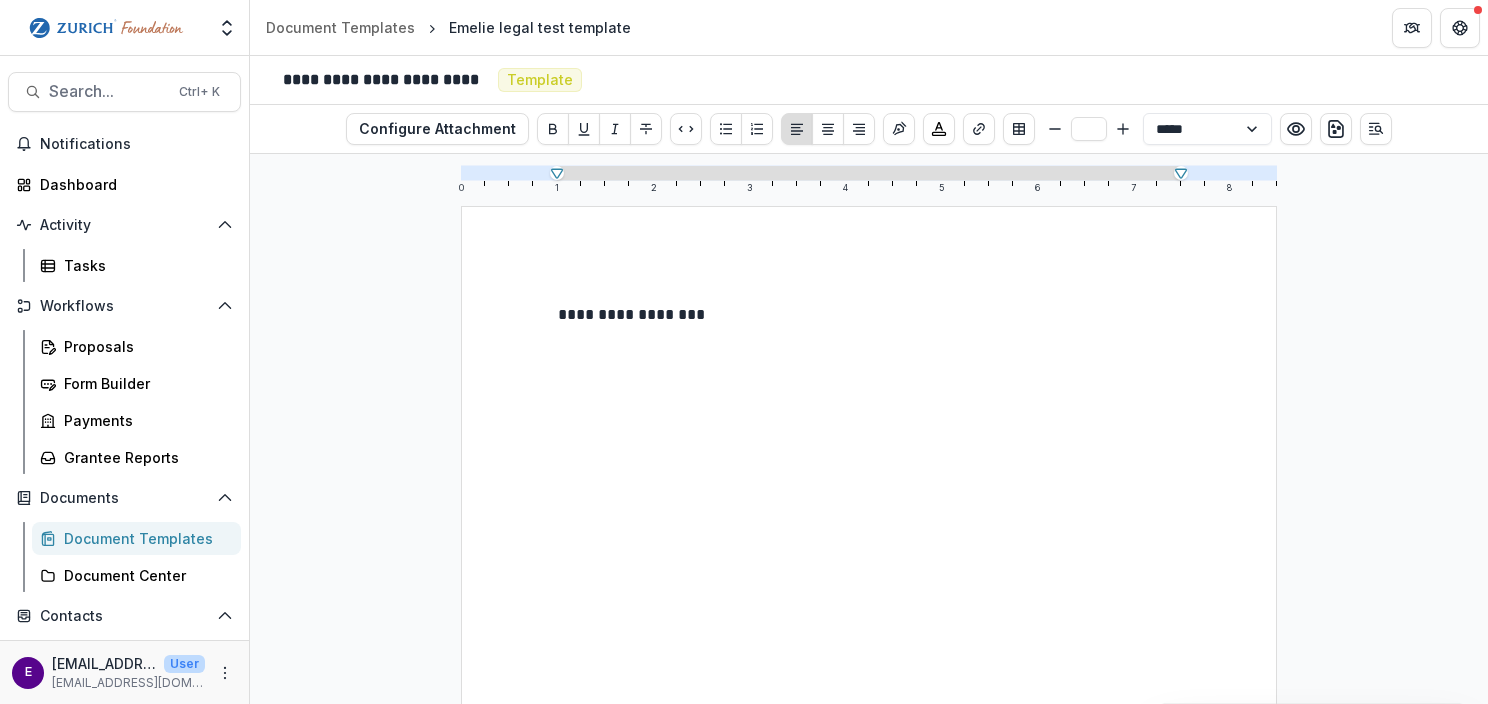 click on "**********" at bounding box center (869, 339) 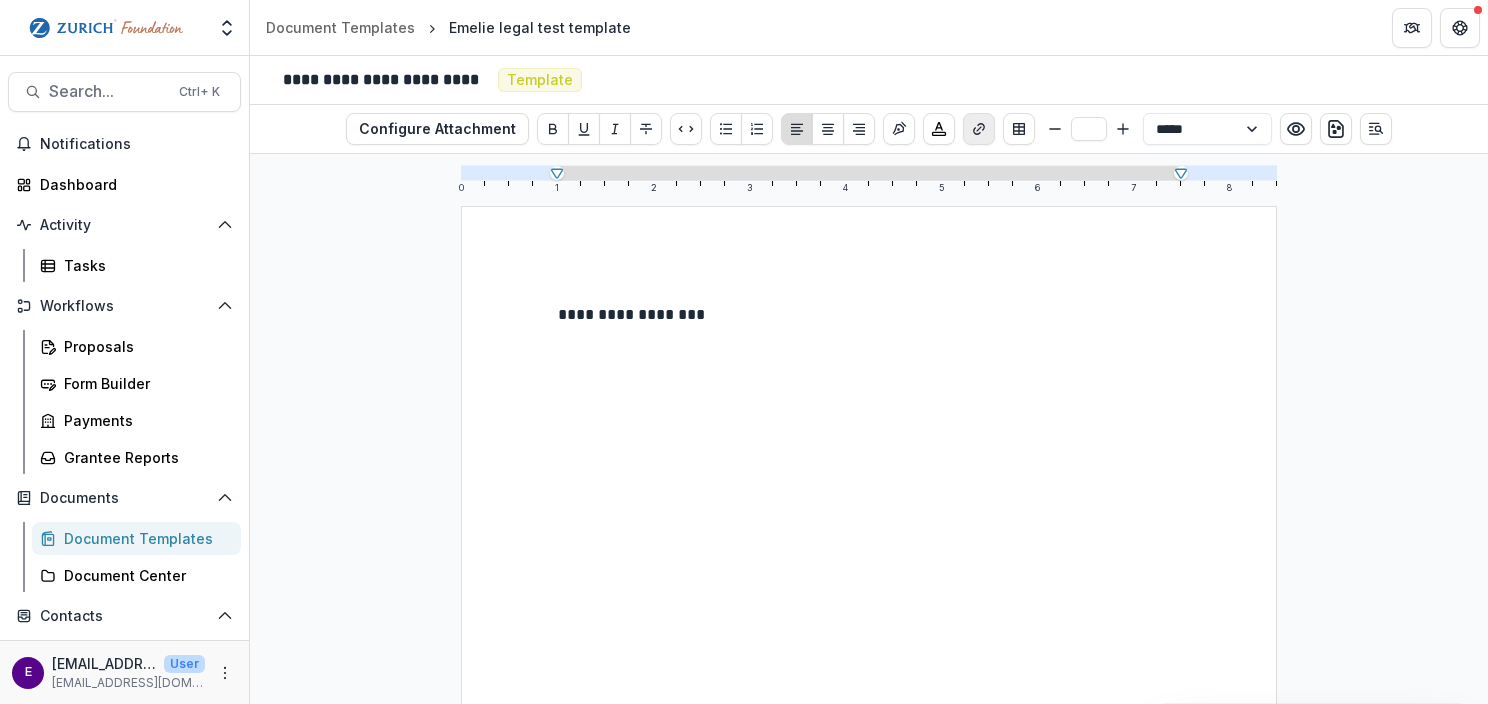 click 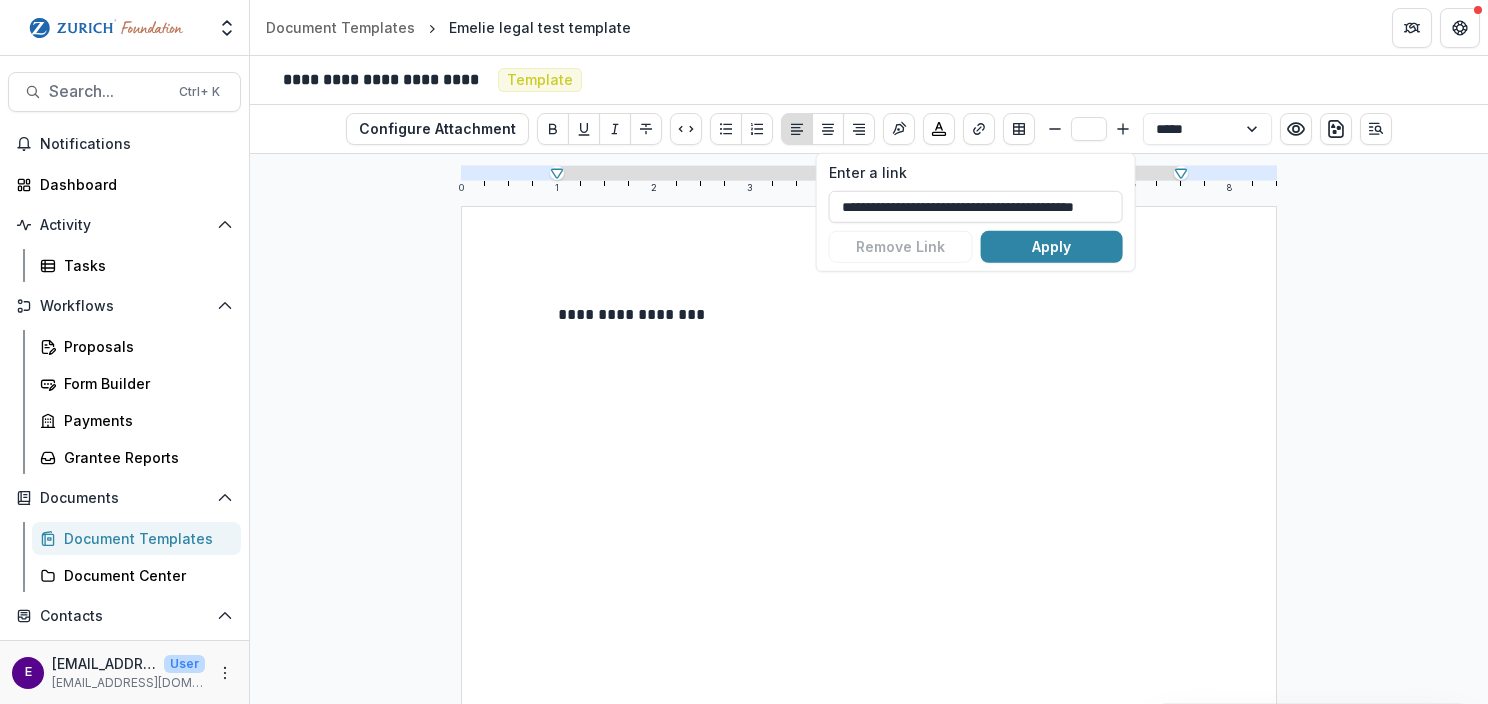 scroll, scrollTop: 0, scrollLeft: 30, axis: horizontal 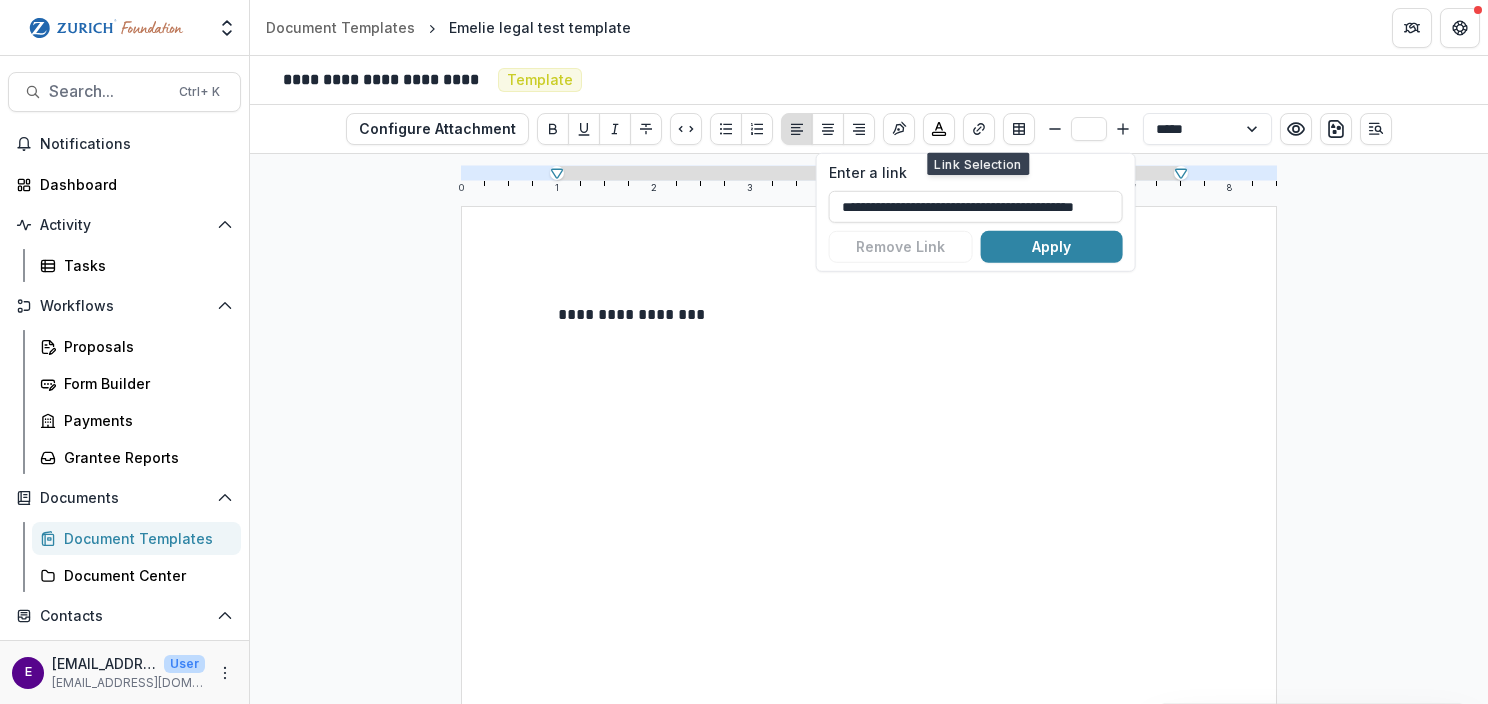 drag, startPoint x: 839, startPoint y: 203, endPoint x: 1388, endPoint y: 216, distance: 549.1539 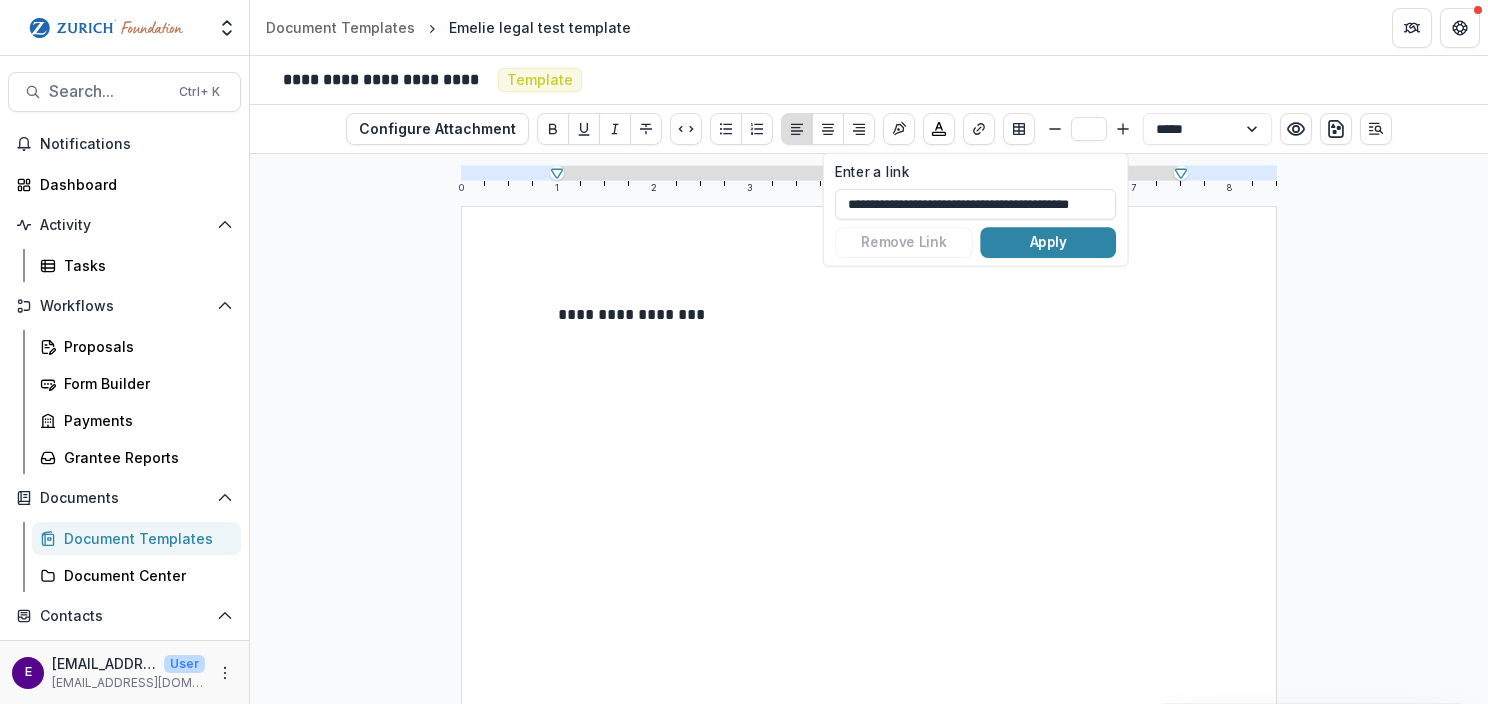 scroll, scrollTop: 0, scrollLeft: 0, axis: both 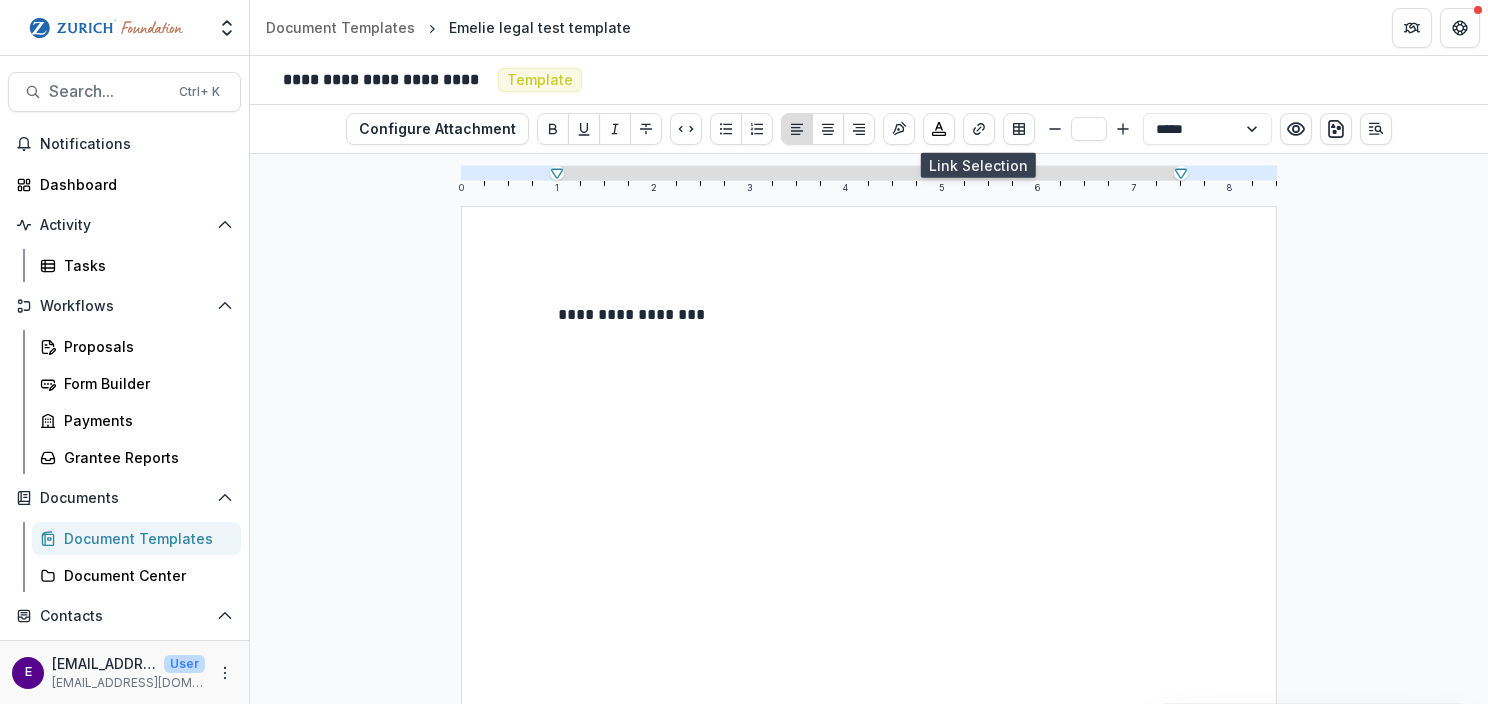 type 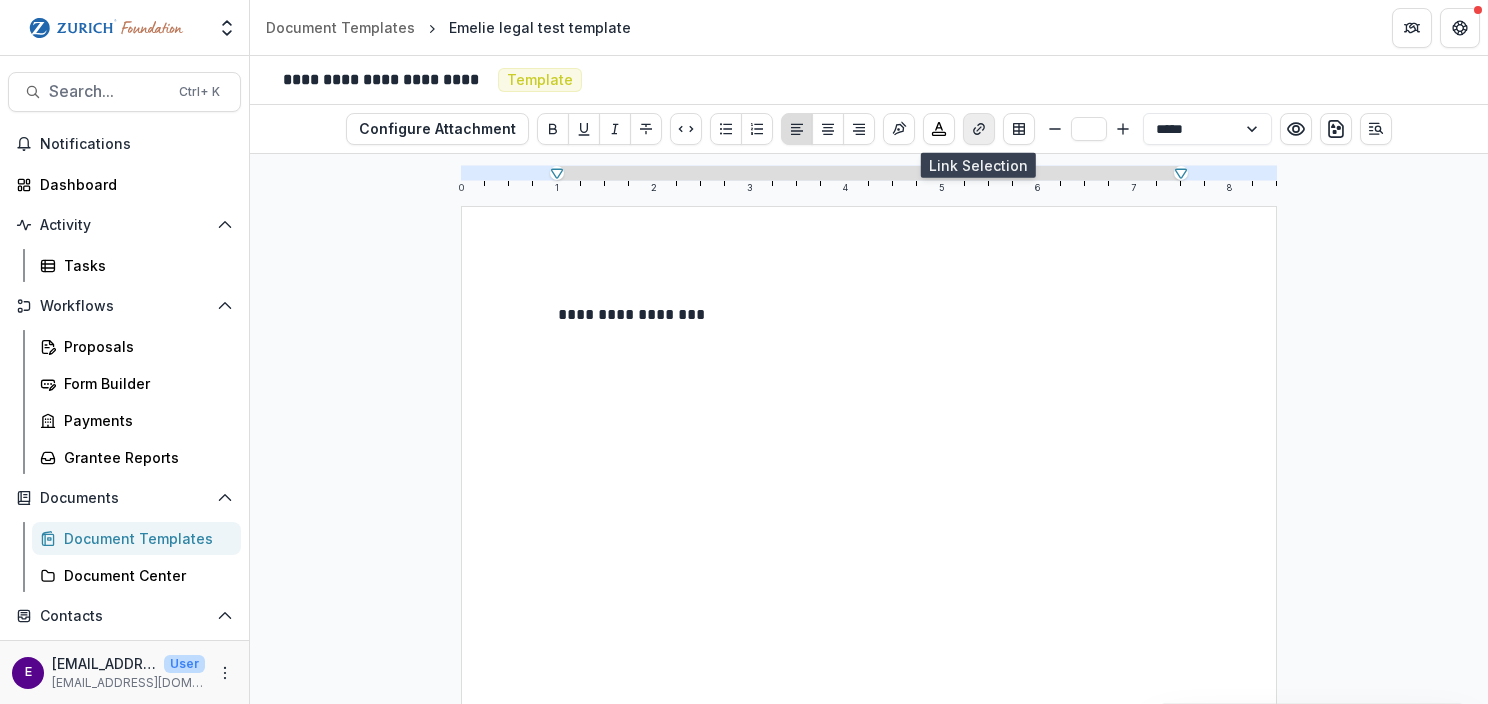 click 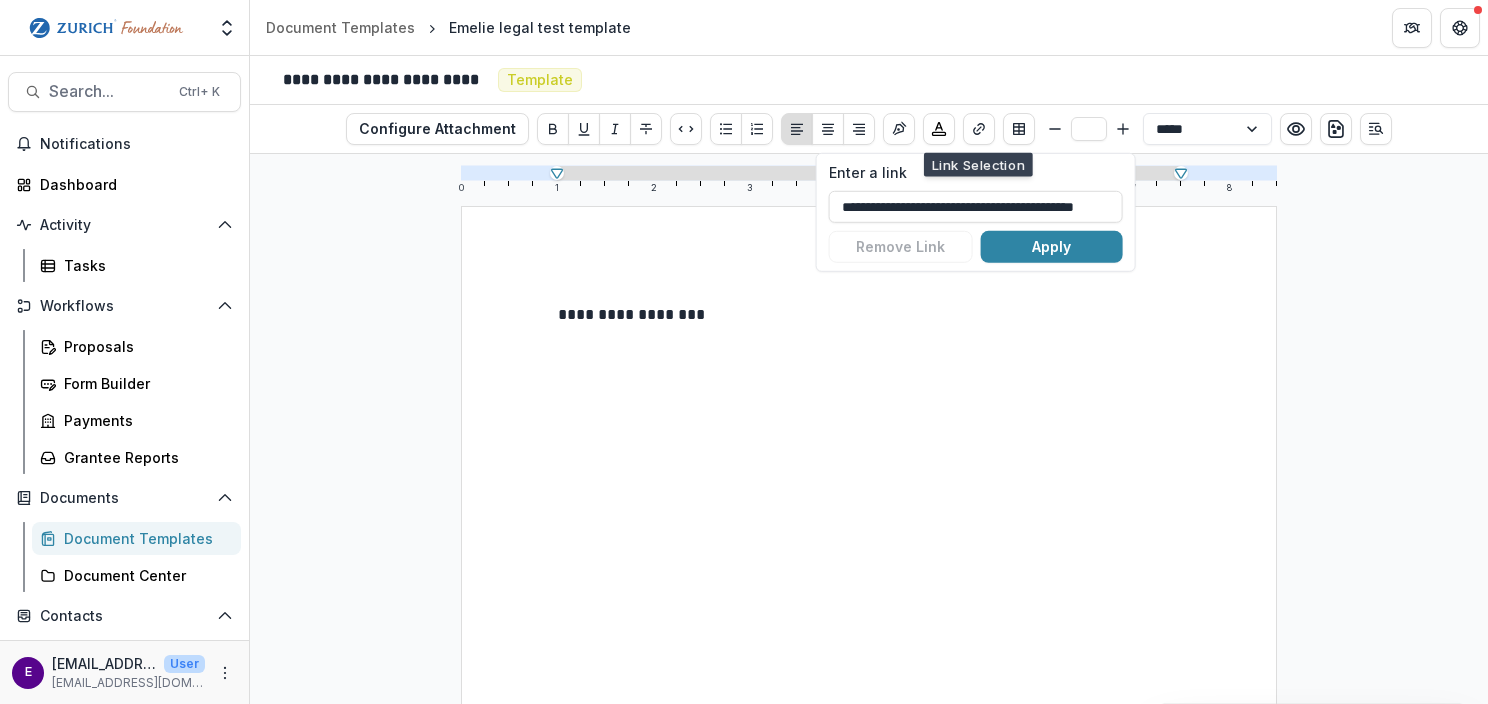 drag, startPoint x: 1059, startPoint y: 208, endPoint x: 783, endPoint y: 195, distance: 276.306 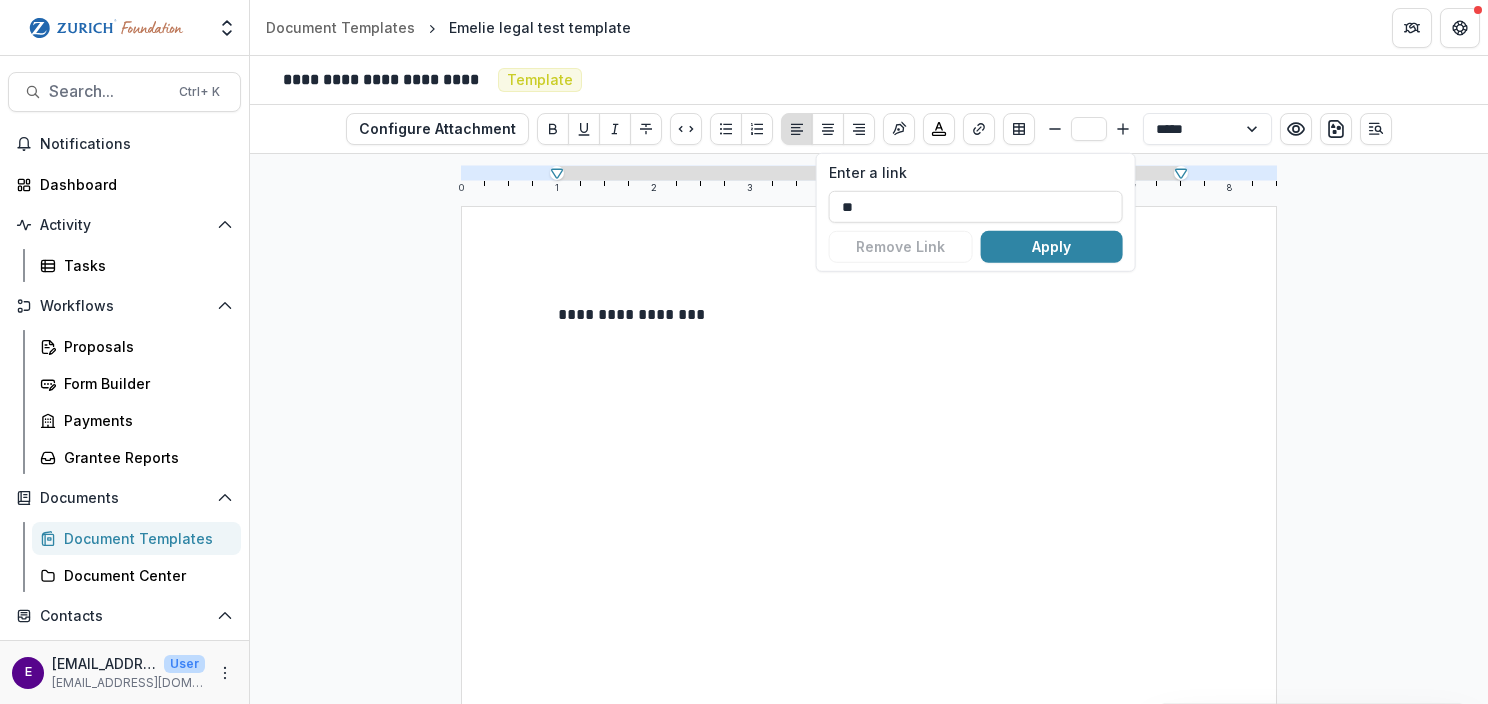 type on "*" 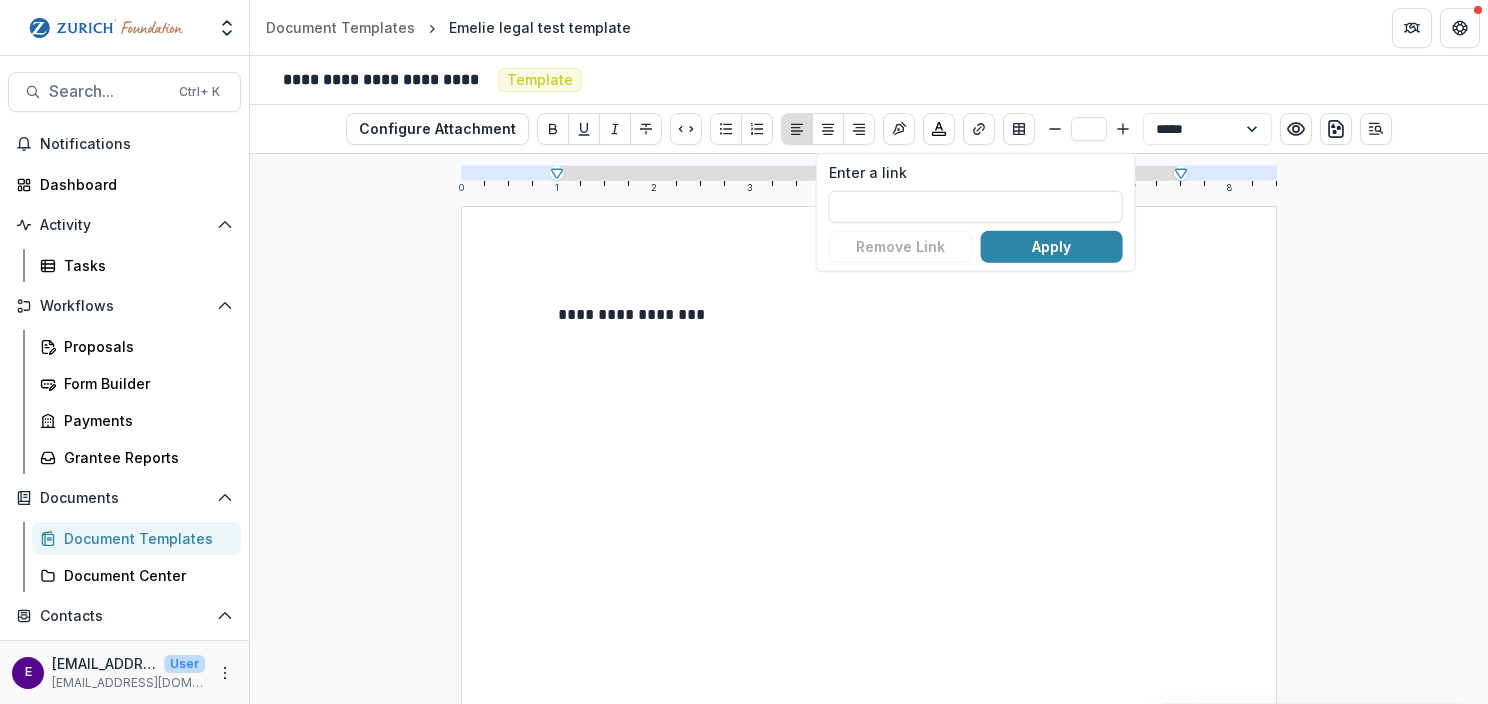paste on "***" 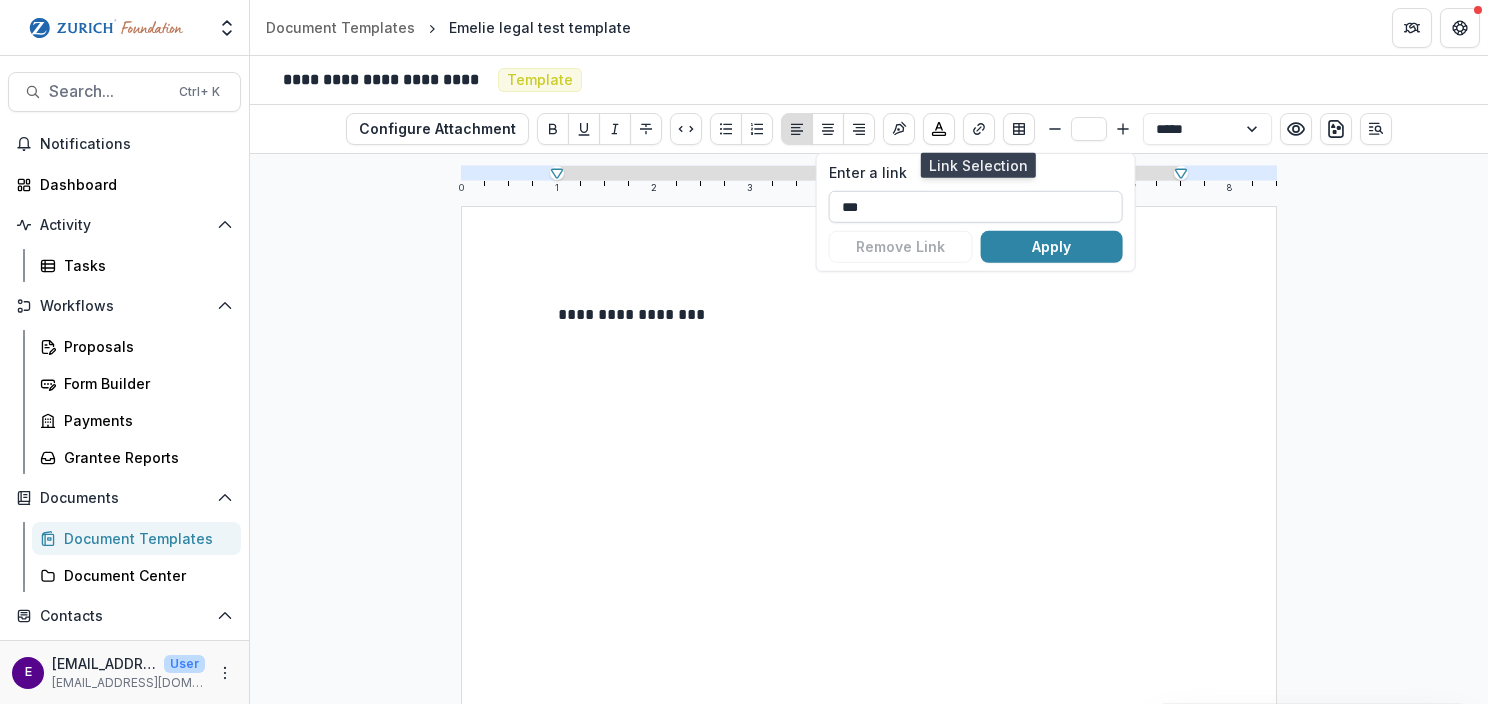 click on "***" at bounding box center (976, 207) 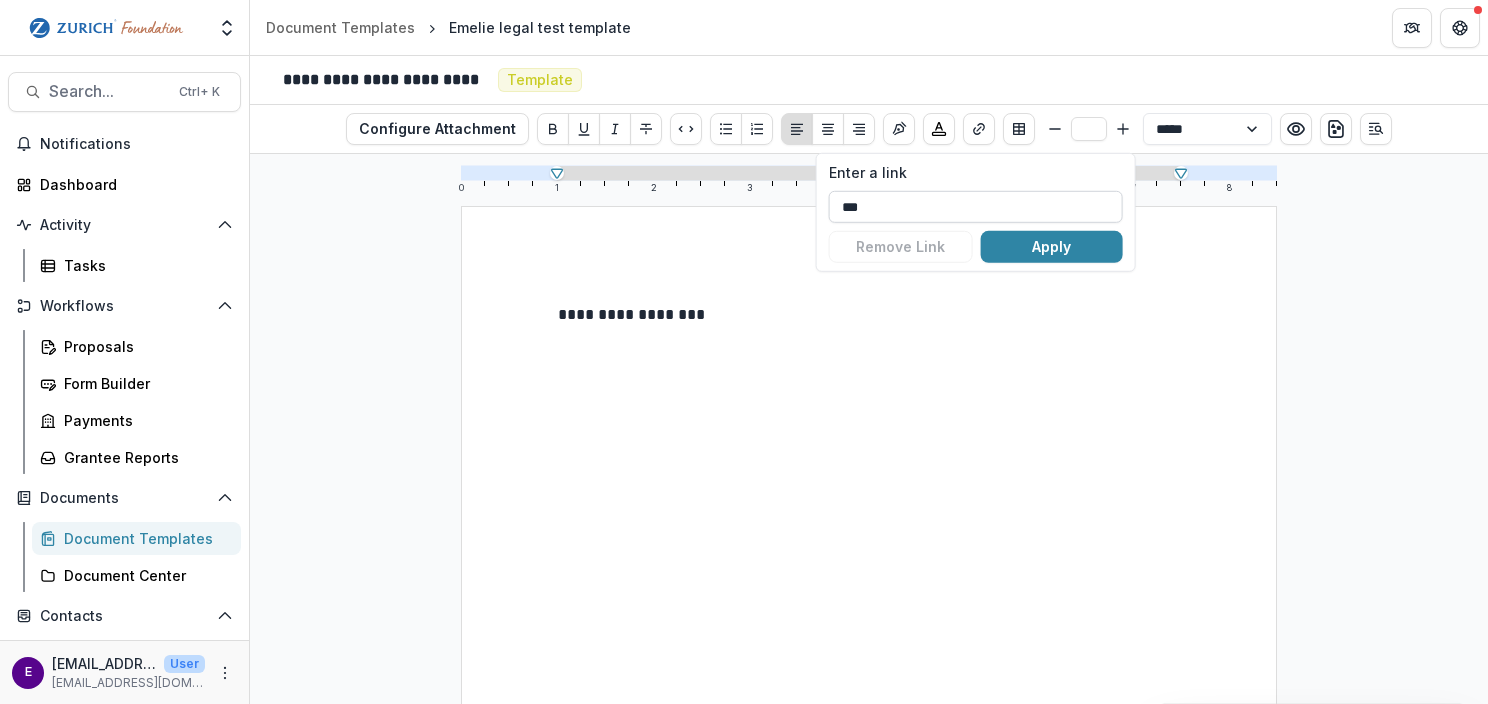 click on "***" at bounding box center (976, 207) 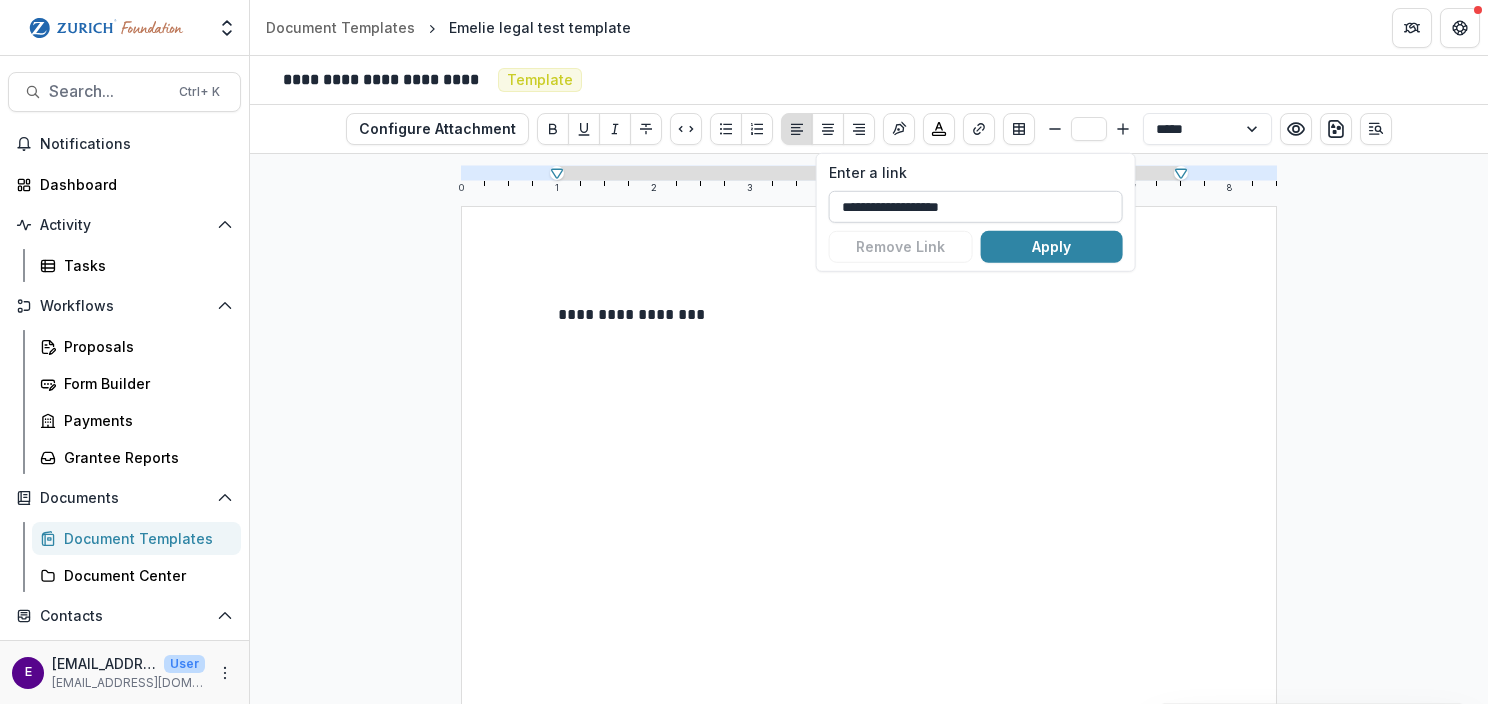type on "**********" 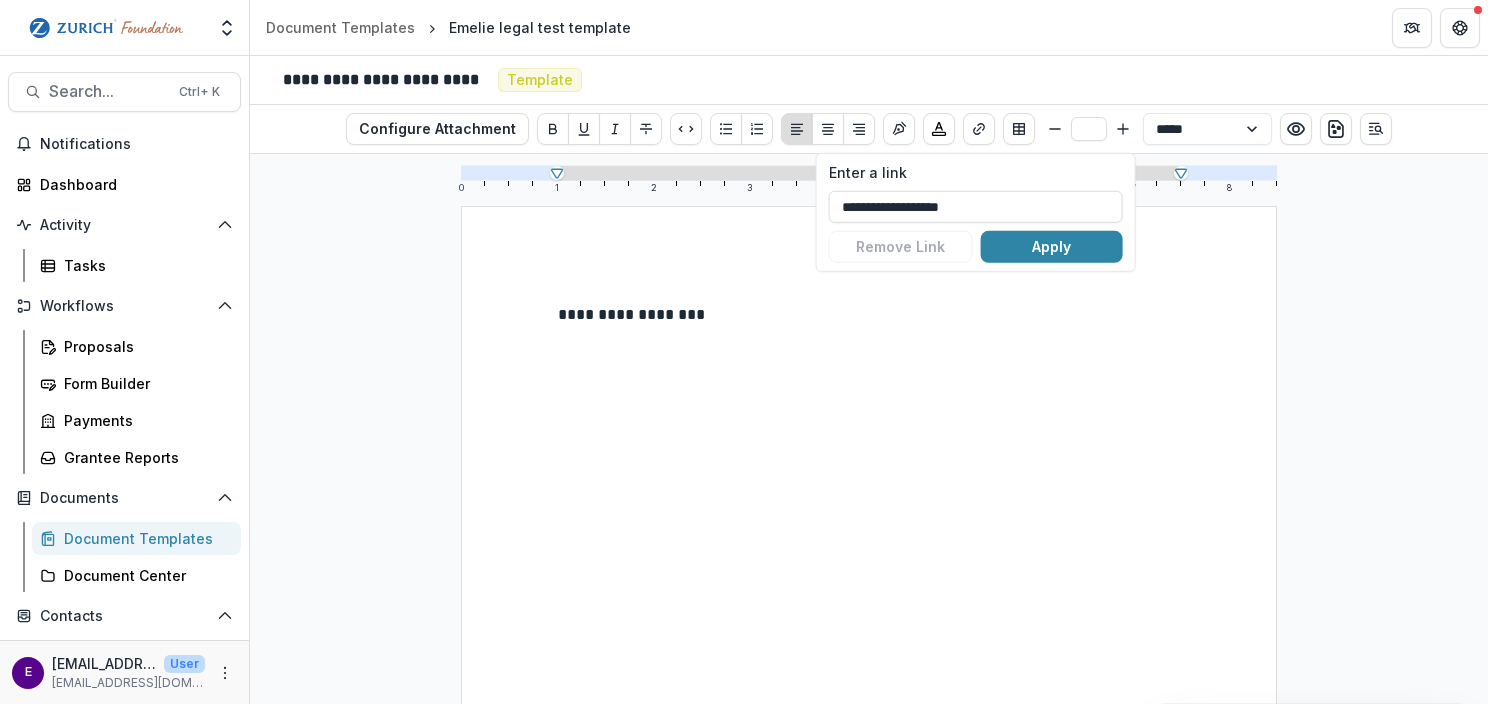 drag, startPoint x: 1007, startPoint y: 209, endPoint x: 769, endPoint y: 210, distance: 238.0021 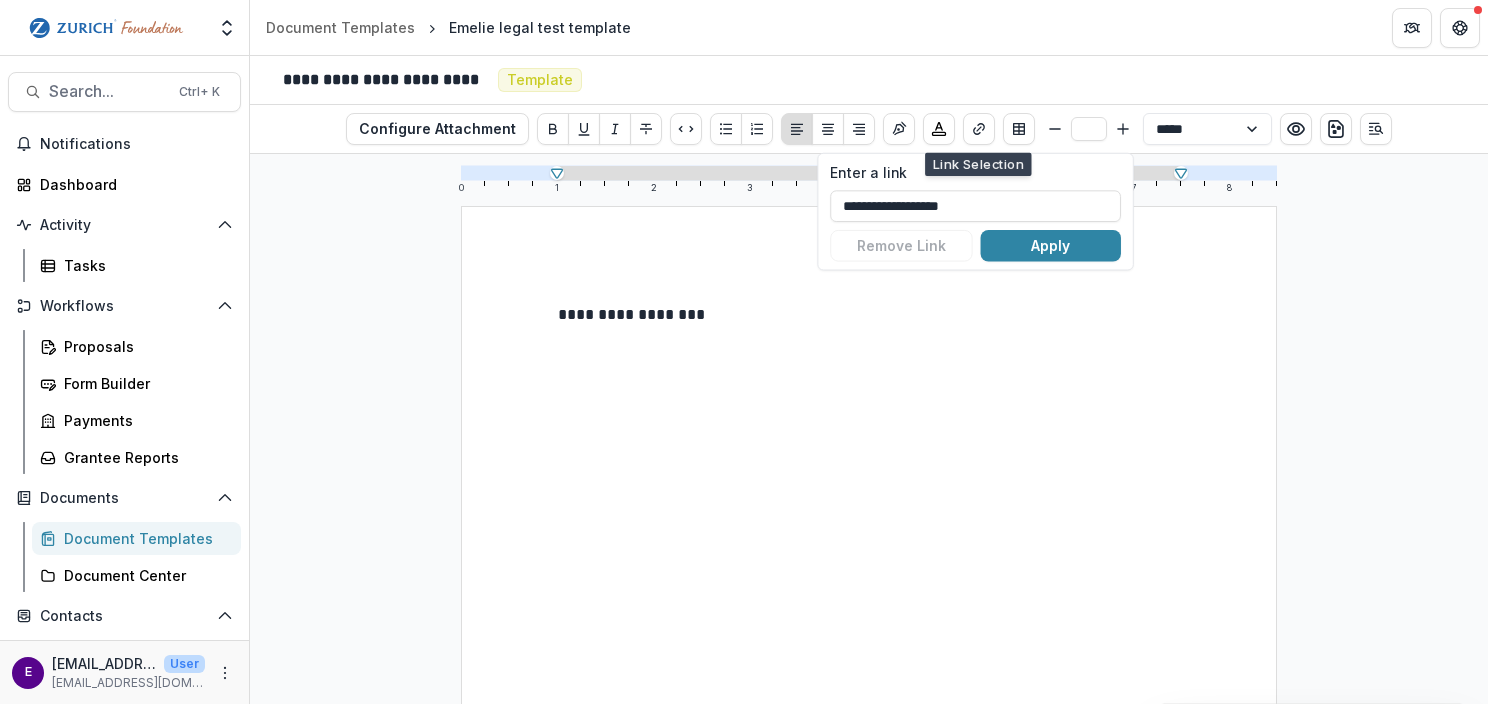 drag, startPoint x: 779, startPoint y: 188, endPoint x: 824, endPoint y: 200, distance: 46.572525 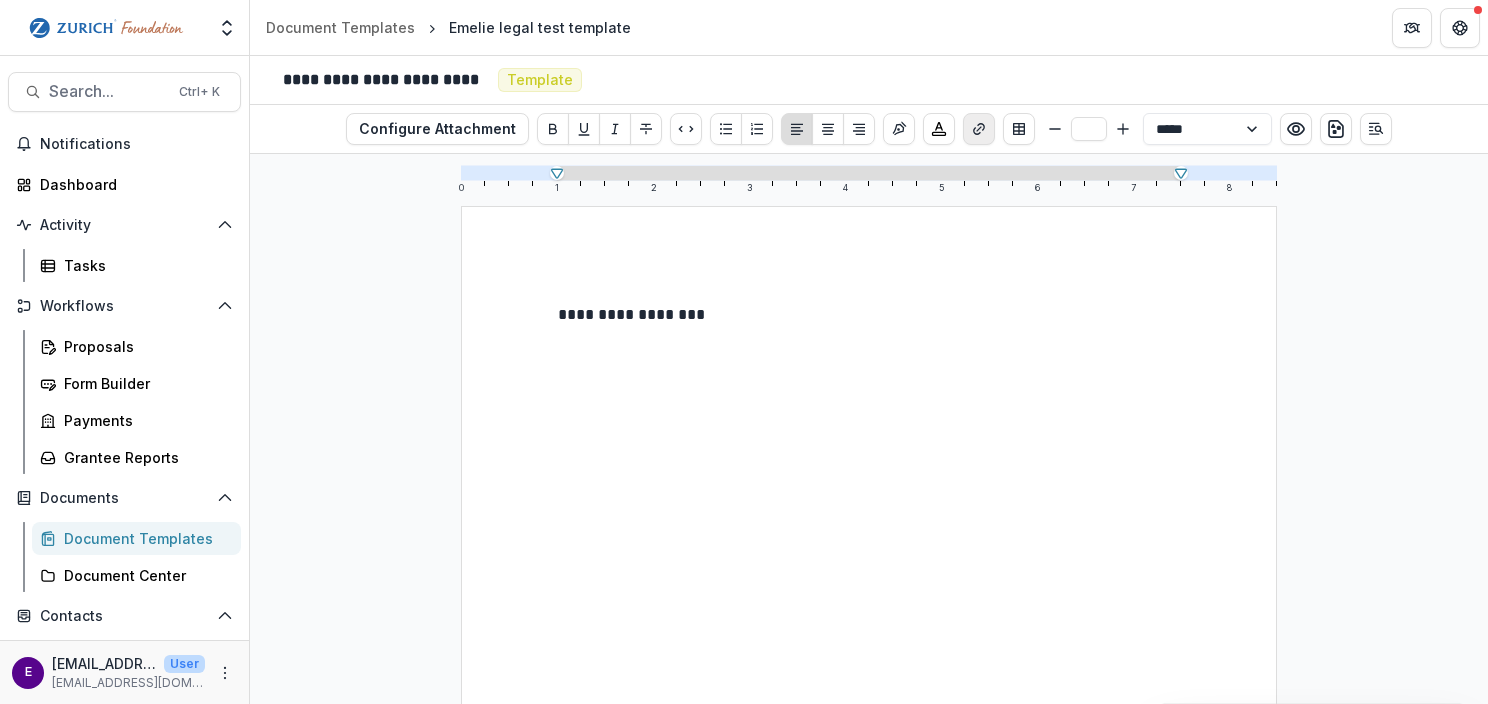 click 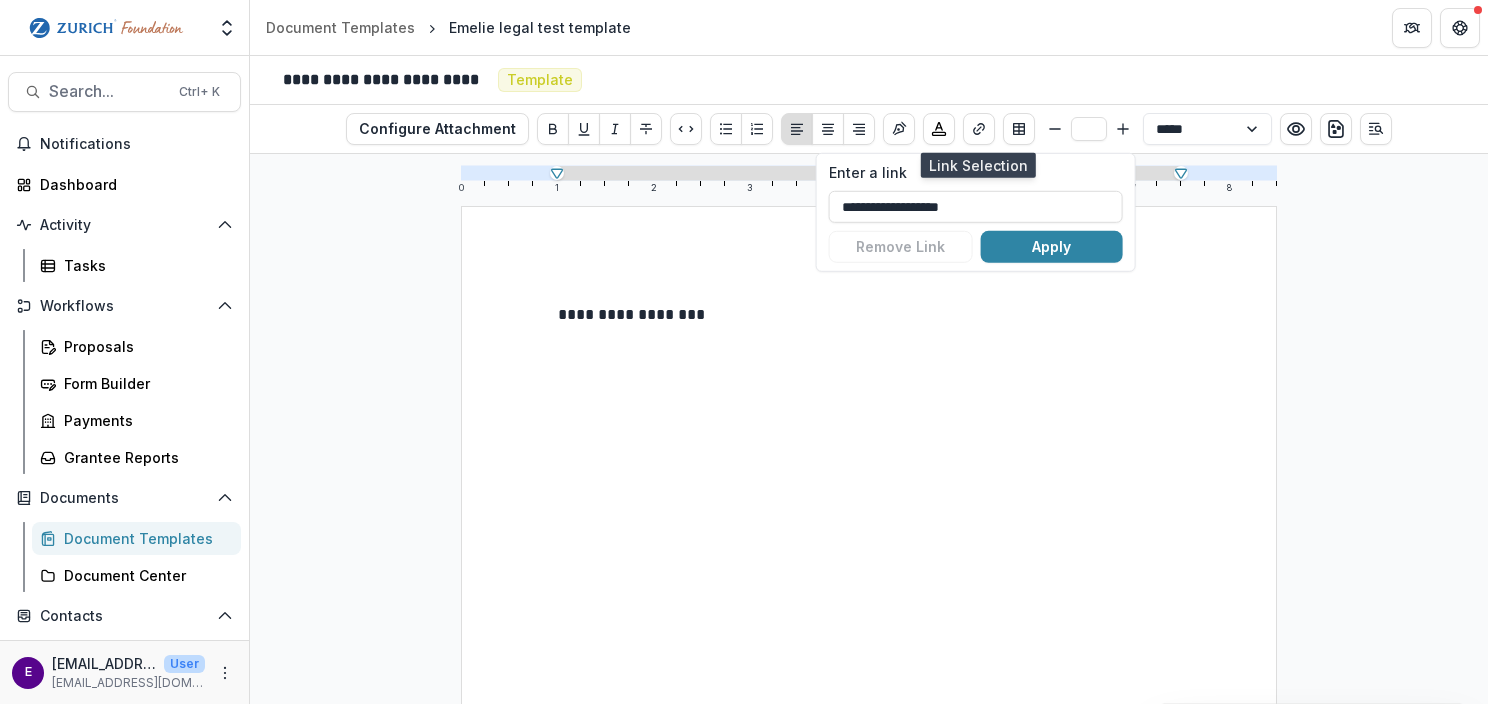 drag, startPoint x: 986, startPoint y: 208, endPoint x: 827, endPoint y: 208, distance: 159 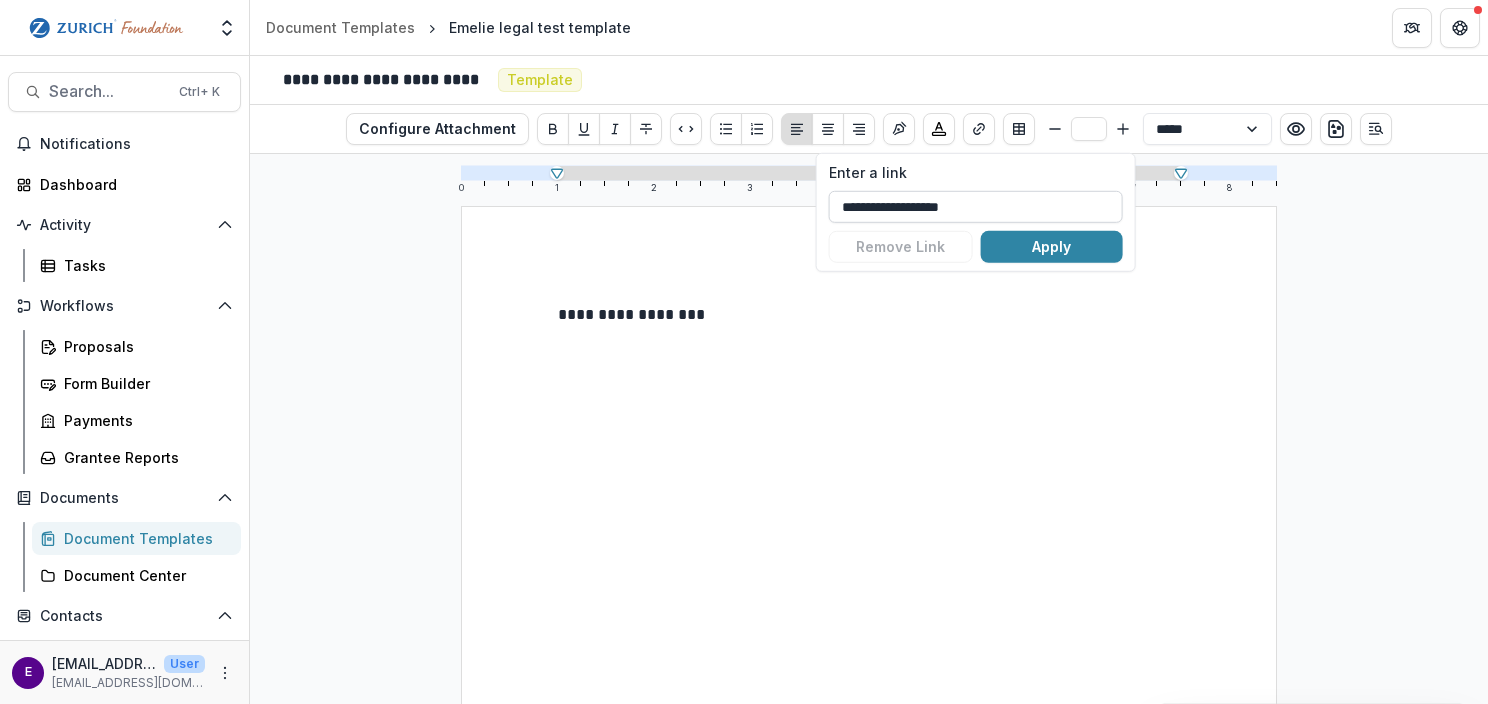 click on "**********" at bounding box center (976, 207) 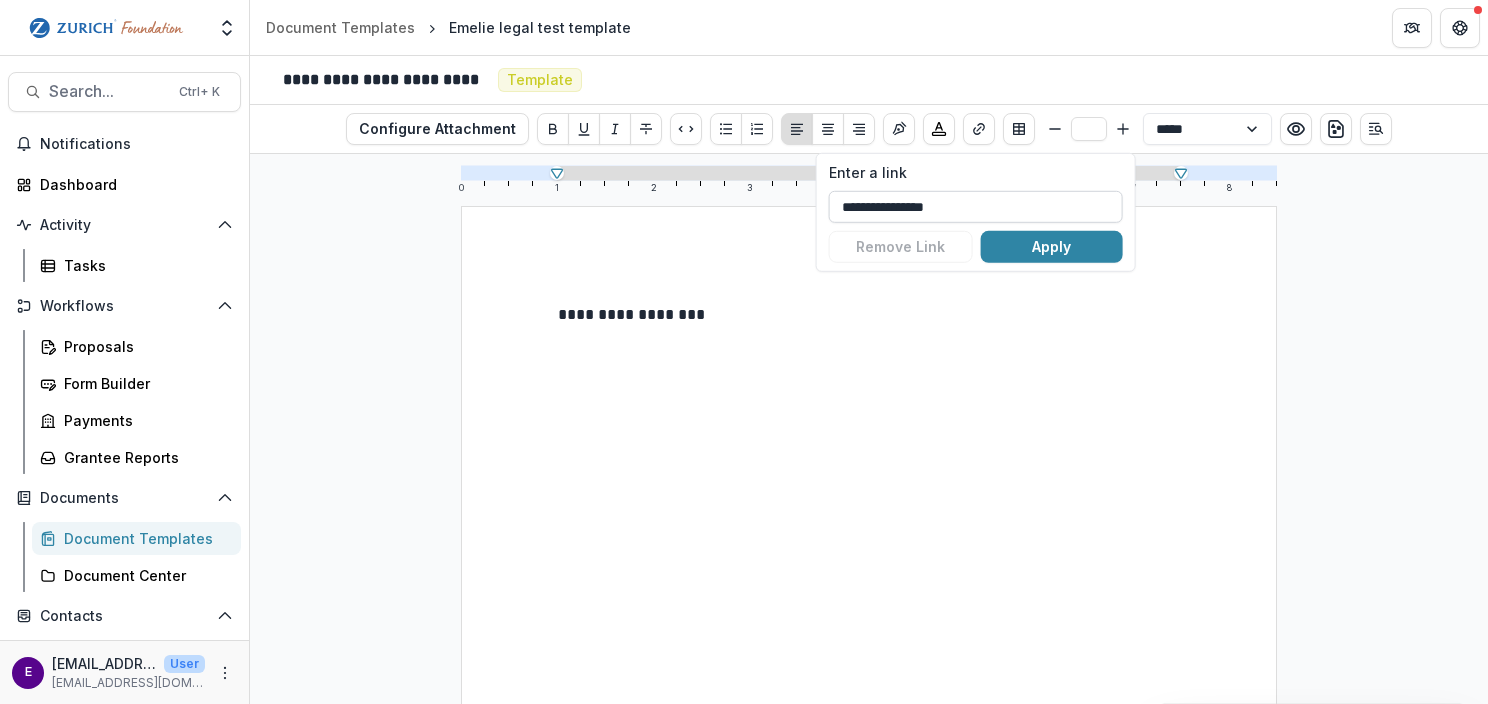 click on "**********" at bounding box center (976, 207) 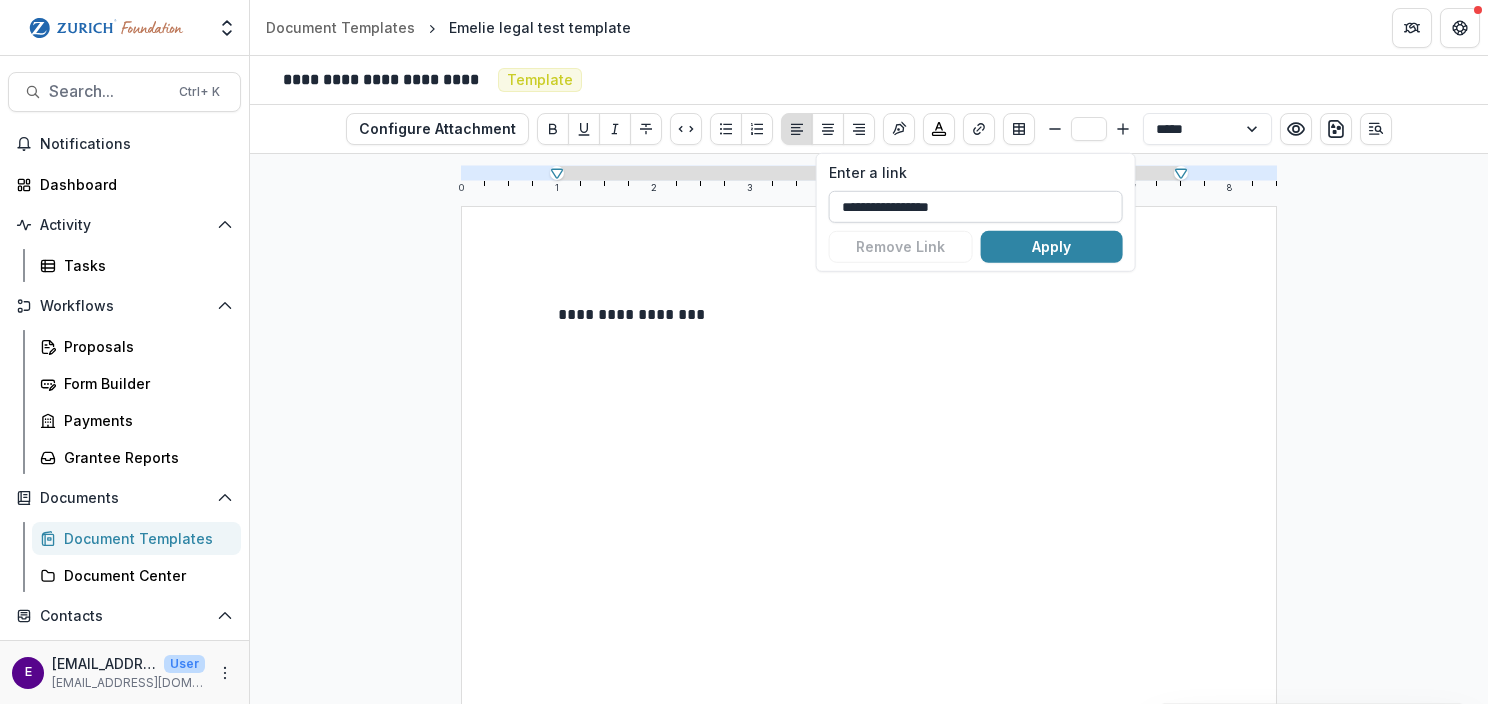 type on "**********" 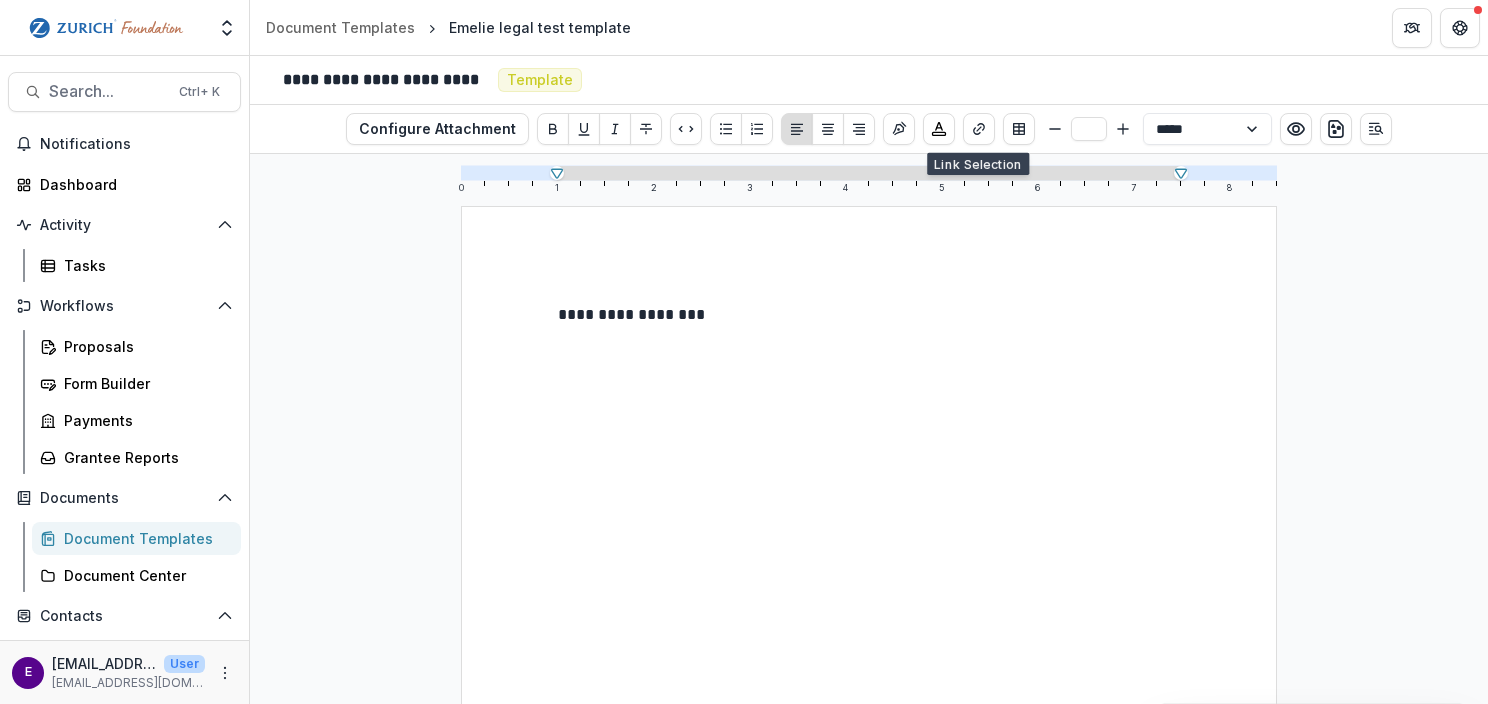 click on "**********" at bounding box center [869, 339] 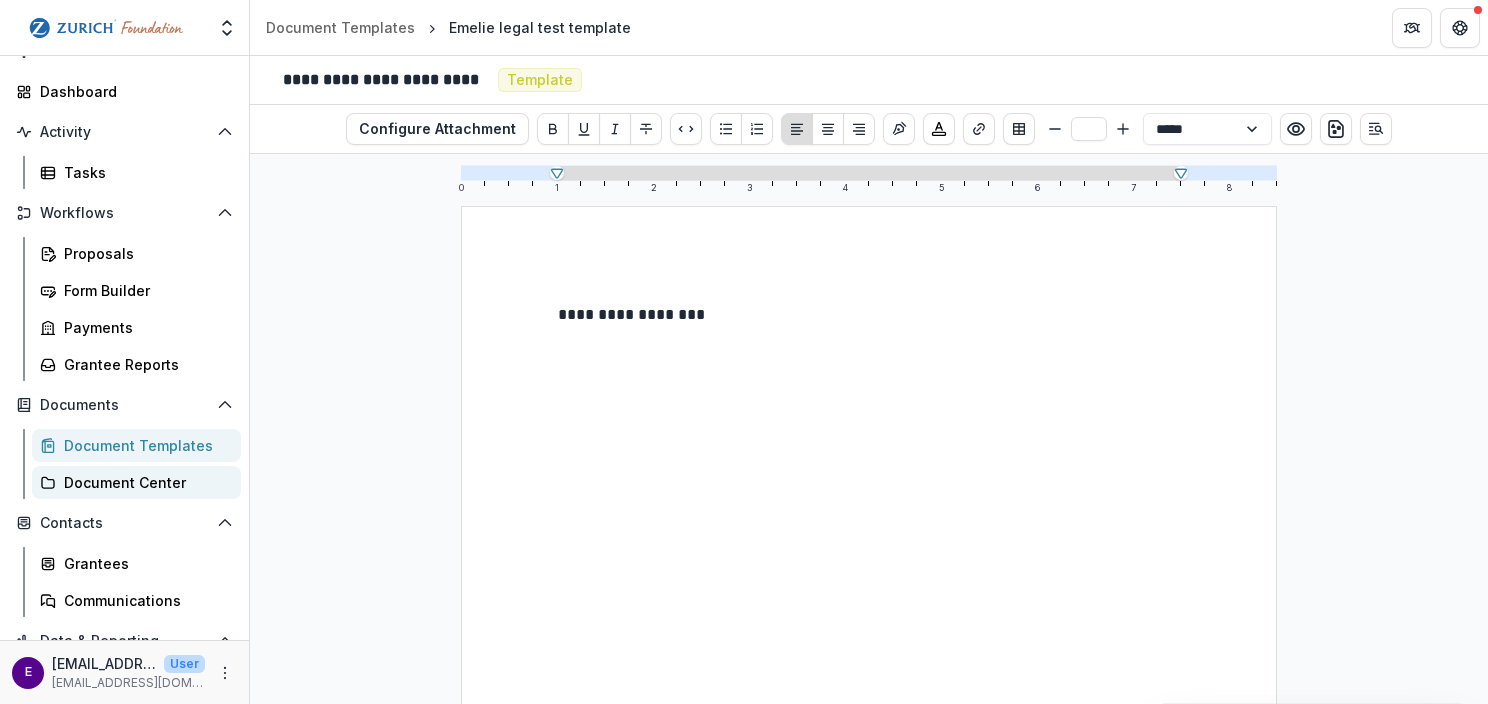 scroll, scrollTop: 0, scrollLeft: 0, axis: both 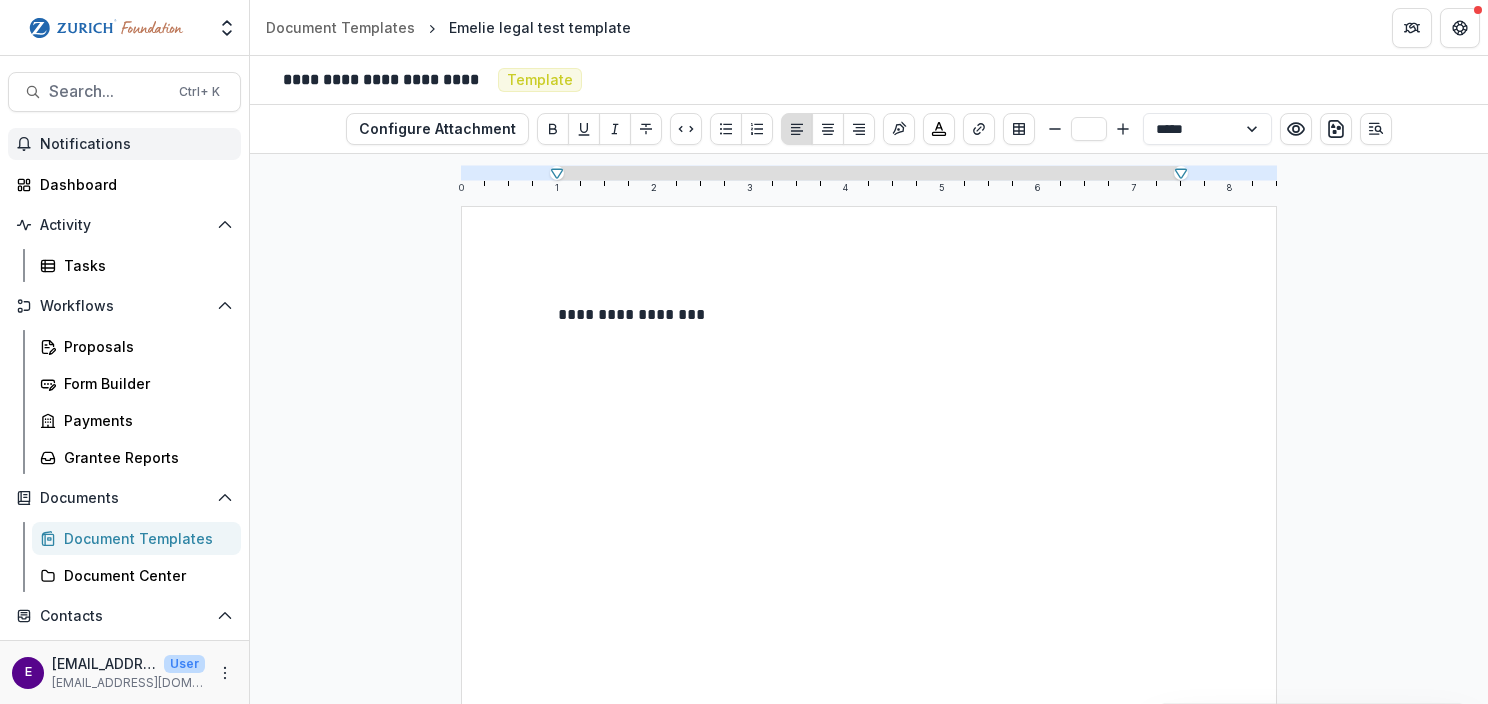 click on "Notifications" at bounding box center [136, 144] 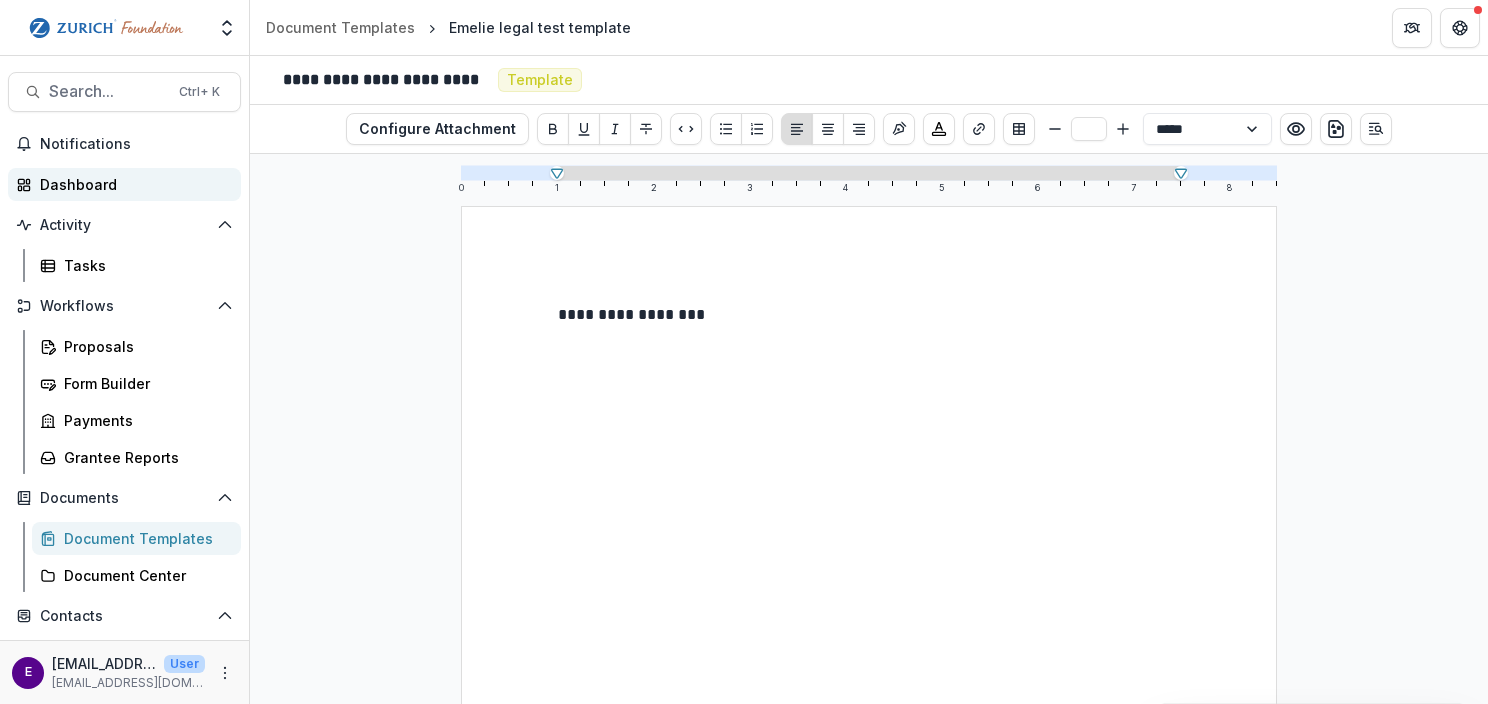click on "Dashboard" at bounding box center (124, 184) 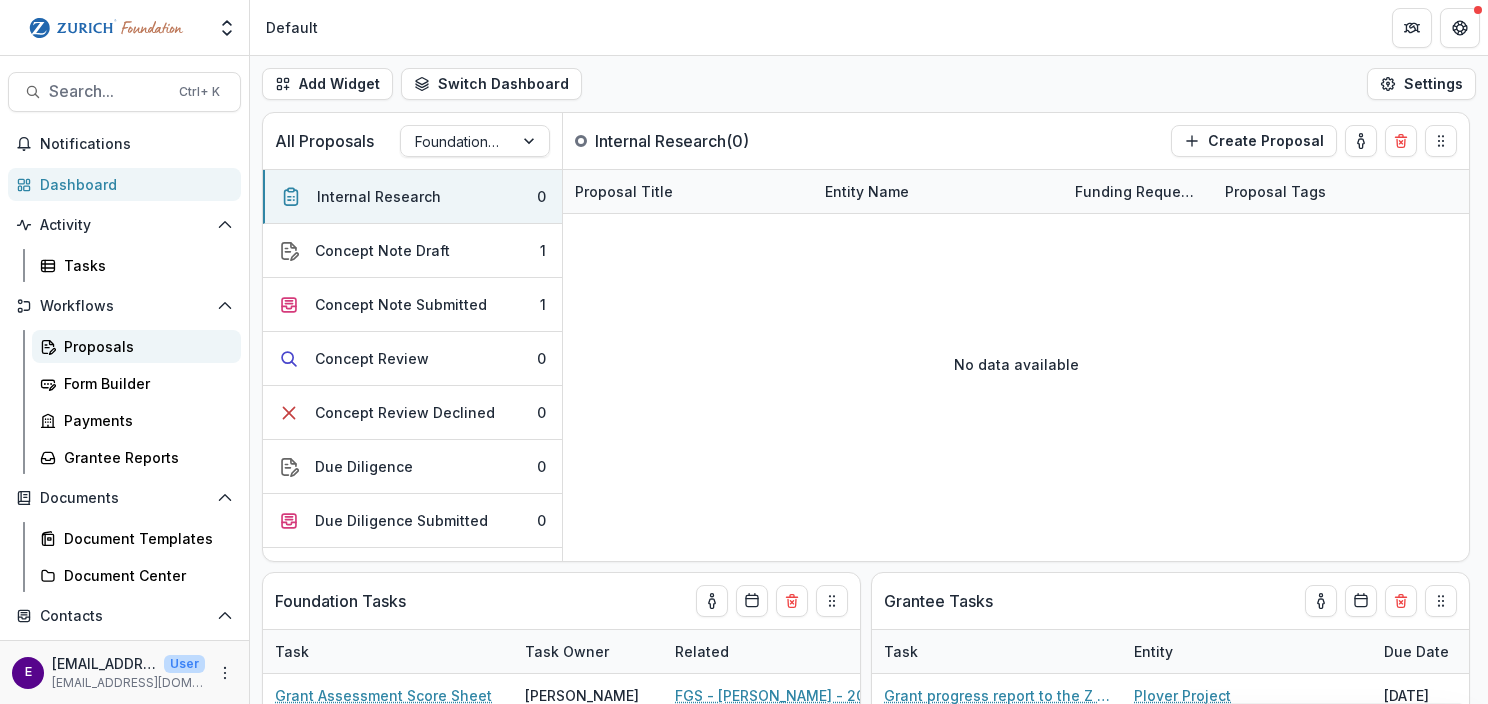 click on "Proposals" at bounding box center (144, 346) 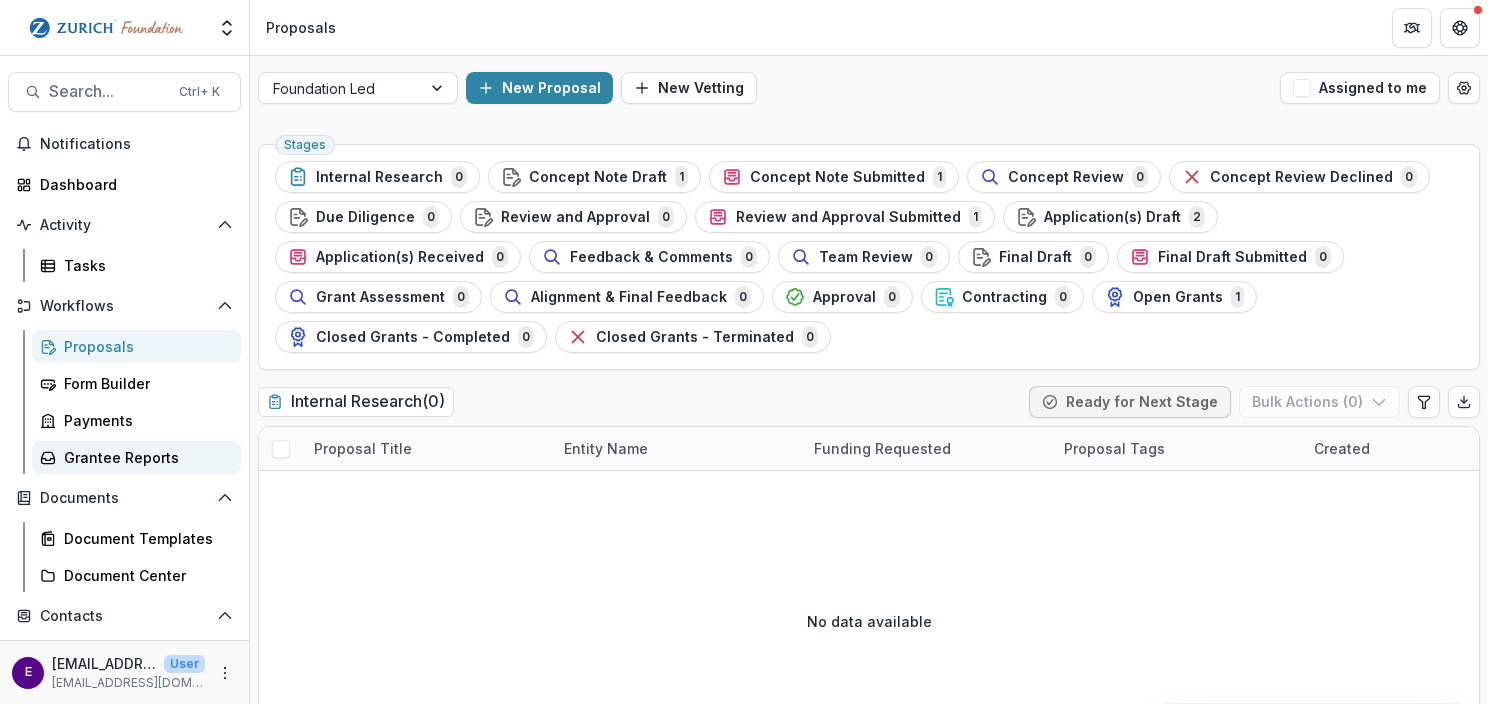 click on "Grantee Reports" at bounding box center (144, 457) 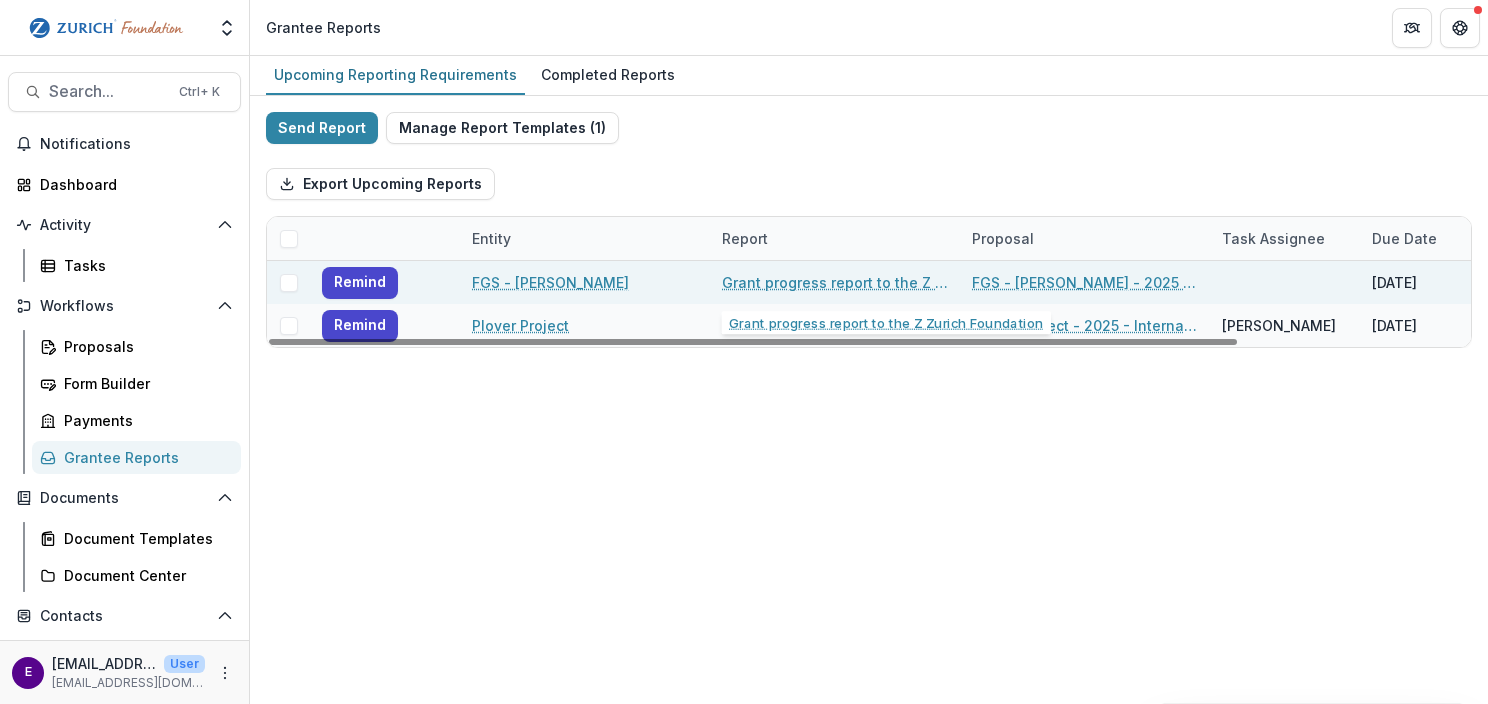 click on "Grant progress report to the  Z Zurich Foundation" at bounding box center [835, 282] 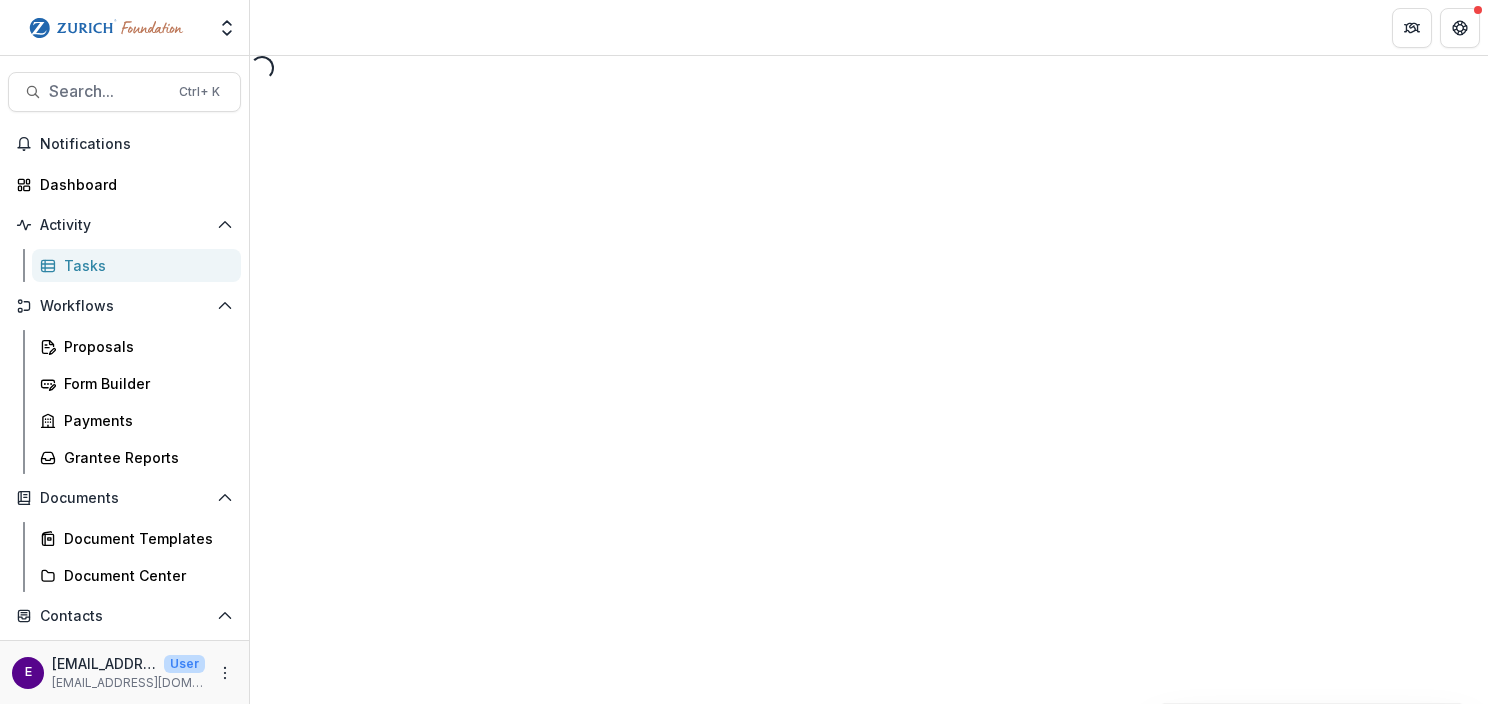 select on "********" 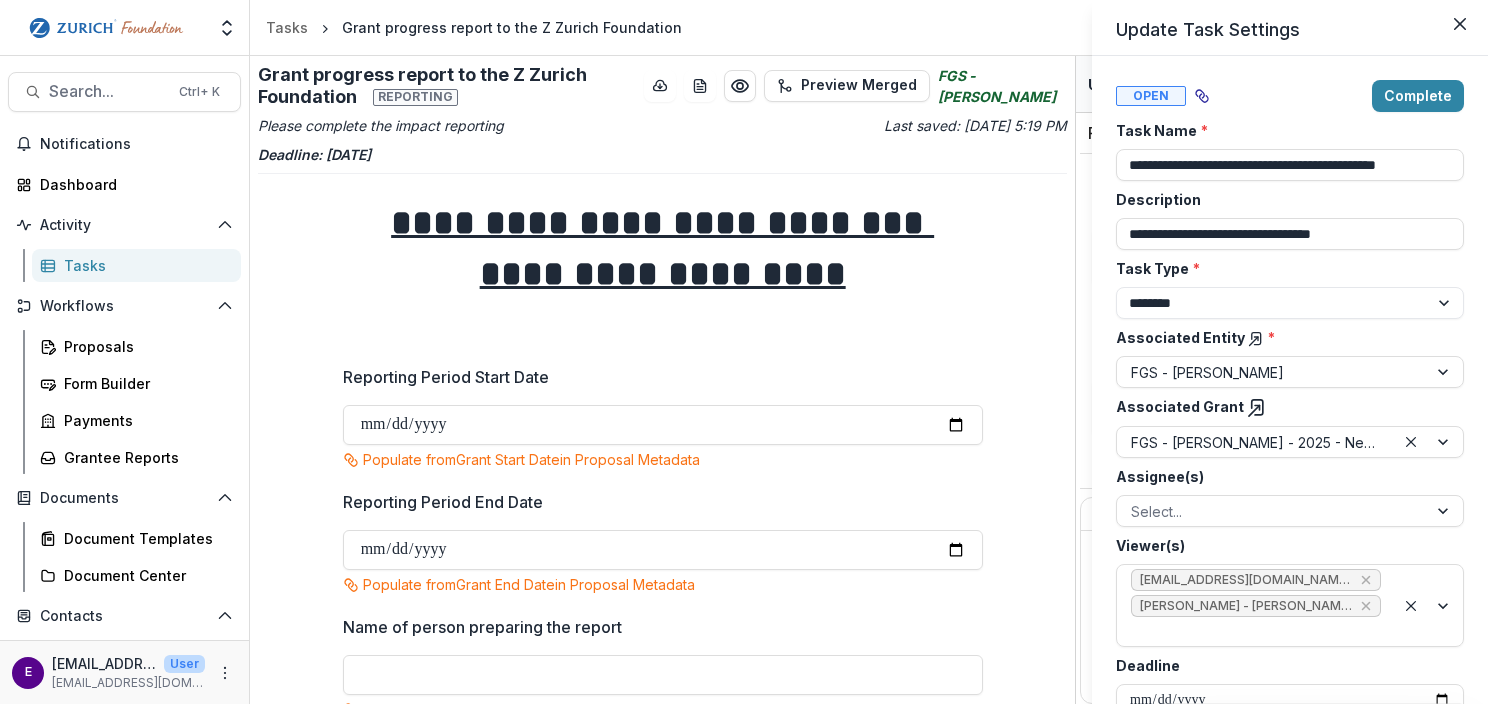 click on "**********" at bounding box center [744, 352] 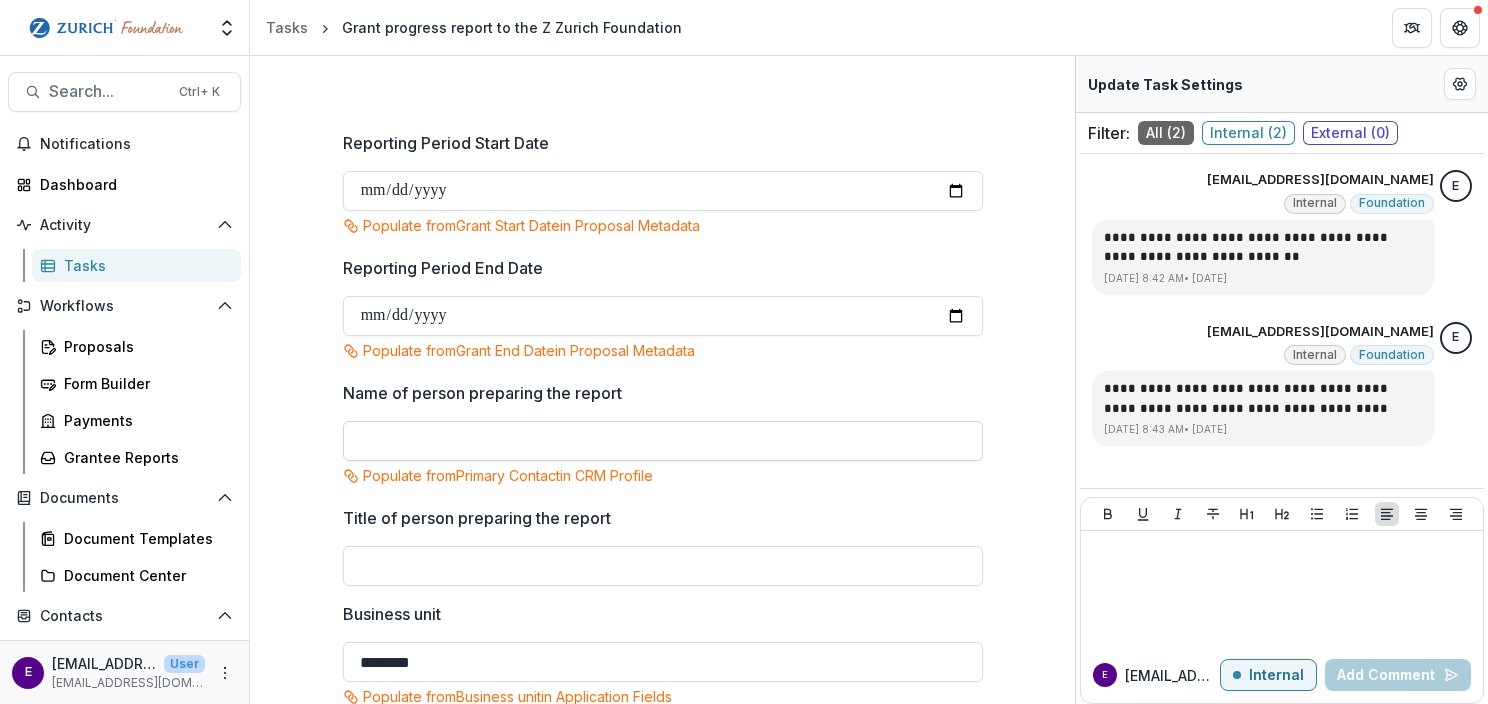 scroll, scrollTop: 200, scrollLeft: 0, axis: vertical 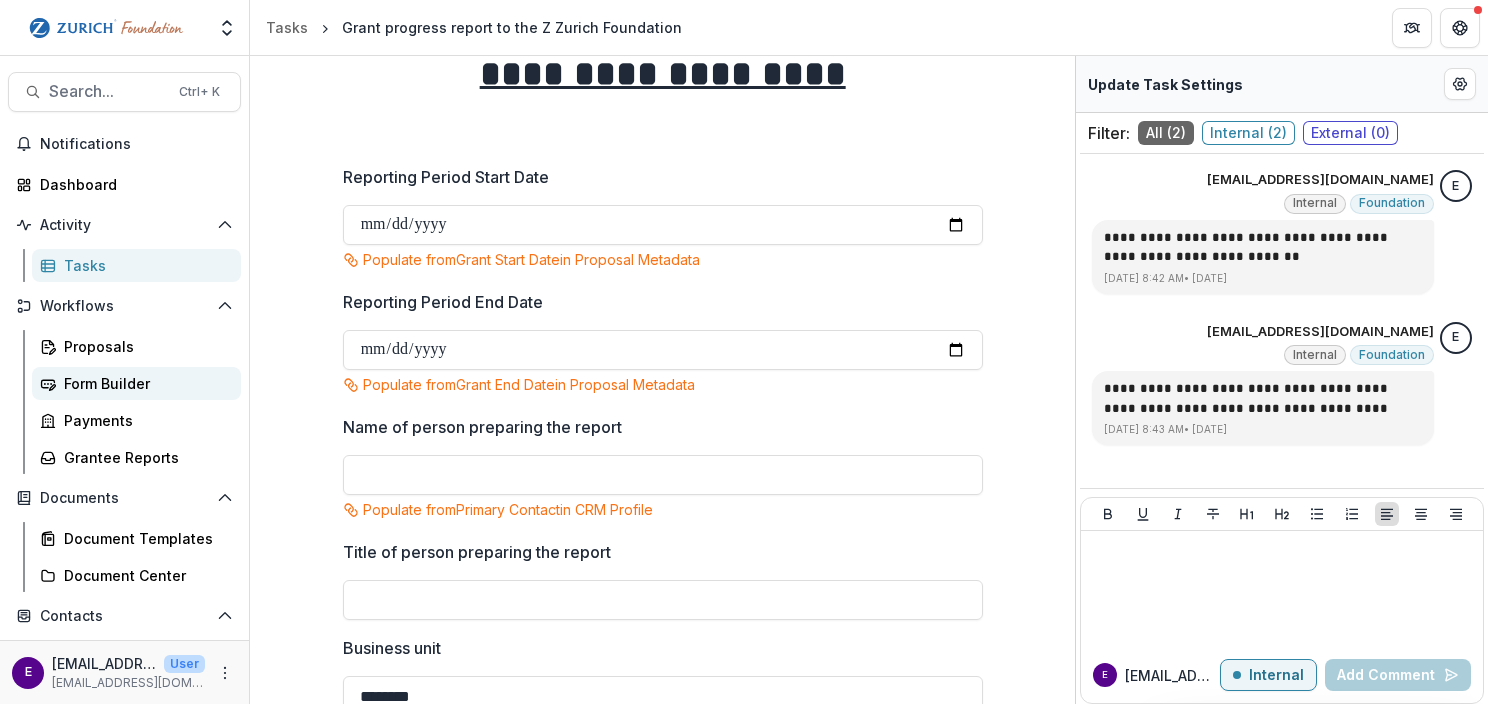 click on "Form Builder" at bounding box center (144, 383) 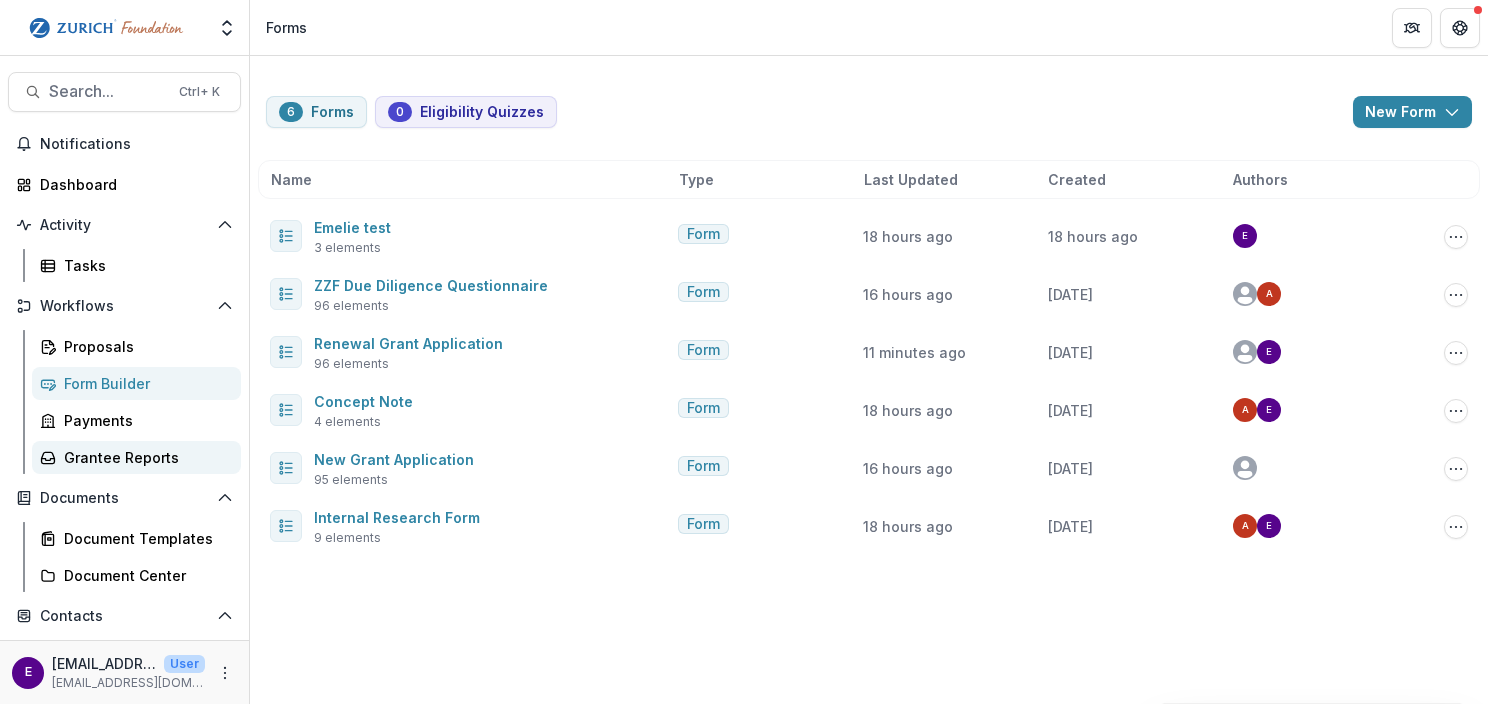 click on "Grantee Reports" at bounding box center [144, 457] 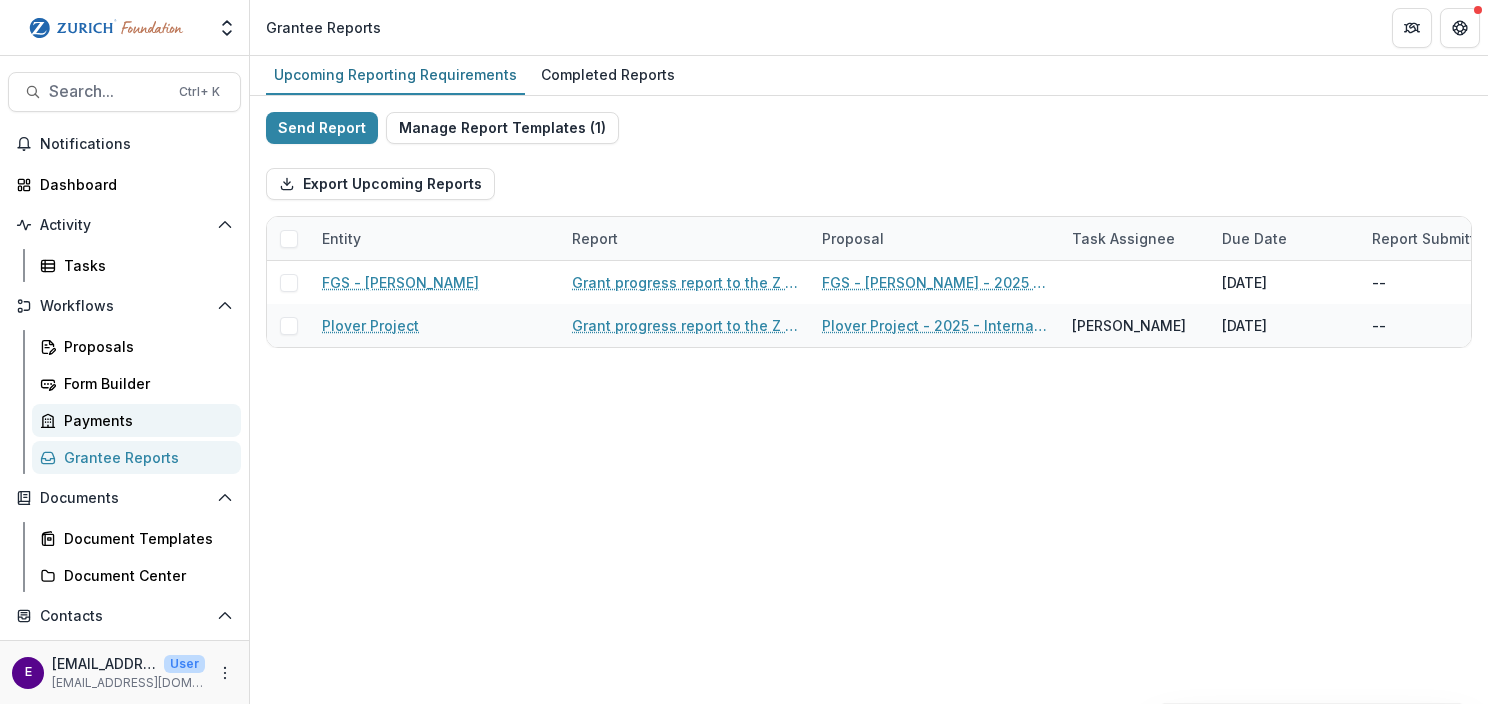 click on "Payments" at bounding box center (136, 420) 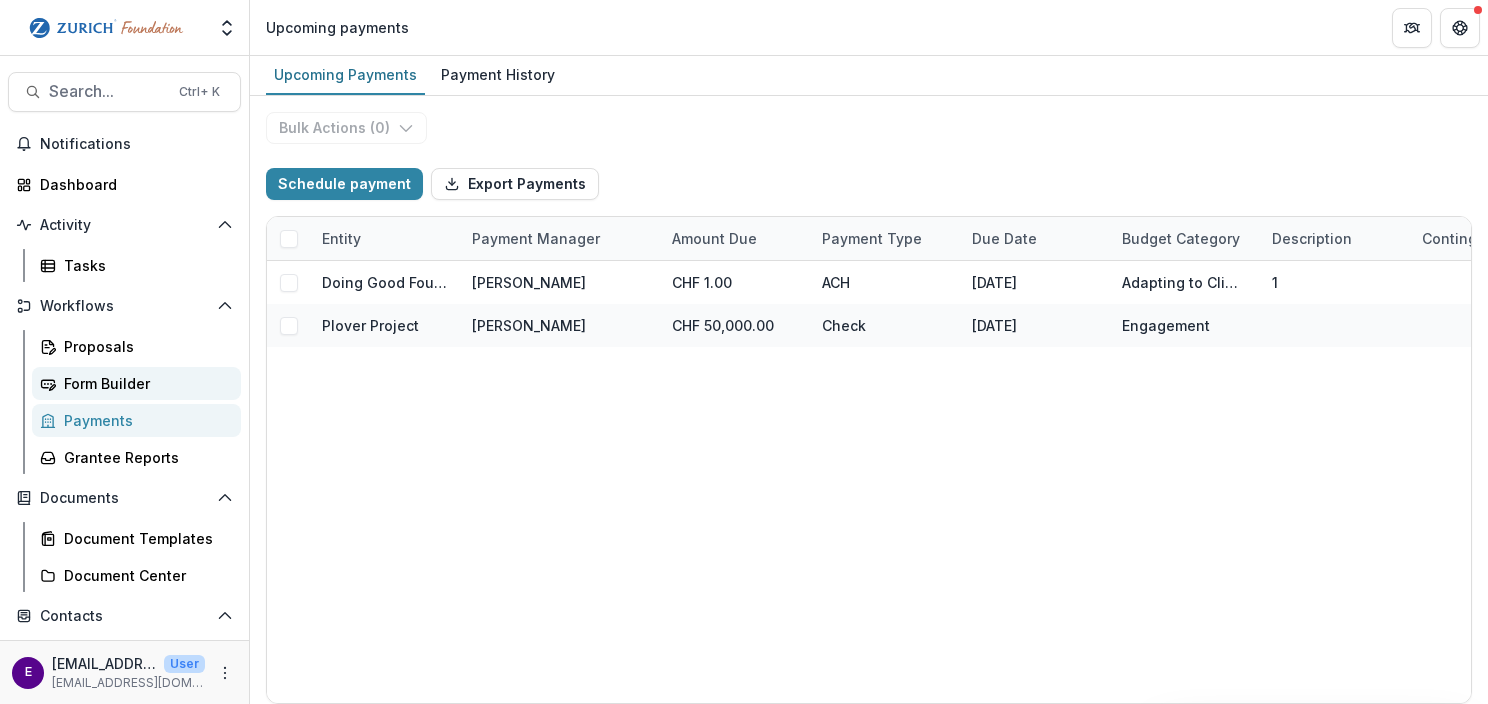click on "Form Builder" at bounding box center (136, 383) 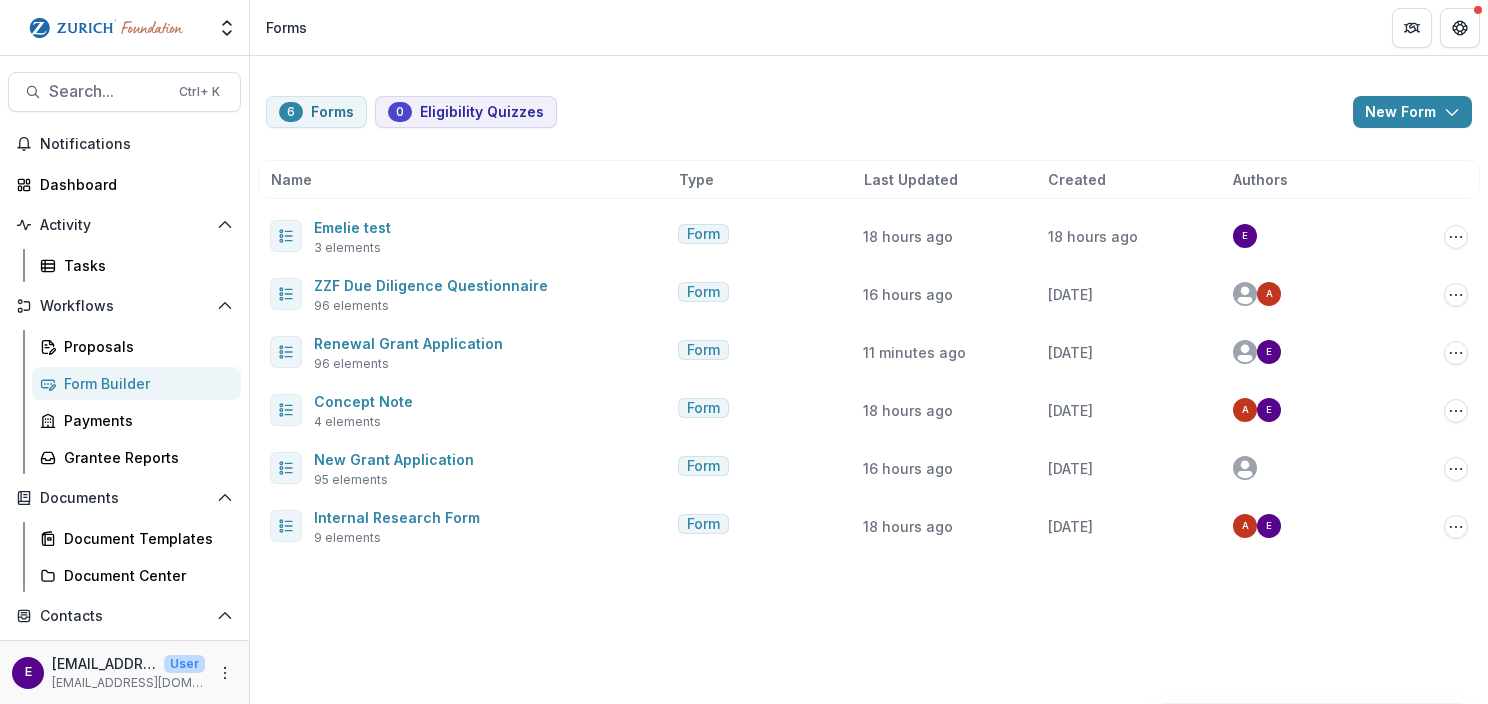 click on "6 Forms 0 Eligibility Quizzes New Form New Eligibility Quiz New Form Name Type Last Updated Created Authors Emelie test 3   elements Form 18 hours ago 18 hours ago e Edit Duplicate Send Start Vetting Archive ZZF Due Diligence Questionnaire 96   elements Form 16 hours ago [DATE] A Copy Public Link Edit Duplicate Send Start Vetting Archive Renewal Grant Application 96   elements Form 11 minutes ago [DATE] e Edit Duplicate Send Start Vetting Archive Concept Note 4   elements Form 18 hours ago [DATE] e A Edit Duplicate Send Start Vetting Archive New Grant Application 95   elements Form 16 hours ago [DATE] Edit Duplicate Send Start Vetting Archive Internal Research Form 9   elements Form 18 hours ago [DATE] e A Edit Duplicate Send Start Vetting Archive" at bounding box center [869, 380] 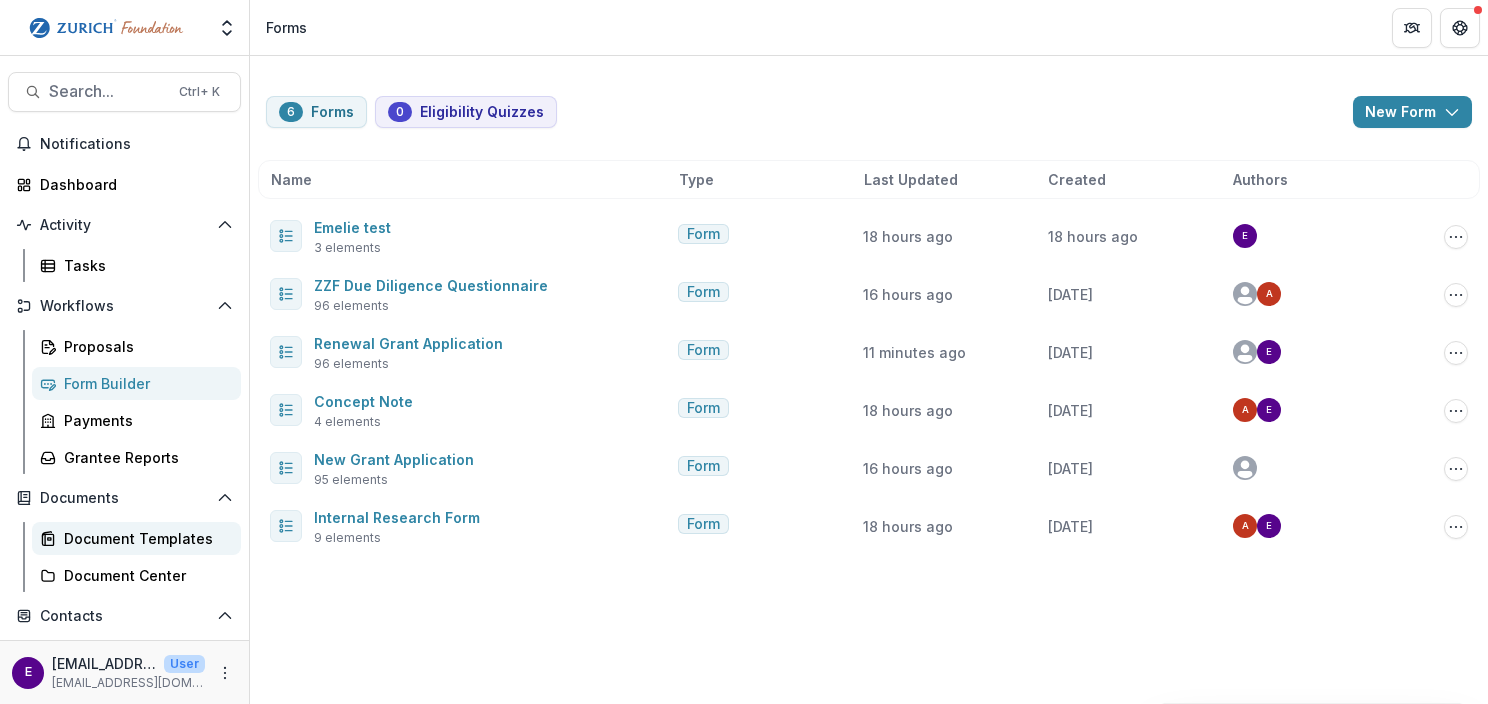 click on "Document Templates" at bounding box center [144, 538] 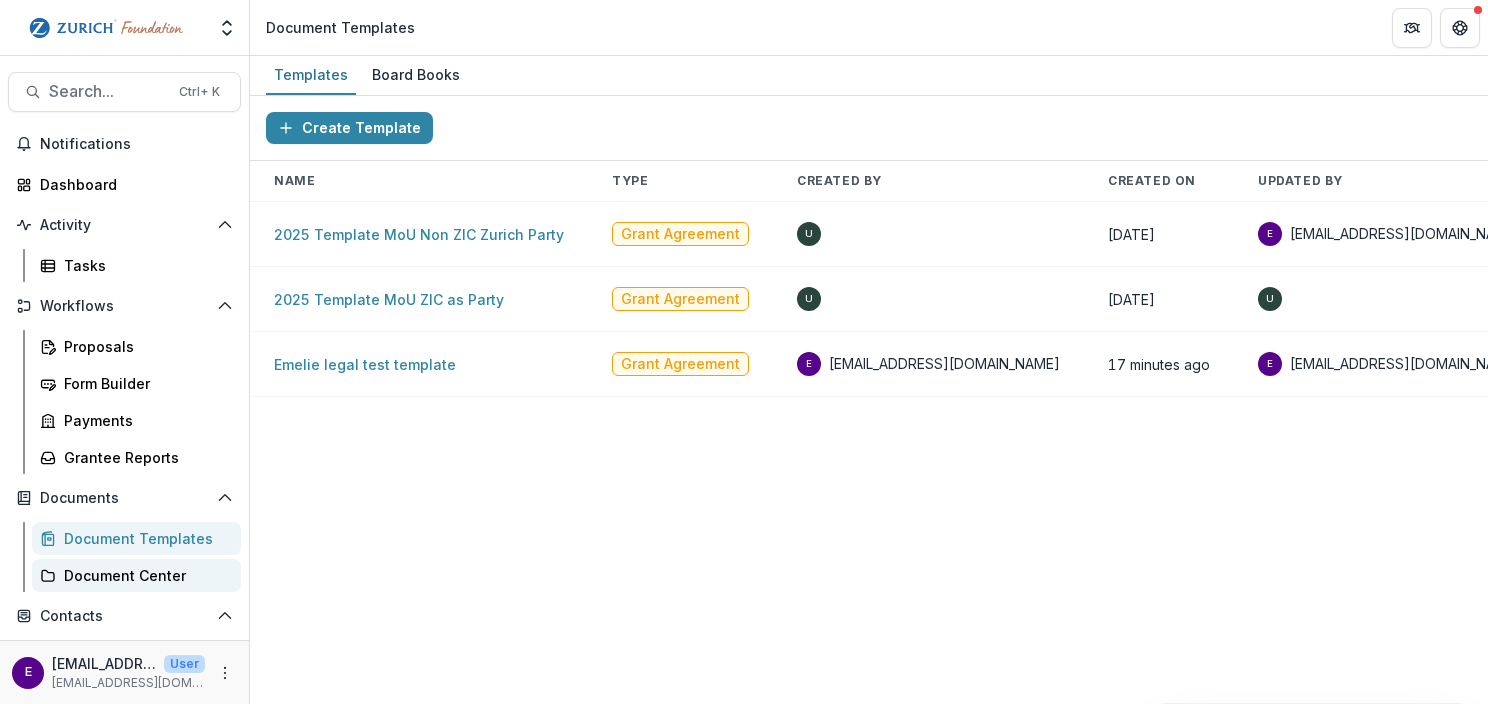 click on "Document Center" at bounding box center [144, 575] 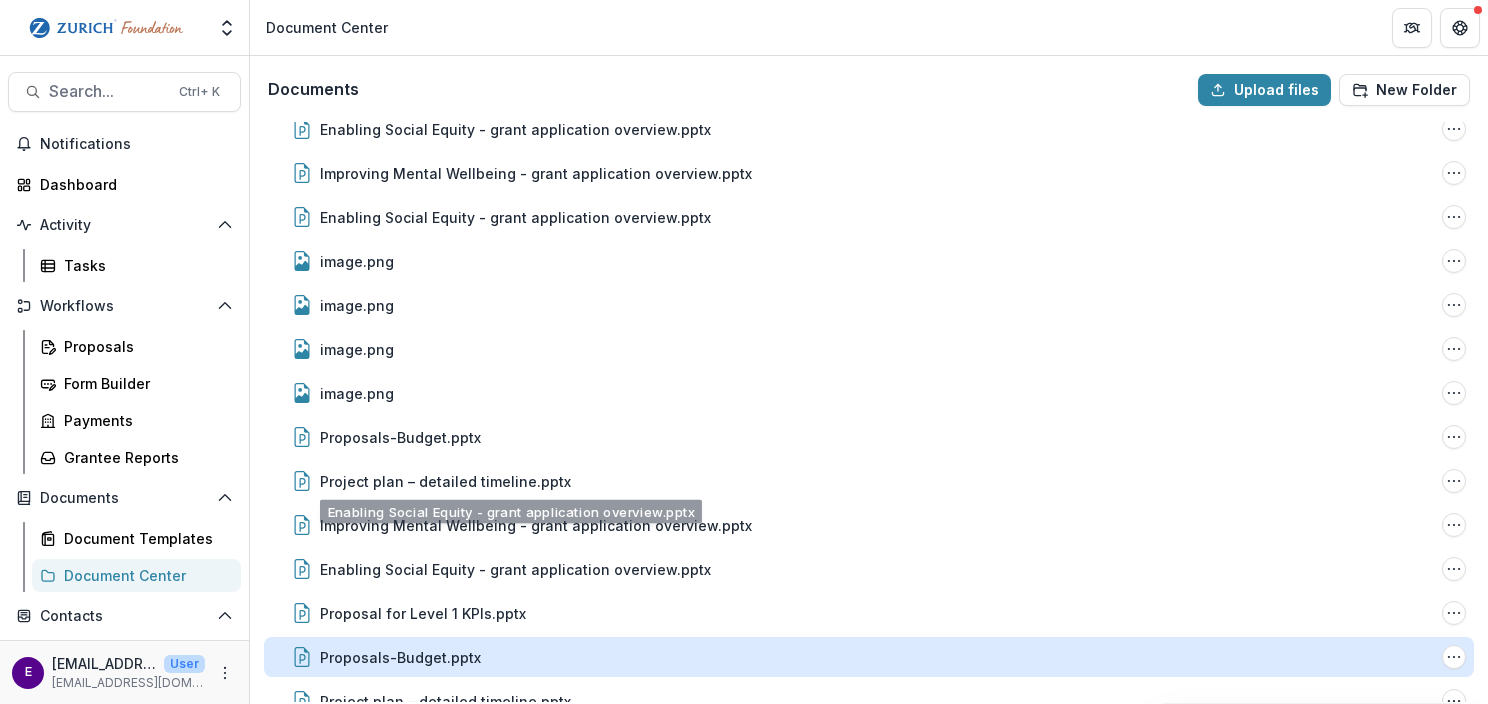 scroll, scrollTop: 495, scrollLeft: 0, axis: vertical 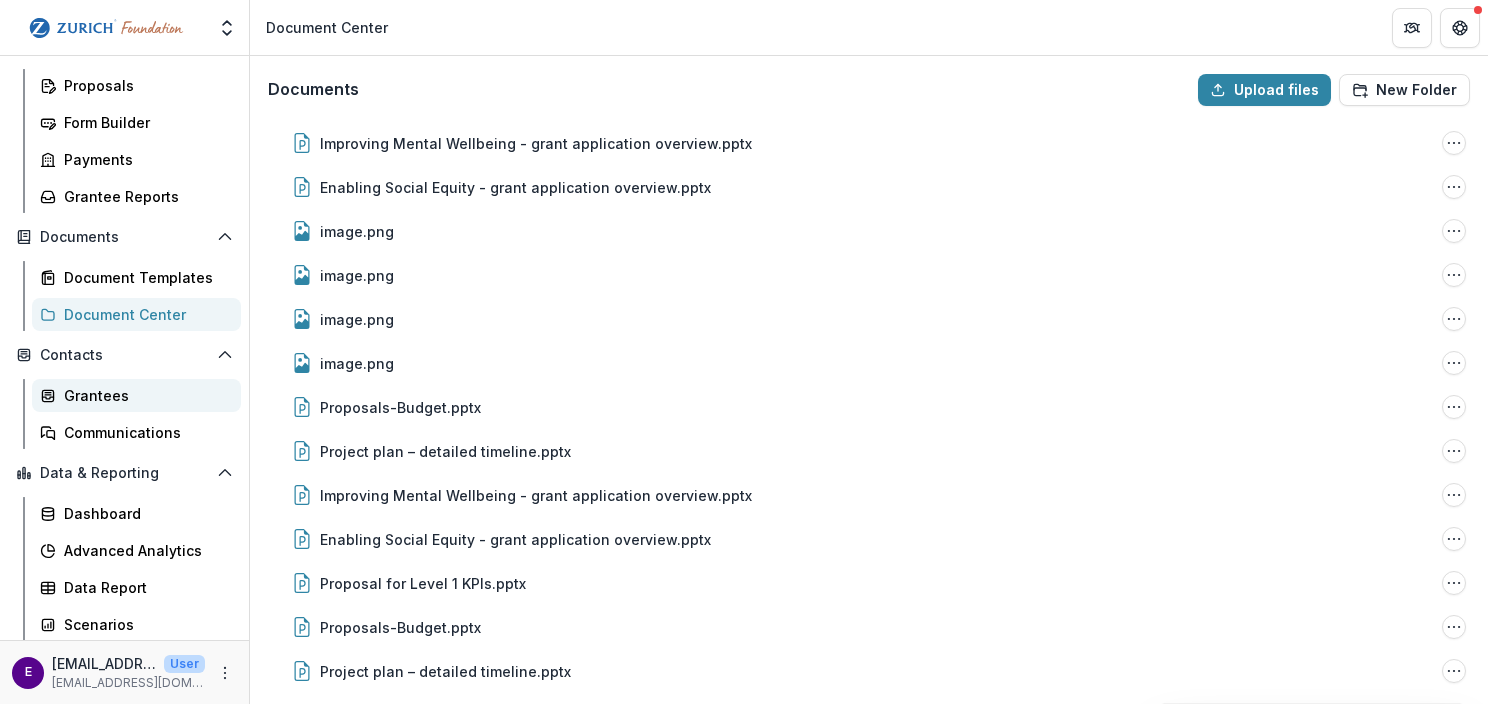 click on "Grantees" at bounding box center (144, 395) 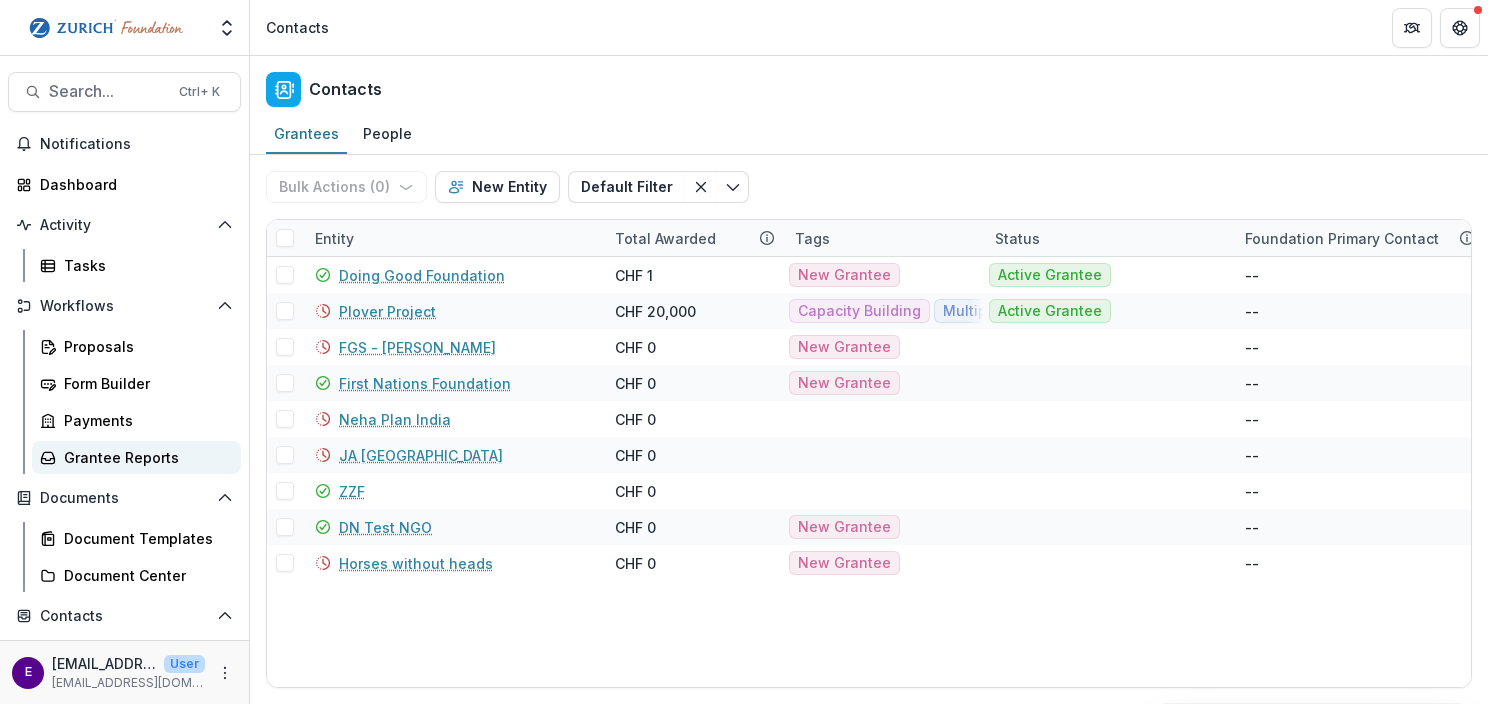 scroll, scrollTop: 0, scrollLeft: 0, axis: both 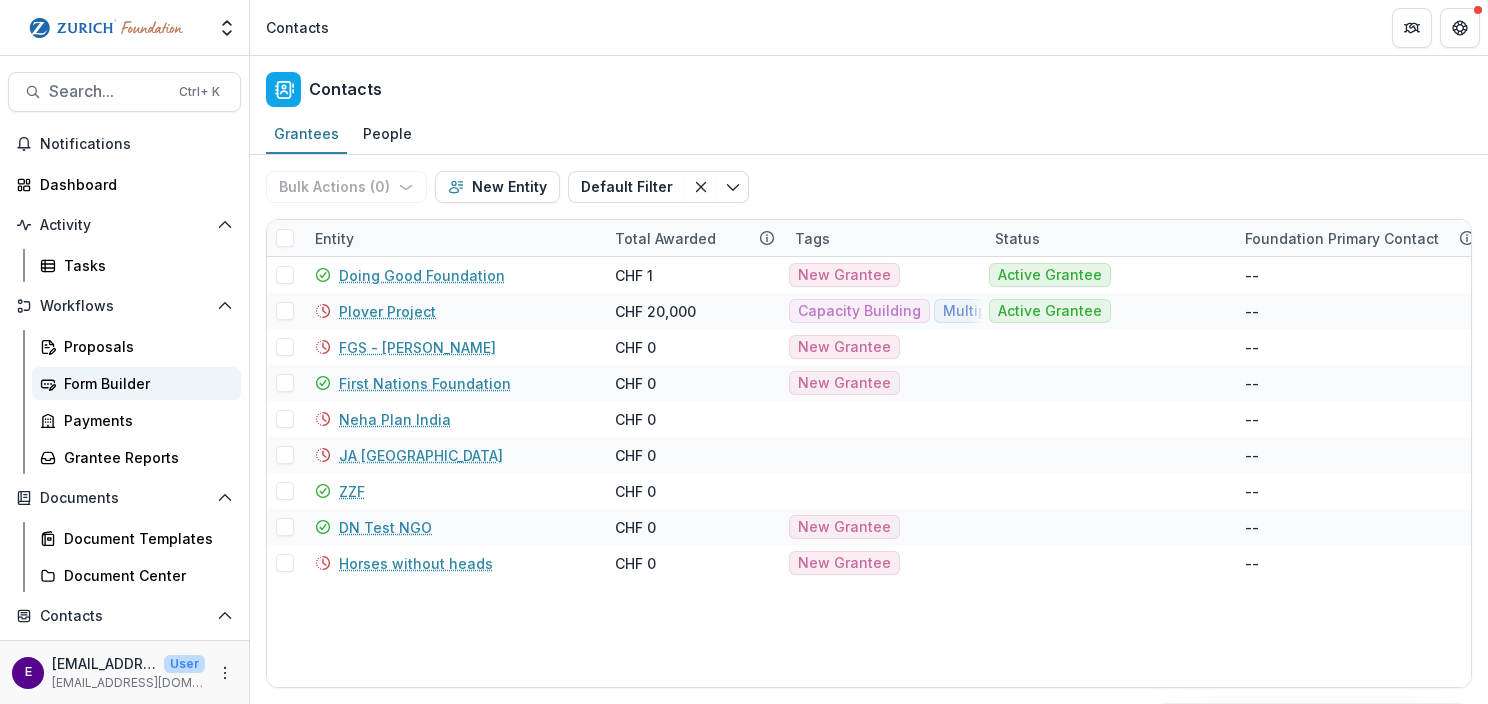 click on "Form Builder" at bounding box center [144, 383] 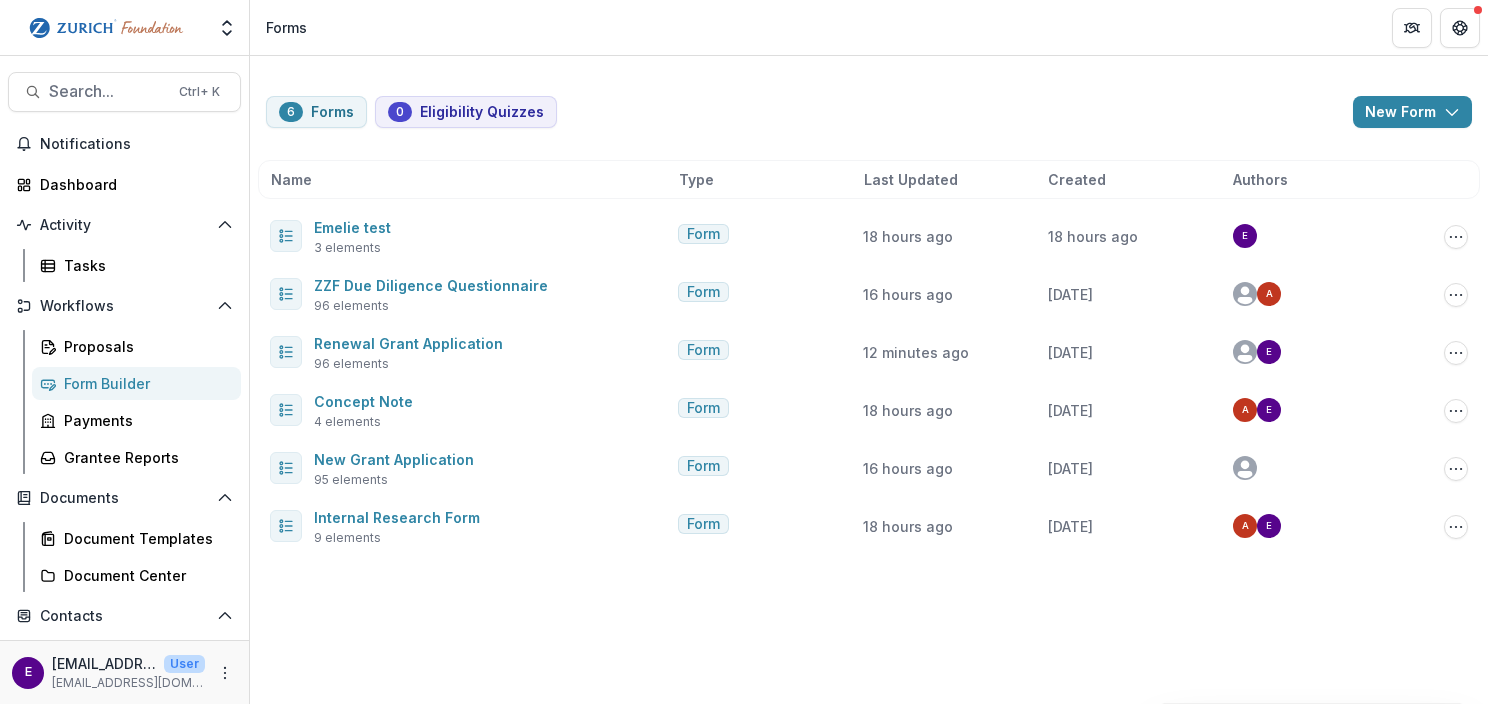 click on "6 Forms 0 Eligibility Quizzes New Form New Eligibility Quiz New Form Name Type Last Updated Created Authors Emelie test 3   elements Form 18 hours ago 18 hours ago e Edit Duplicate Send Start Vetting Archive ZZF Due Diligence Questionnaire 96   elements Form 16 hours ago [DATE] A Copy Public Link Edit Duplicate Send Start Vetting Archive Renewal Grant Application 96   elements Form 12 minutes ago [DATE] e Edit Duplicate Send Start Vetting Archive Concept Note 4   elements Form 18 hours ago [DATE] e A Edit Duplicate Send Start Vetting Archive New Grant Application 95   elements Form 16 hours ago [DATE] Edit Duplicate Send Start Vetting Archive Internal Research Form 9   elements Form 18 hours ago [DATE] e A Edit Duplicate Send Start Vetting Archive" at bounding box center (869, 380) 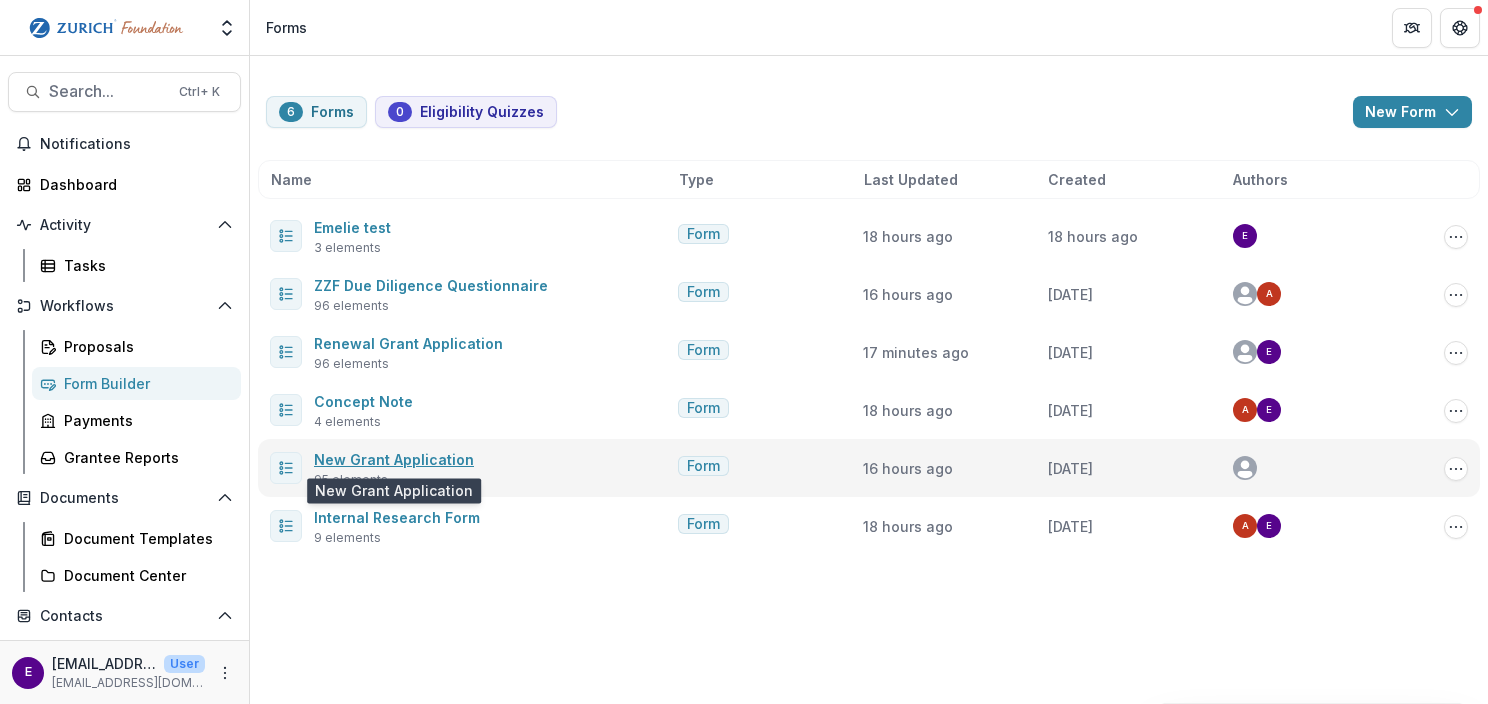 click on "New Grant Application" at bounding box center (394, 459) 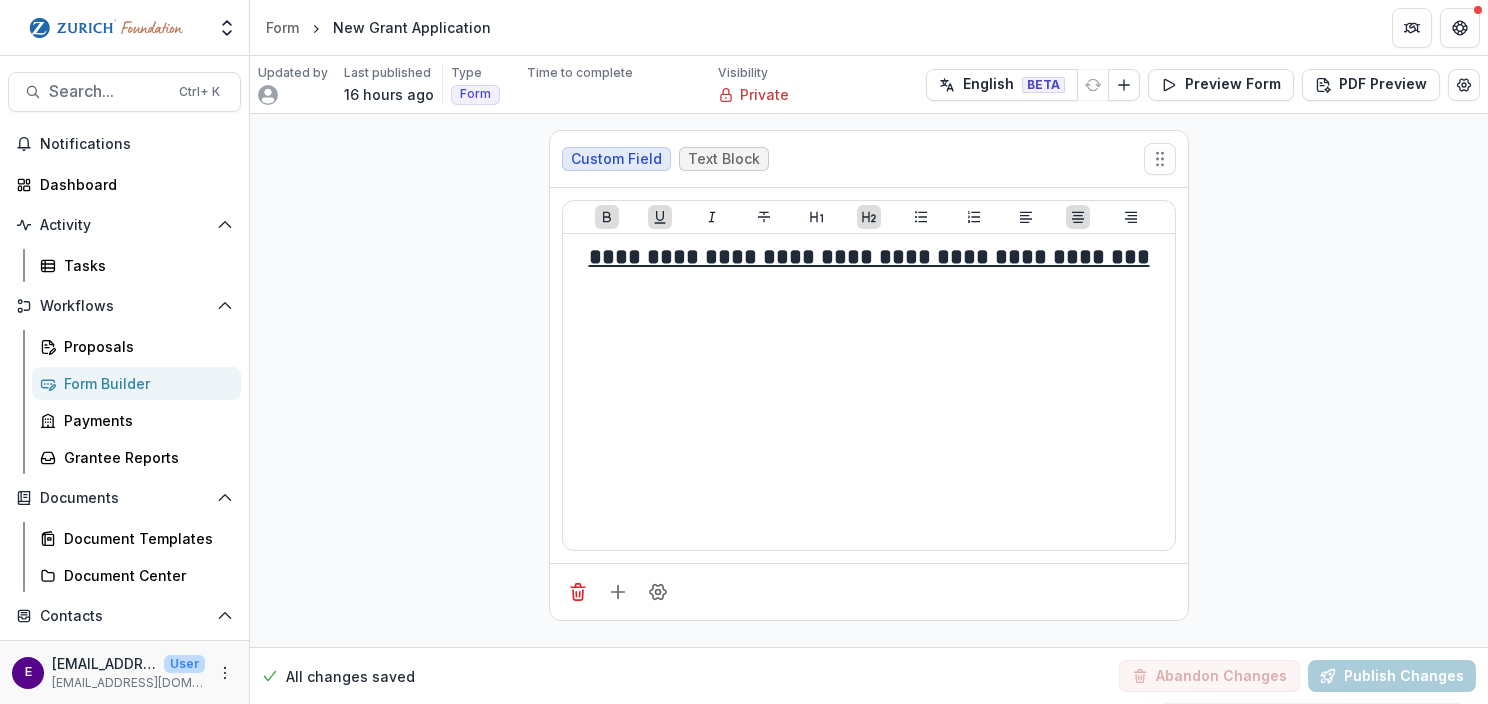 click on "Grantees" at bounding box center (144, 656) 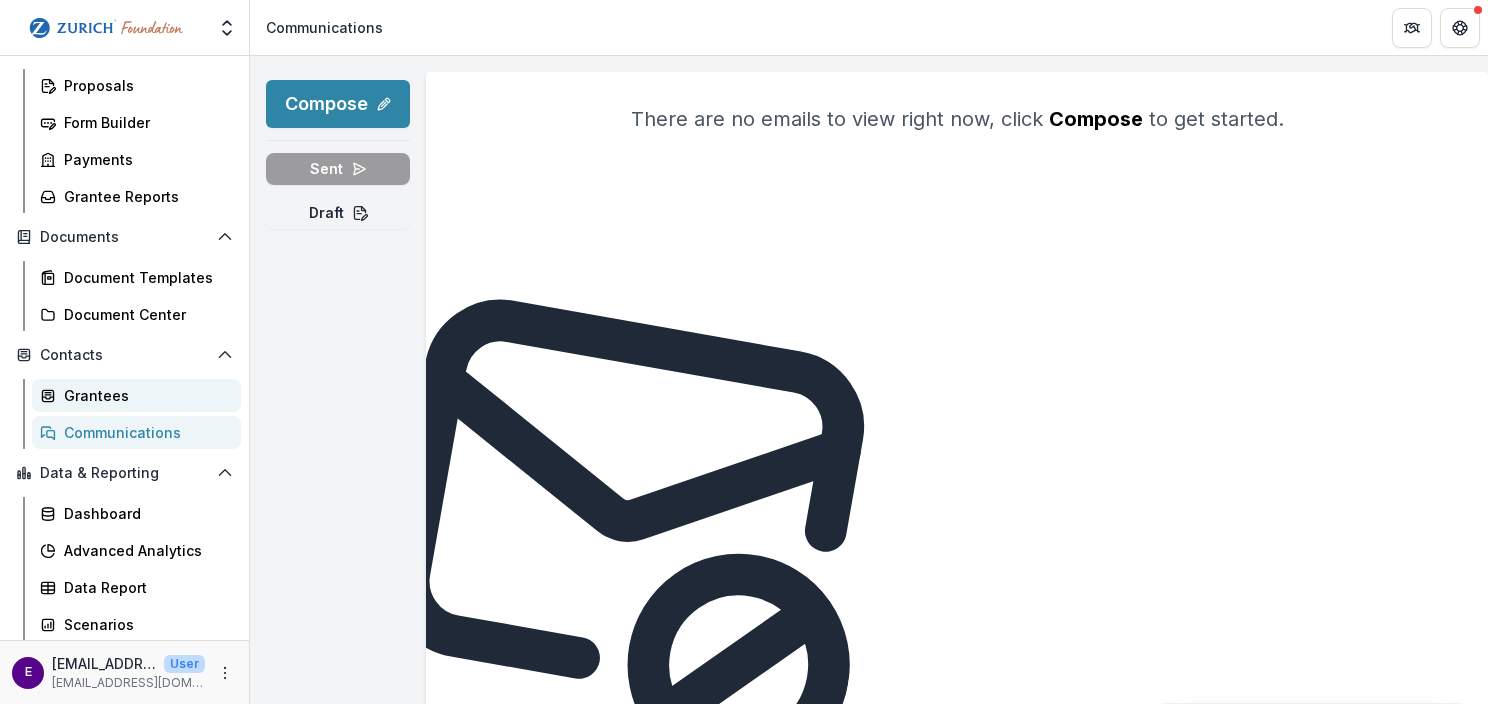 click on "Grantees" at bounding box center (144, 395) 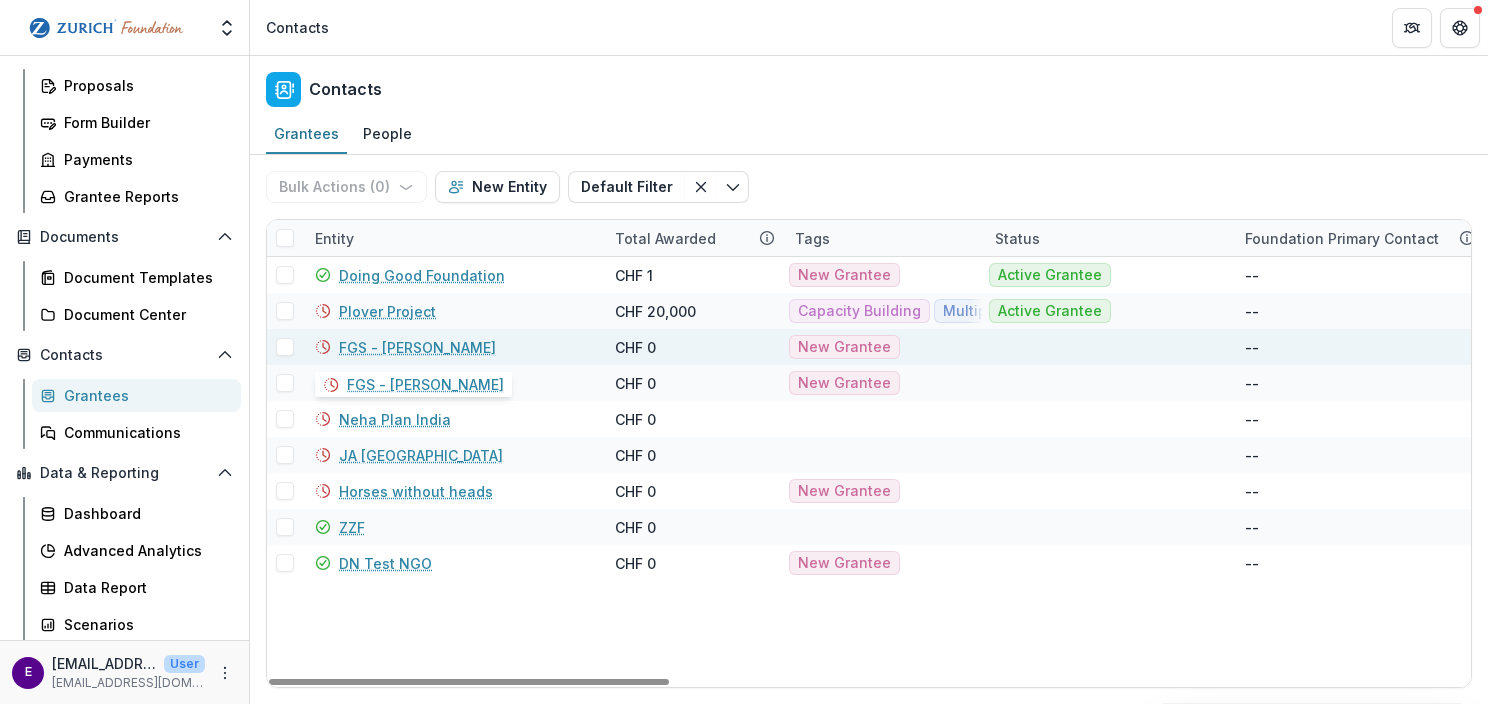 click on "FGS - [PERSON_NAME]" at bounding box center [417, 347] 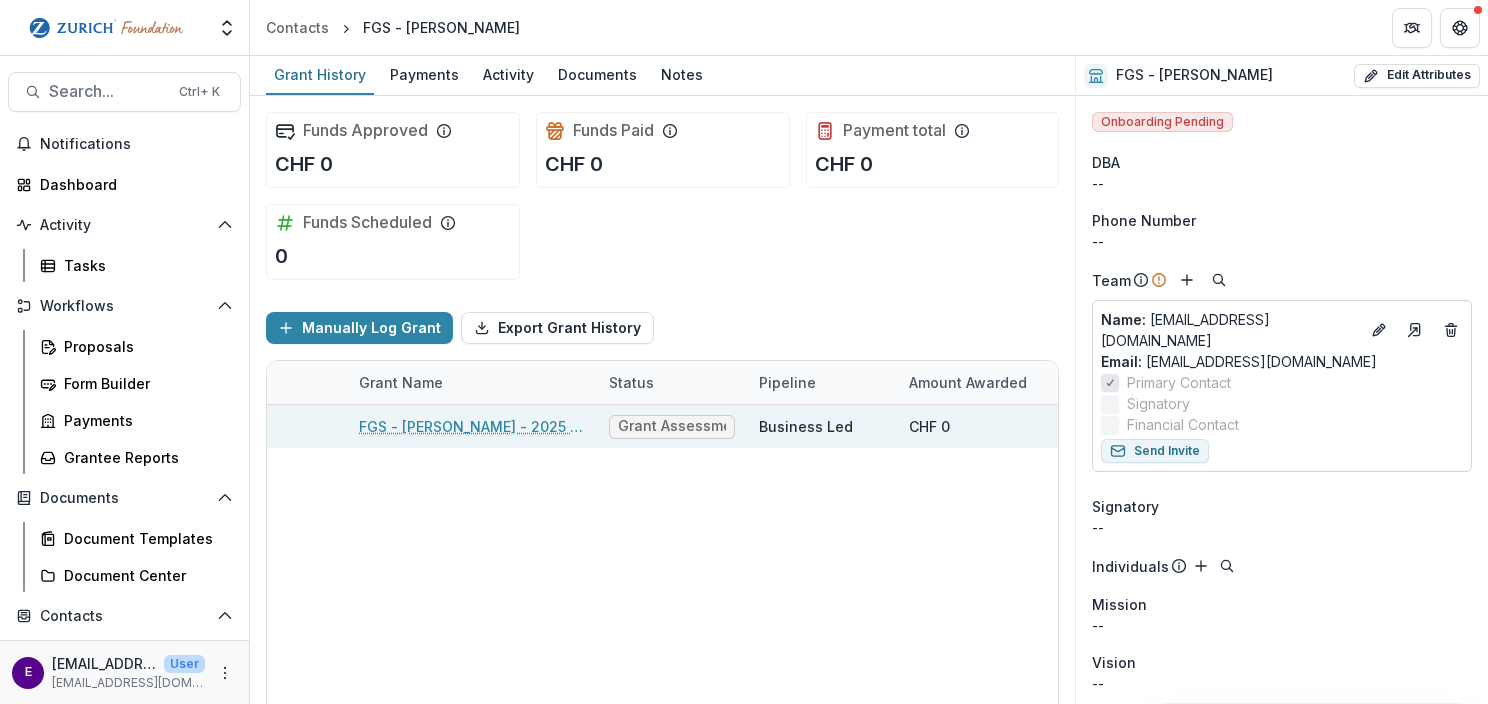 click on "FGS - [PERSON_NAME] - 2025 - New Grant Application" at bounding box center [472, 426] 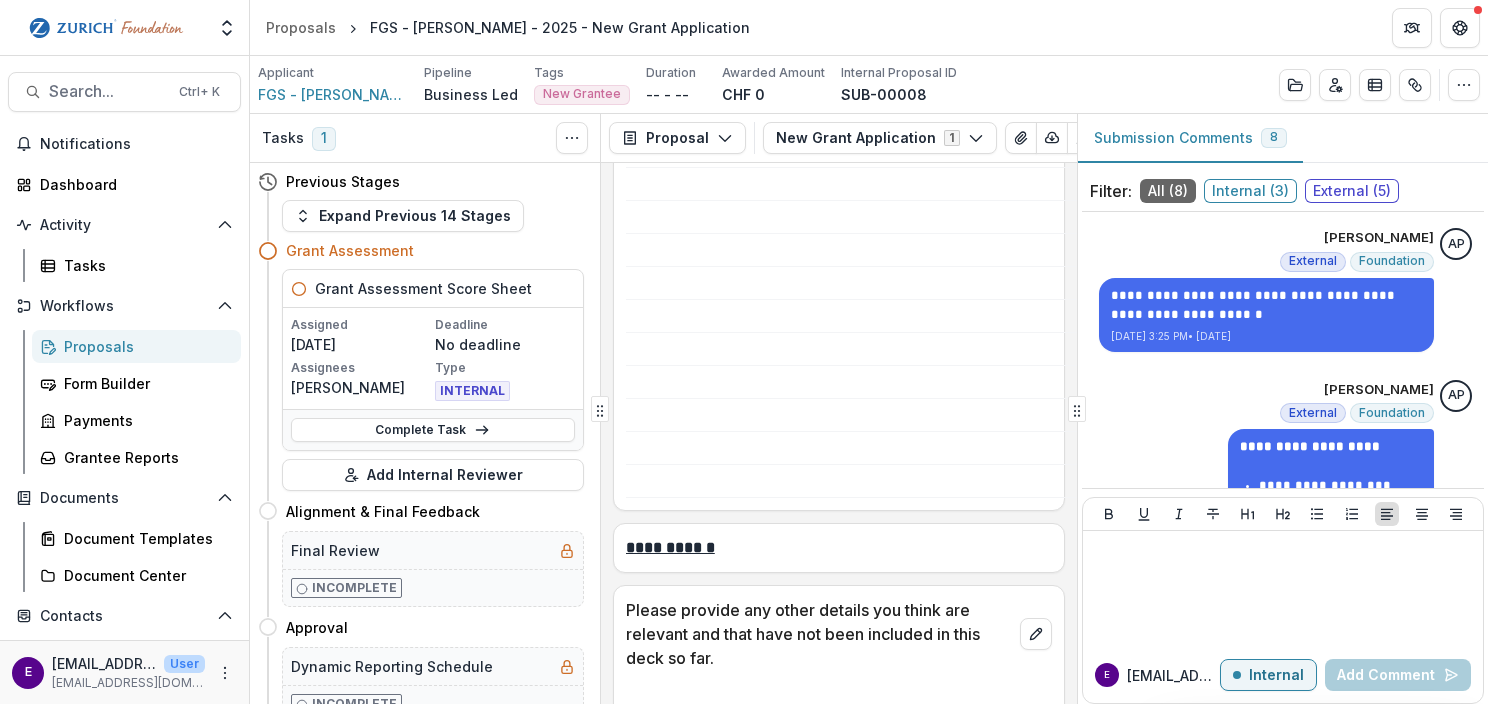 scroll, scrollTop: 13400, scrollLeft: 0, axis: vertical 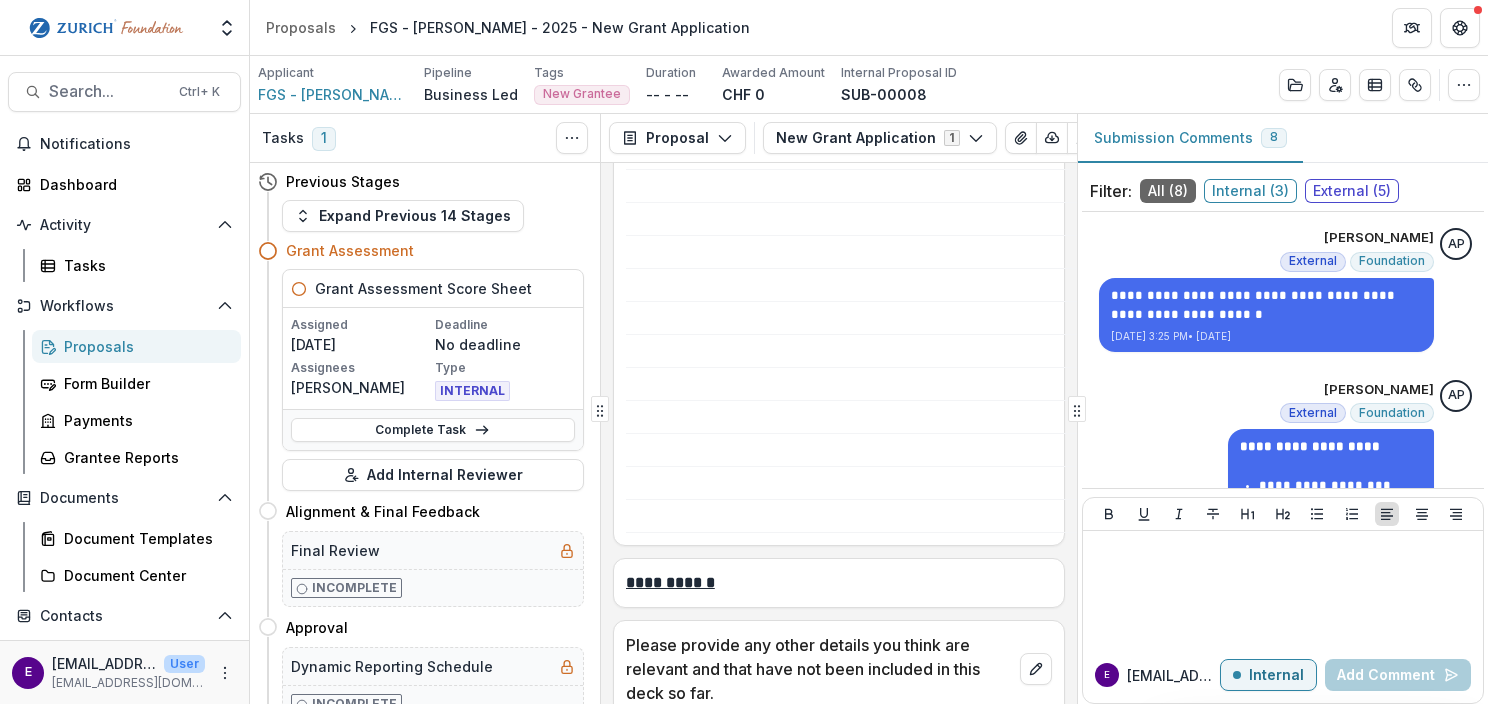 click at bounding box center (671, 251) 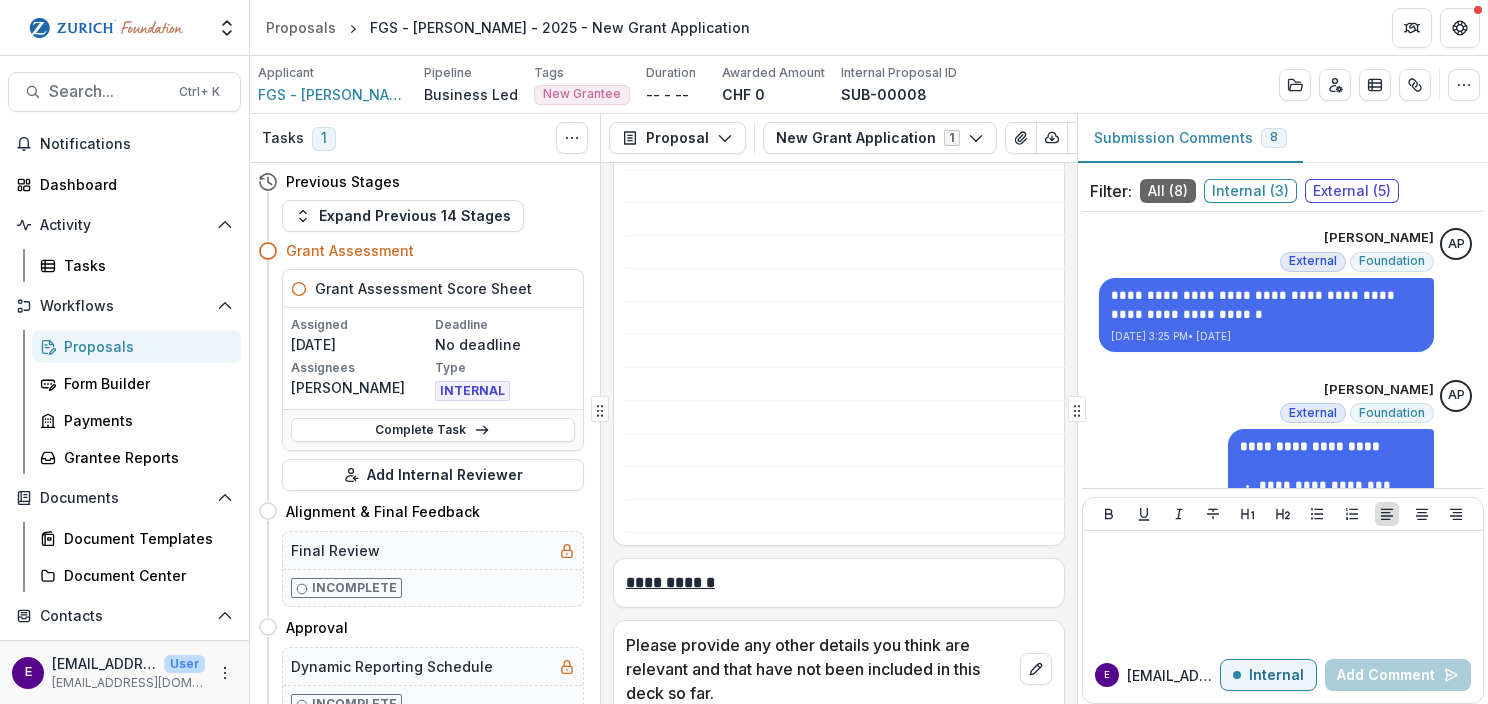 click at bounding box center (671, 185) 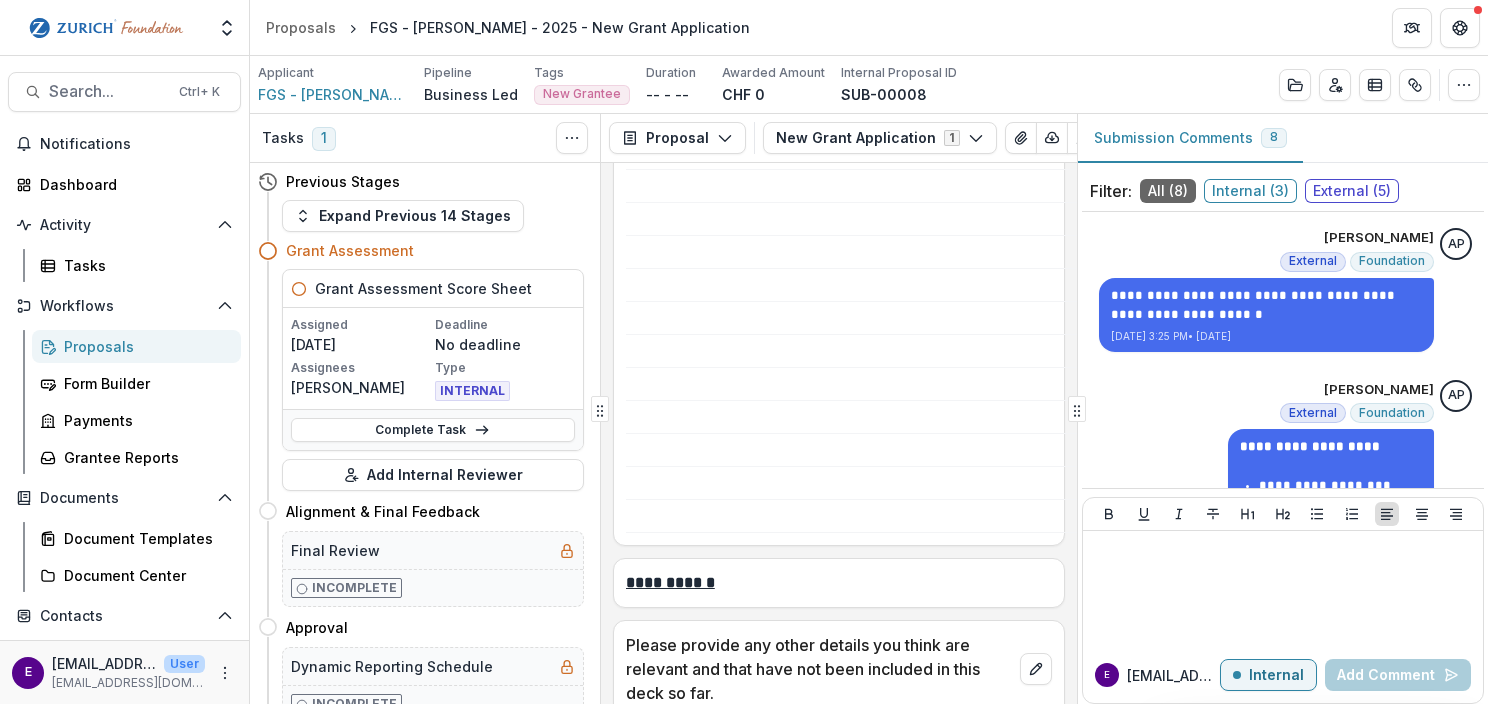 click at bounding box center [671, 185] 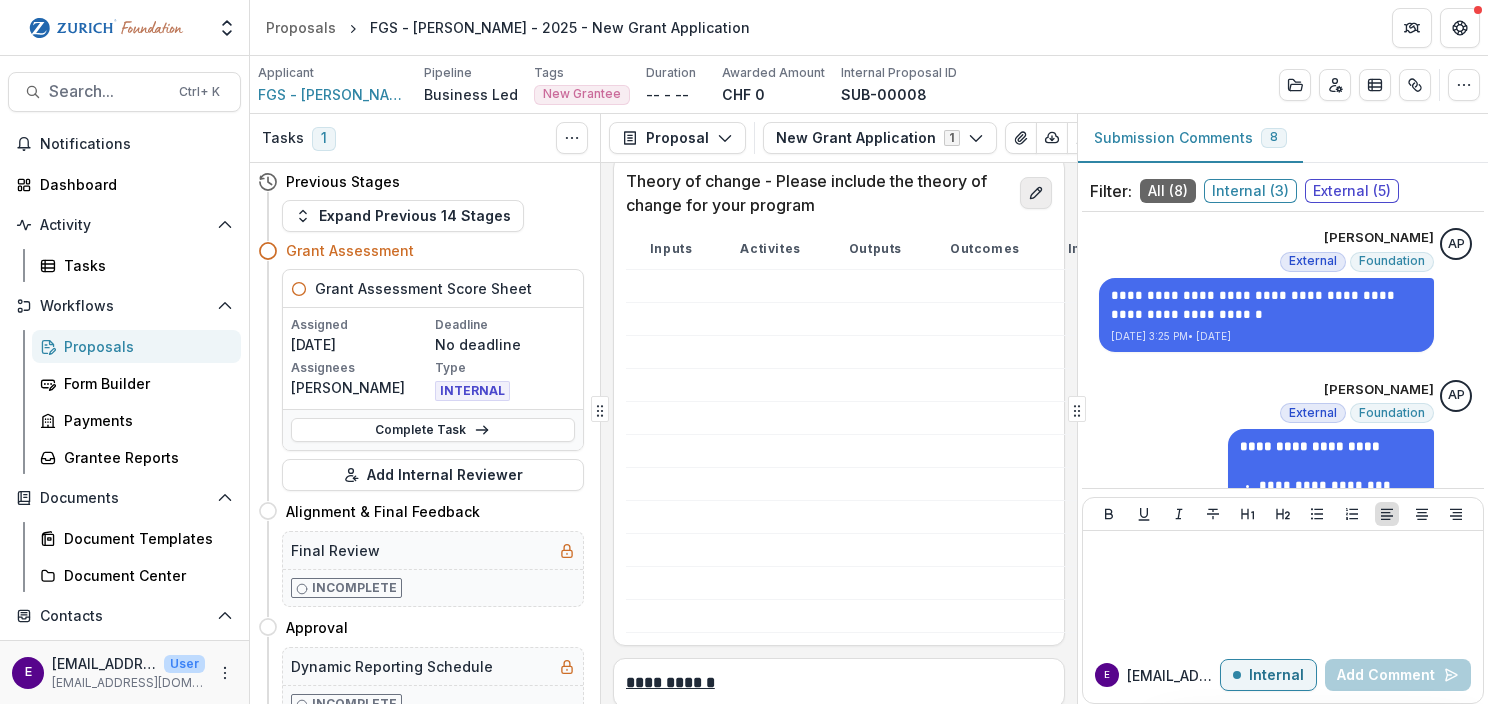 click 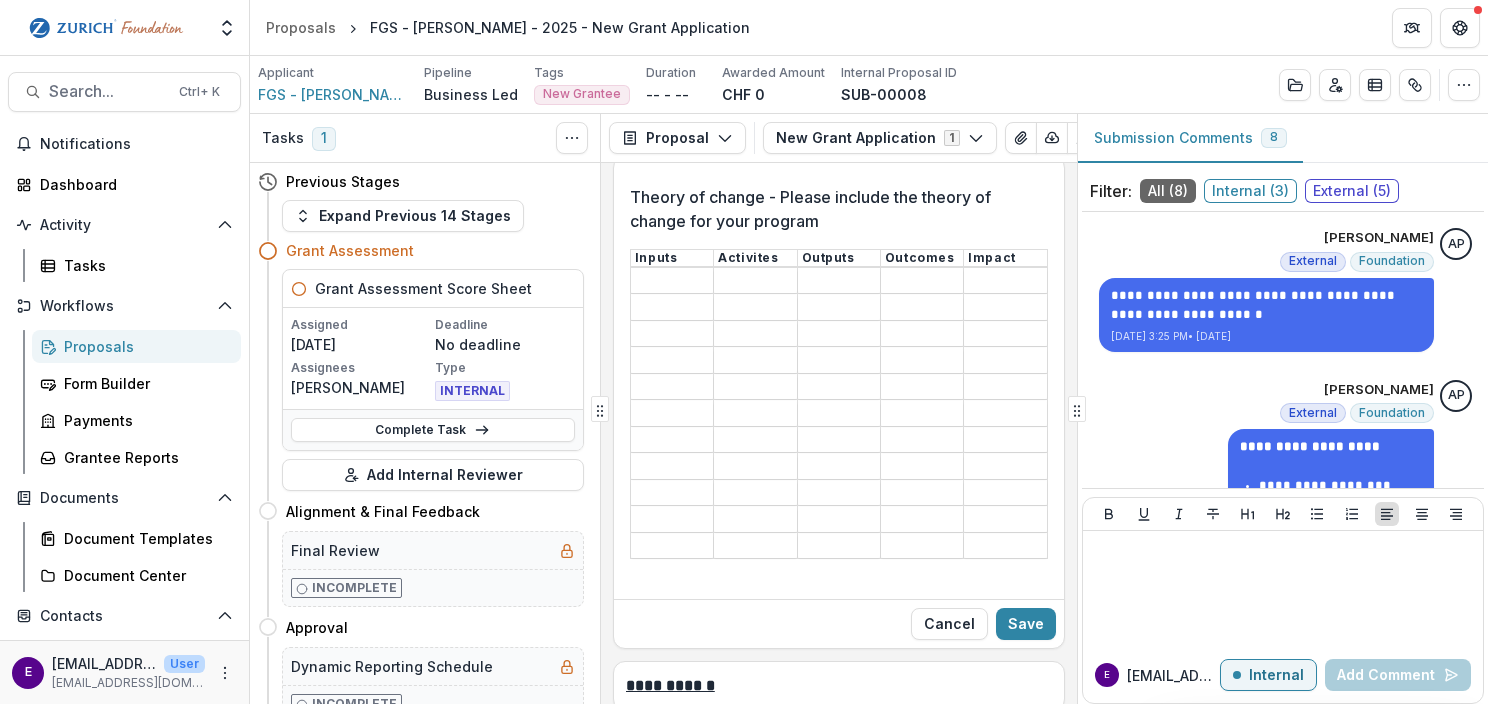 click on "Theory of change - Please include the theory of change for your program" at bounding box center [672, 281] 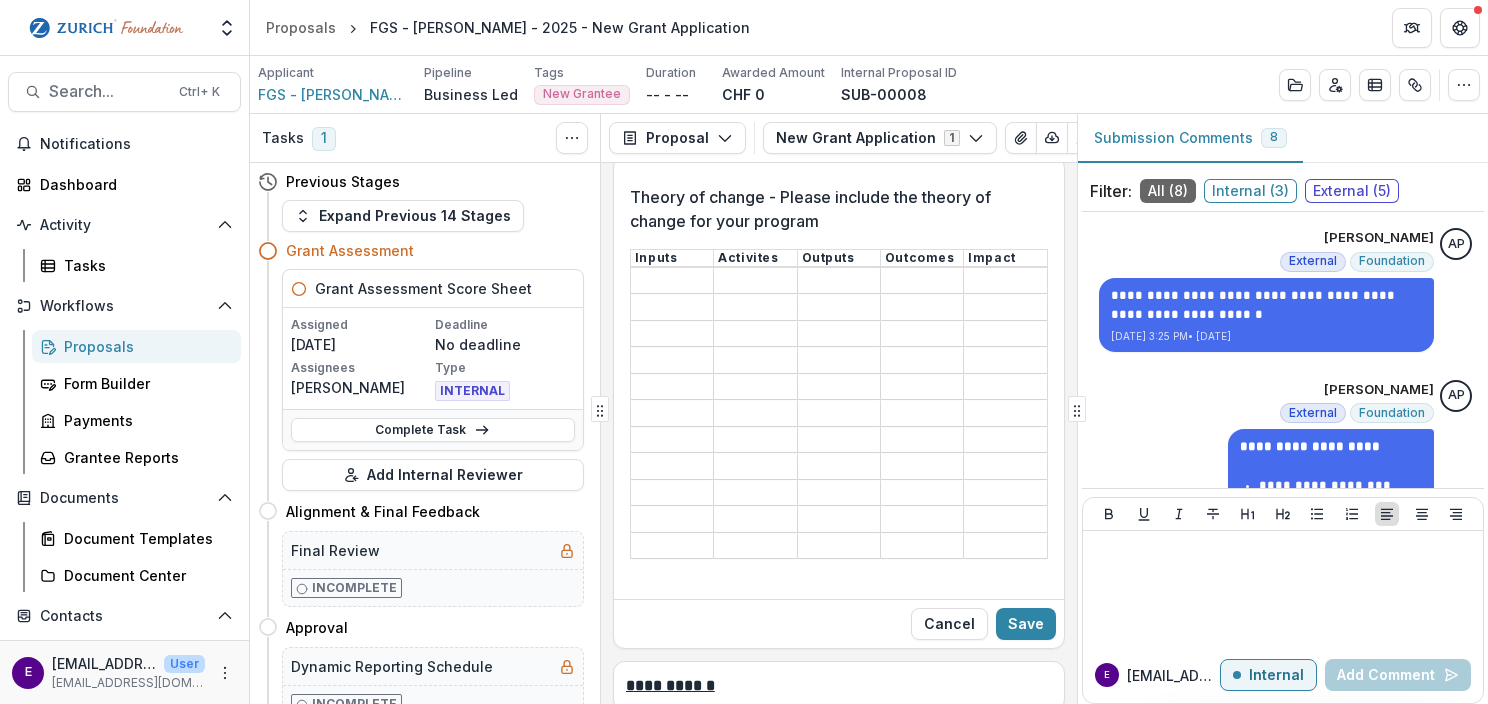 click on "Theory of change - Please include the theory of change for your program" at bounding box center (672, 414) 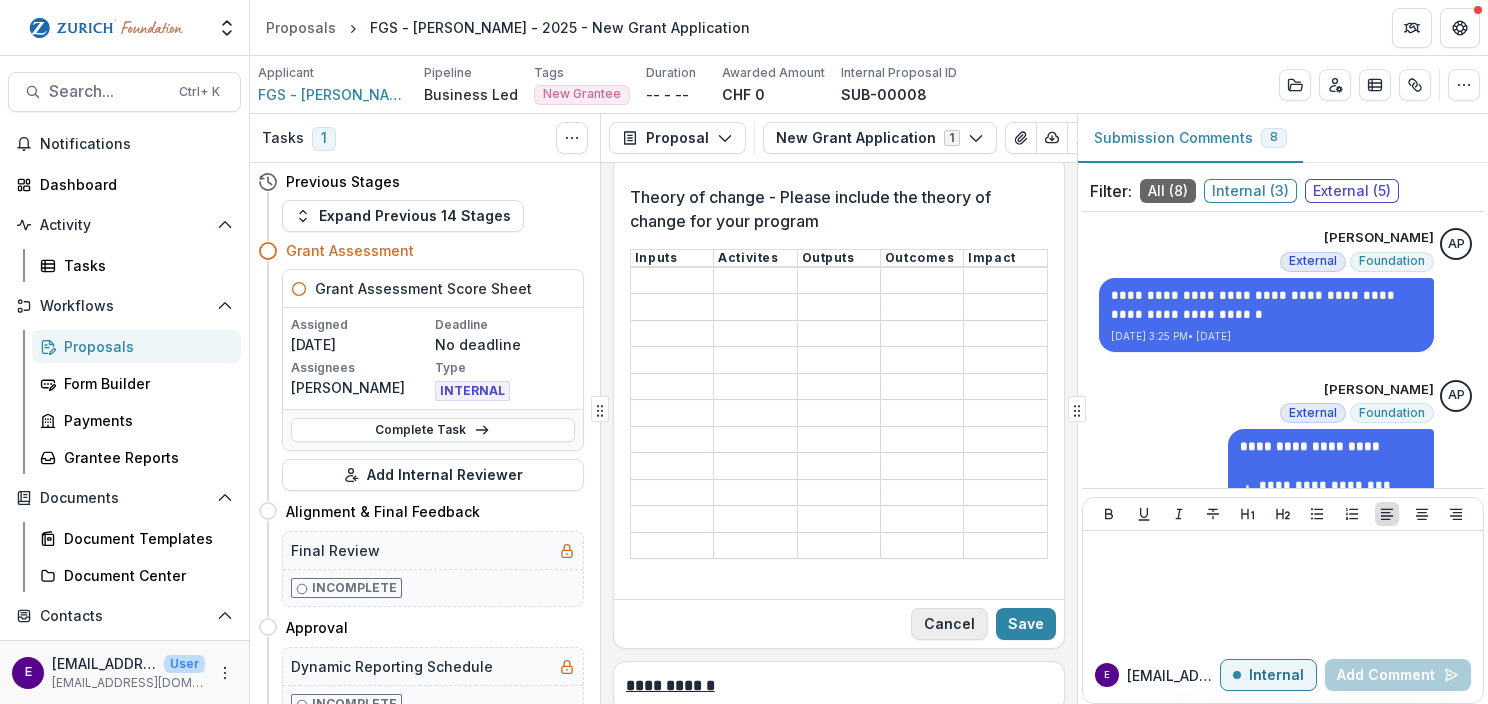 click on "Cancel" at bounding box center [949, 624] 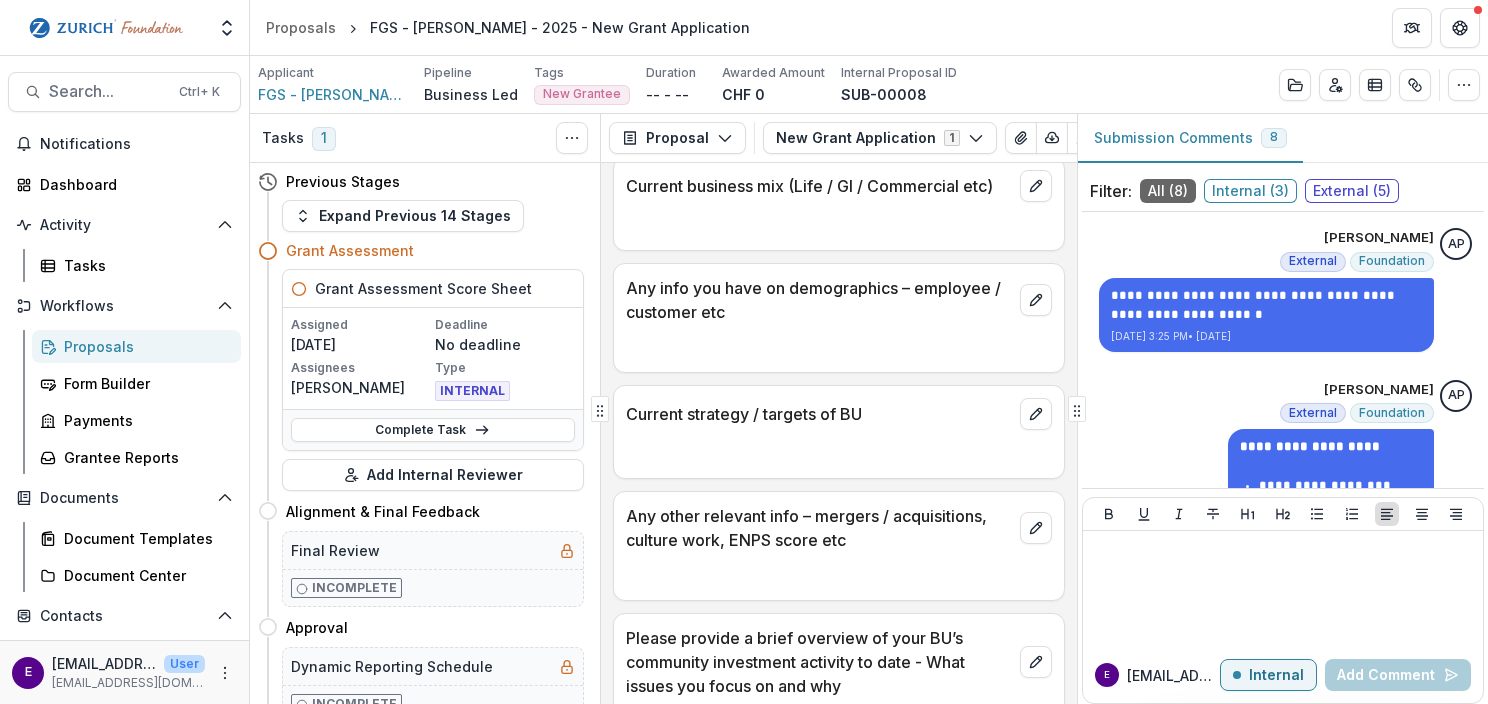 scroll, scrollTop: 14900, scrollLeft: 0, axis: vertical 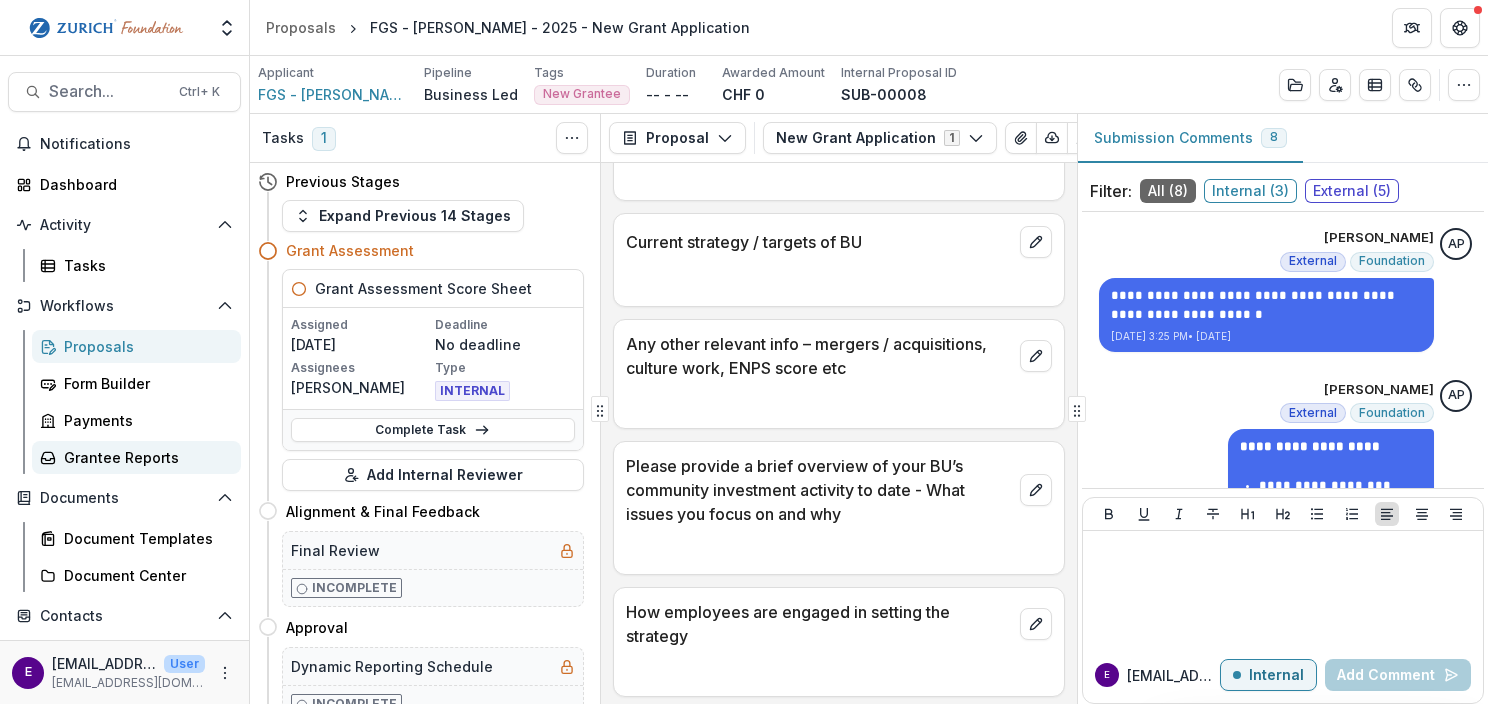 click on "Grantee Reports" at bounding box center [144, 457] 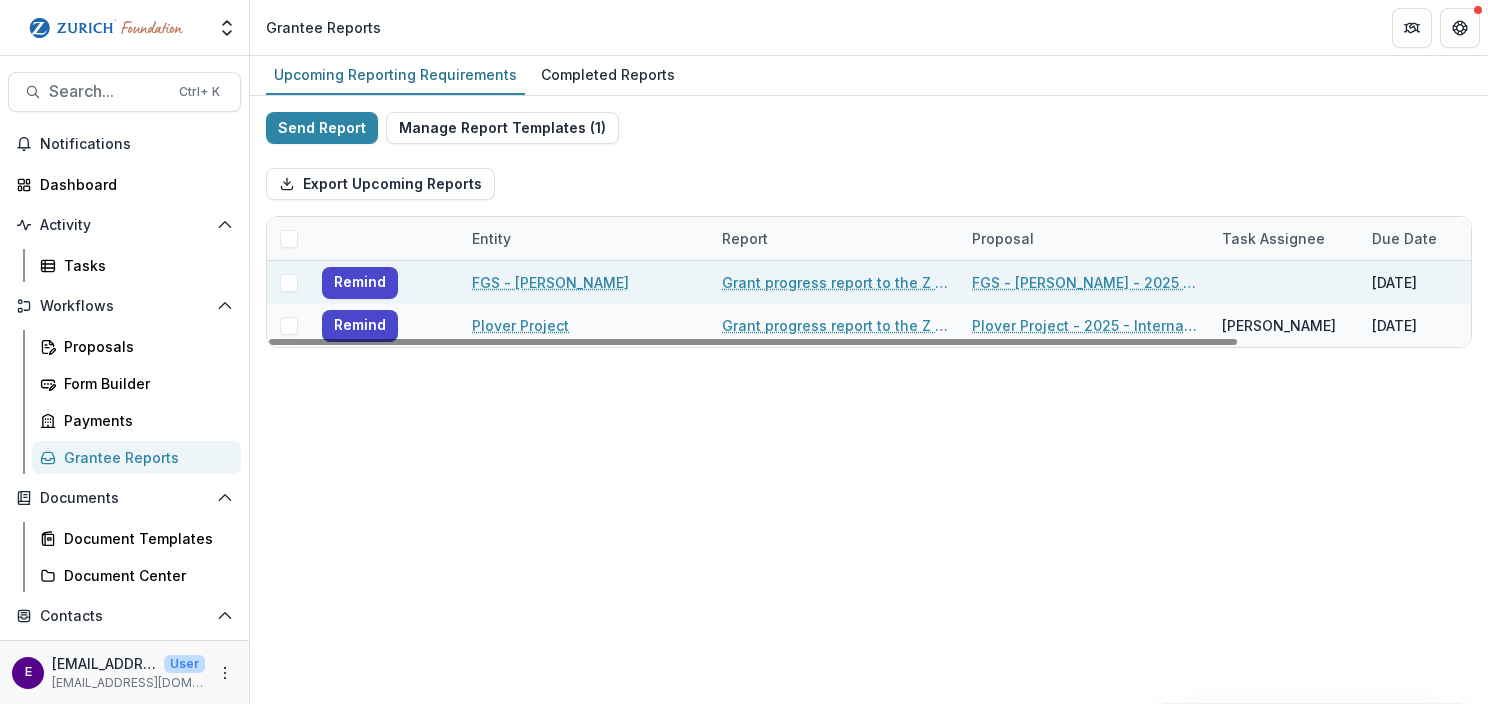 click on "Grant progress report to the  Z Zurich Foundation" at bounding box center [835, 282] 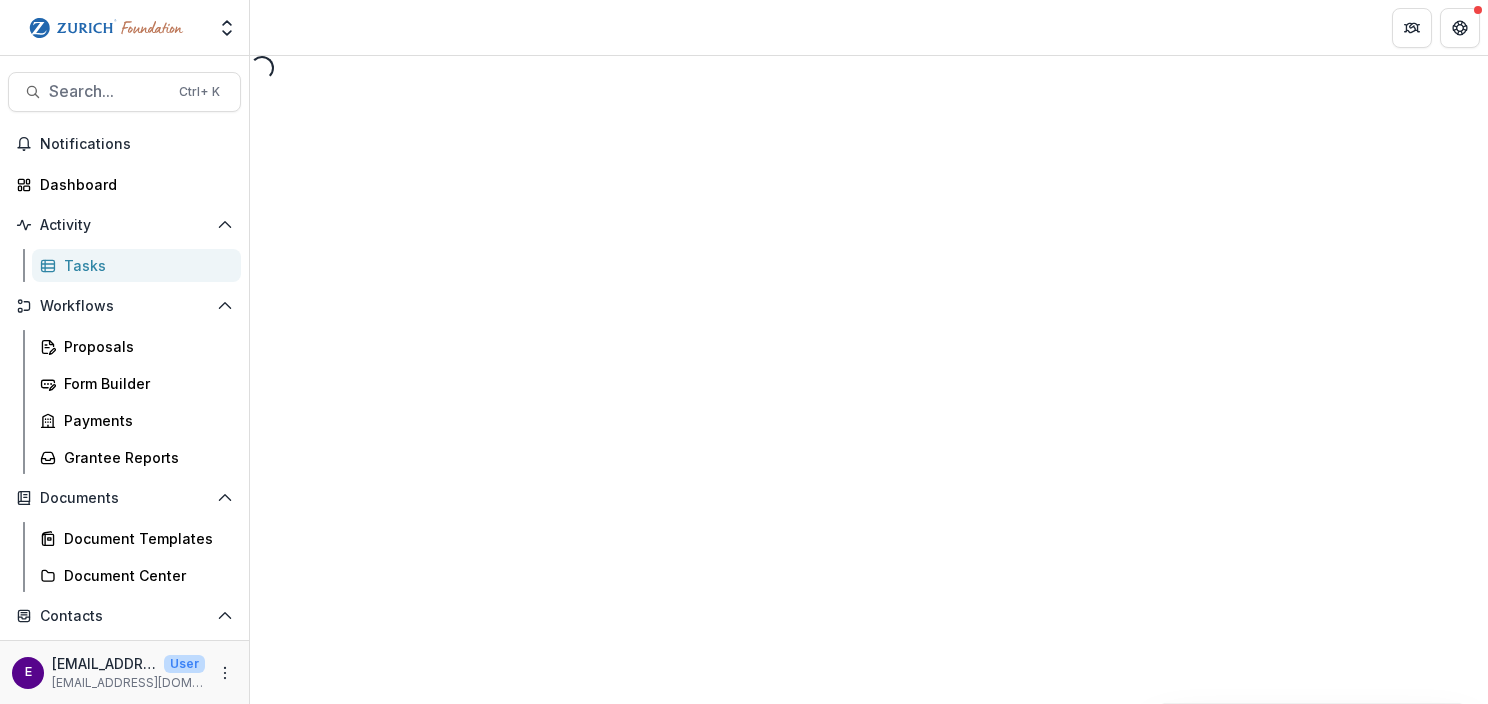 select on "********" 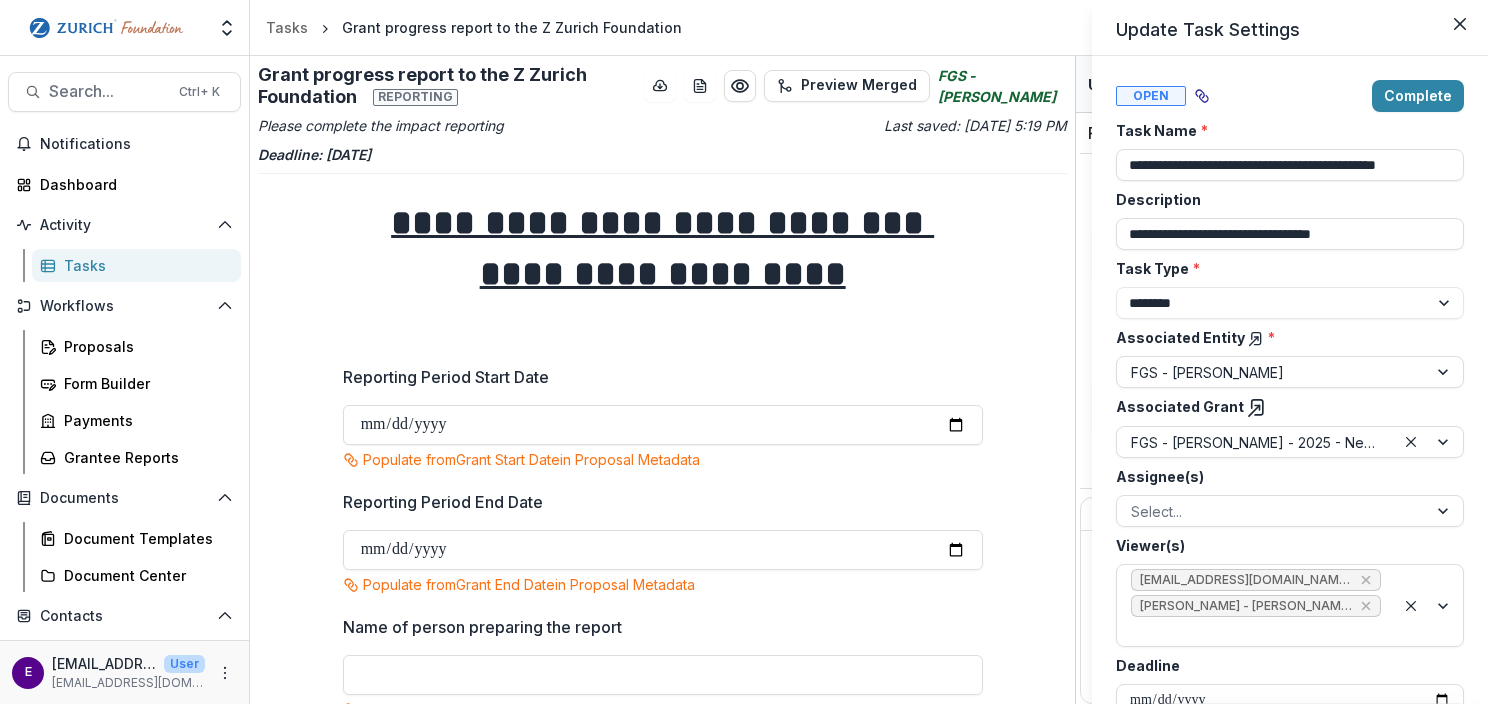 drag, startPoint x: 1070, startPoint y: 68, endPoint x: 1079, endPoint y: 134, distance: 66.61081 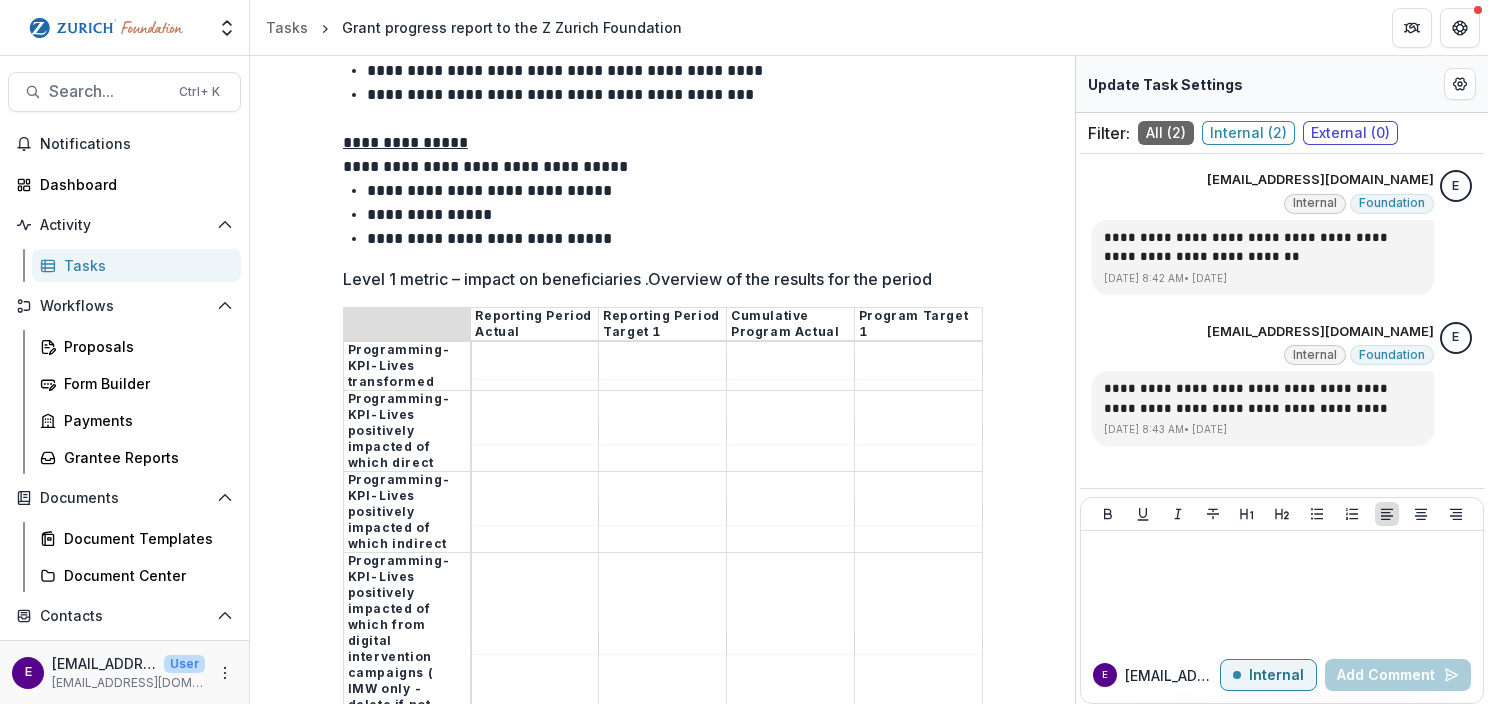 scroll, scrollTop: 3600, scrollLeft: 0, axis: vertical 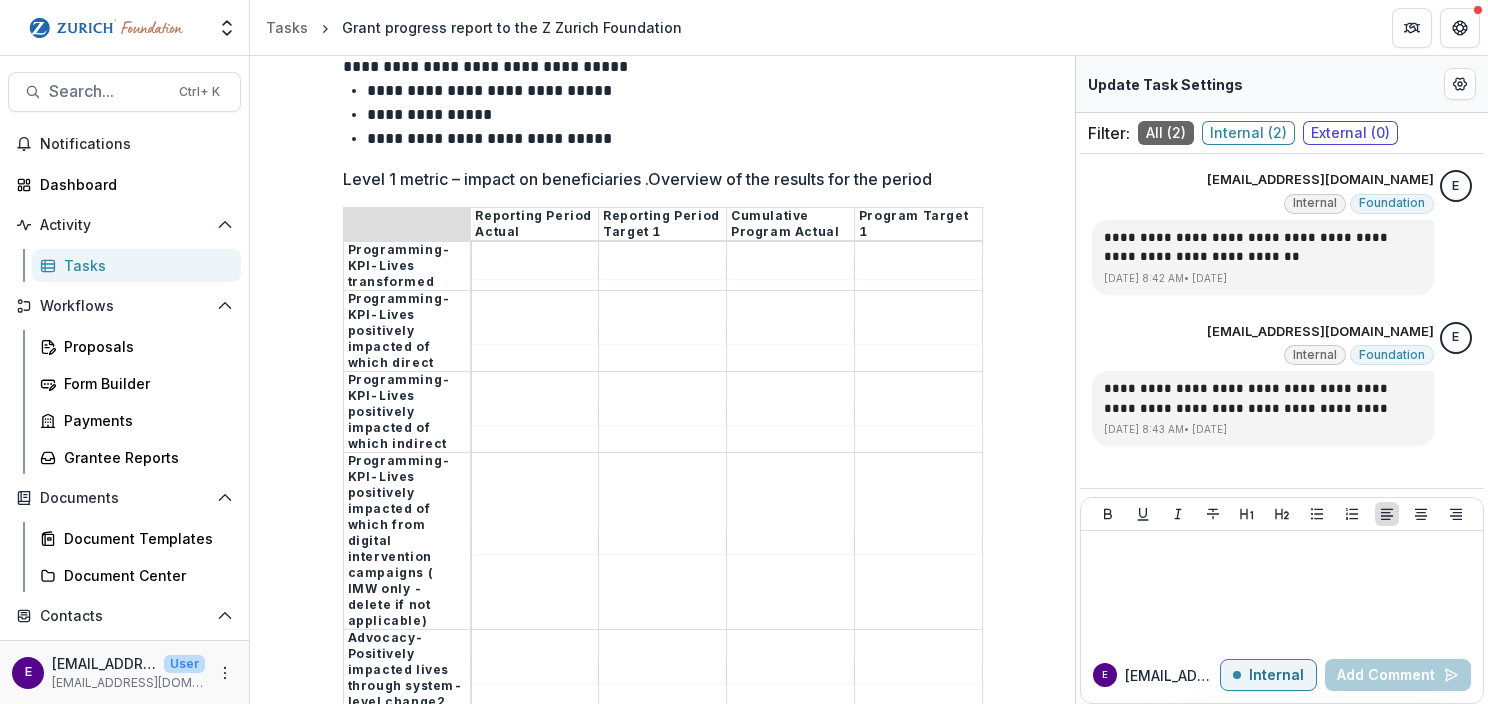 click on "Level 1 metric – impact on beneficiaries .Overview of the results for the period" at bounding box center [657, 179] 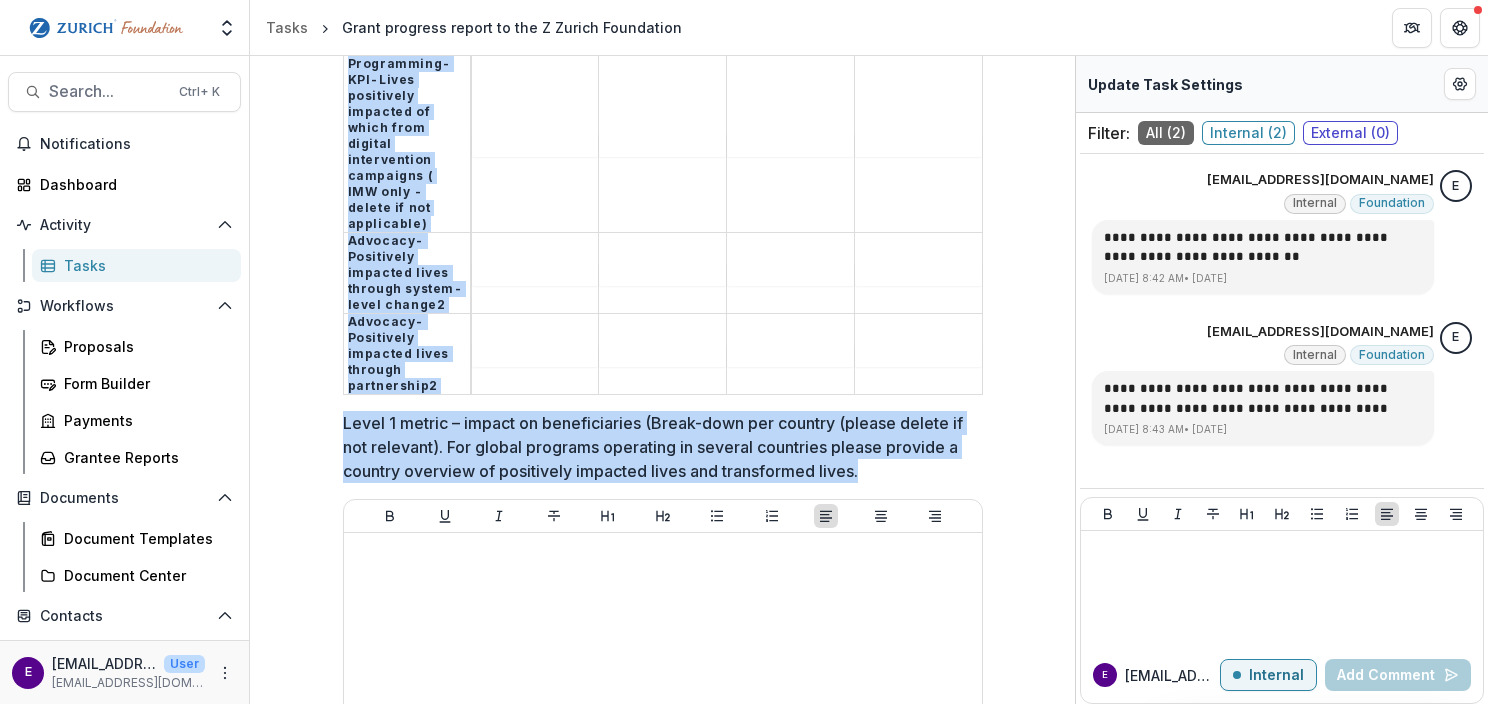 scroll, scrollTop: 4000, scrollLeft: 0, axis: vertical 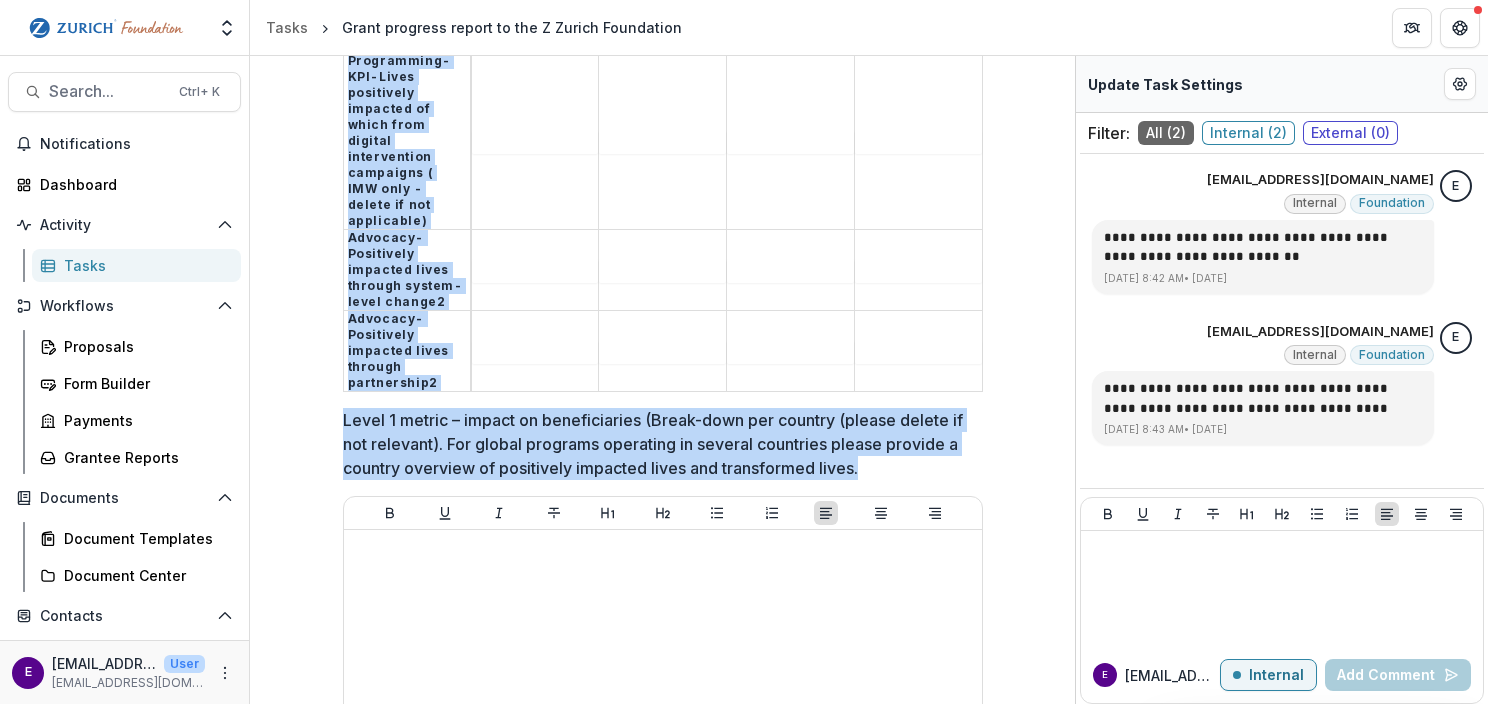 drag, startPoint x: 344, startPoint y: 165, endPoint x: 948, endPoint y: 435, distance: 661.6011 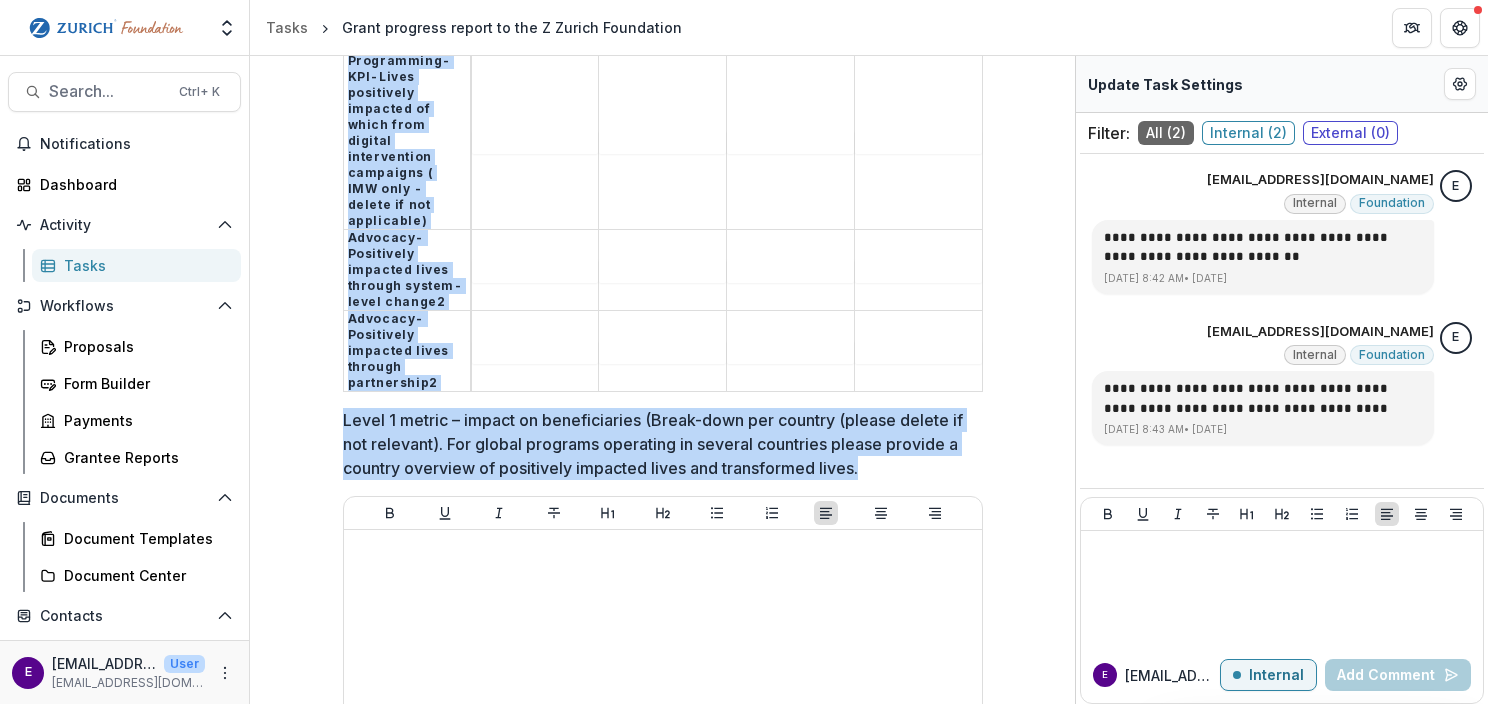 click on "**********" at bounding box center (663, 5249) 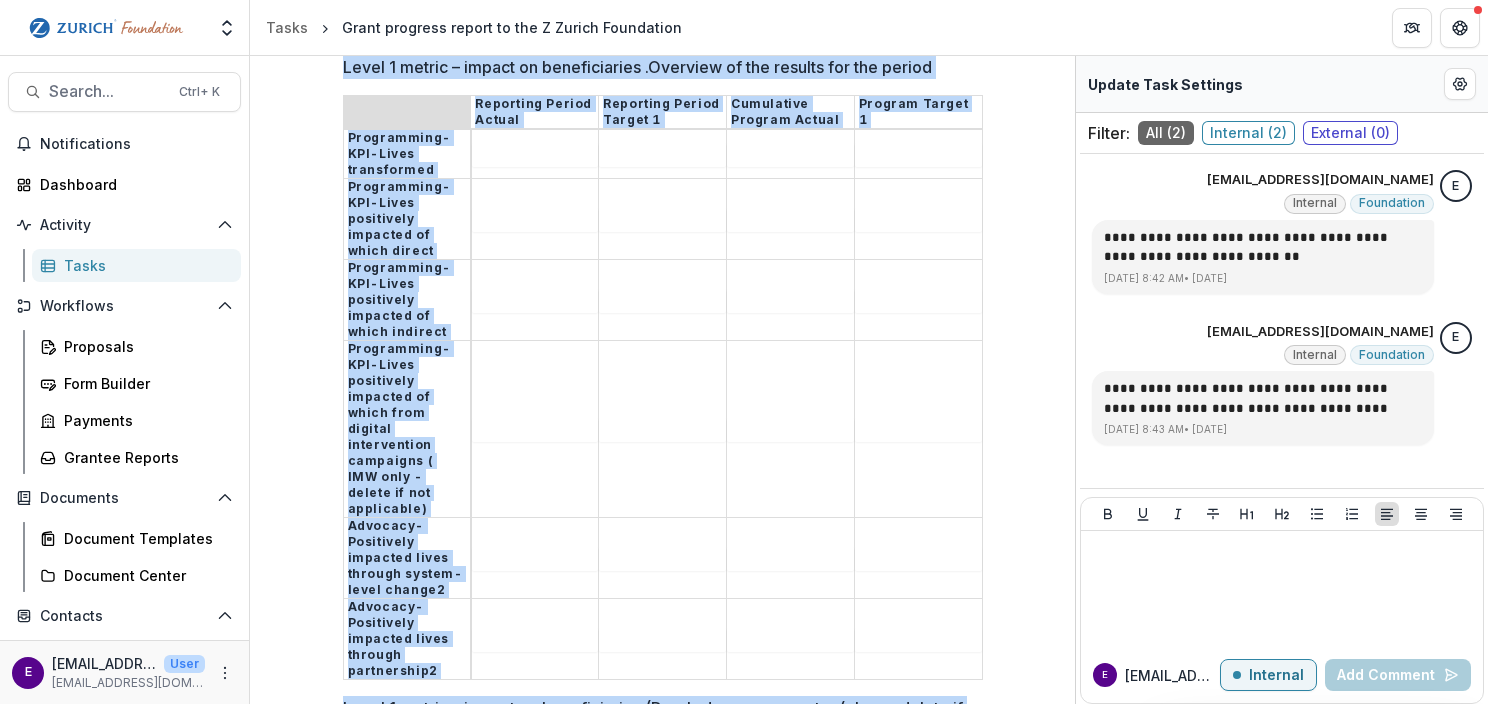 scroll, scrollTop: 3600, scrollLeft: 0, axis: vertical 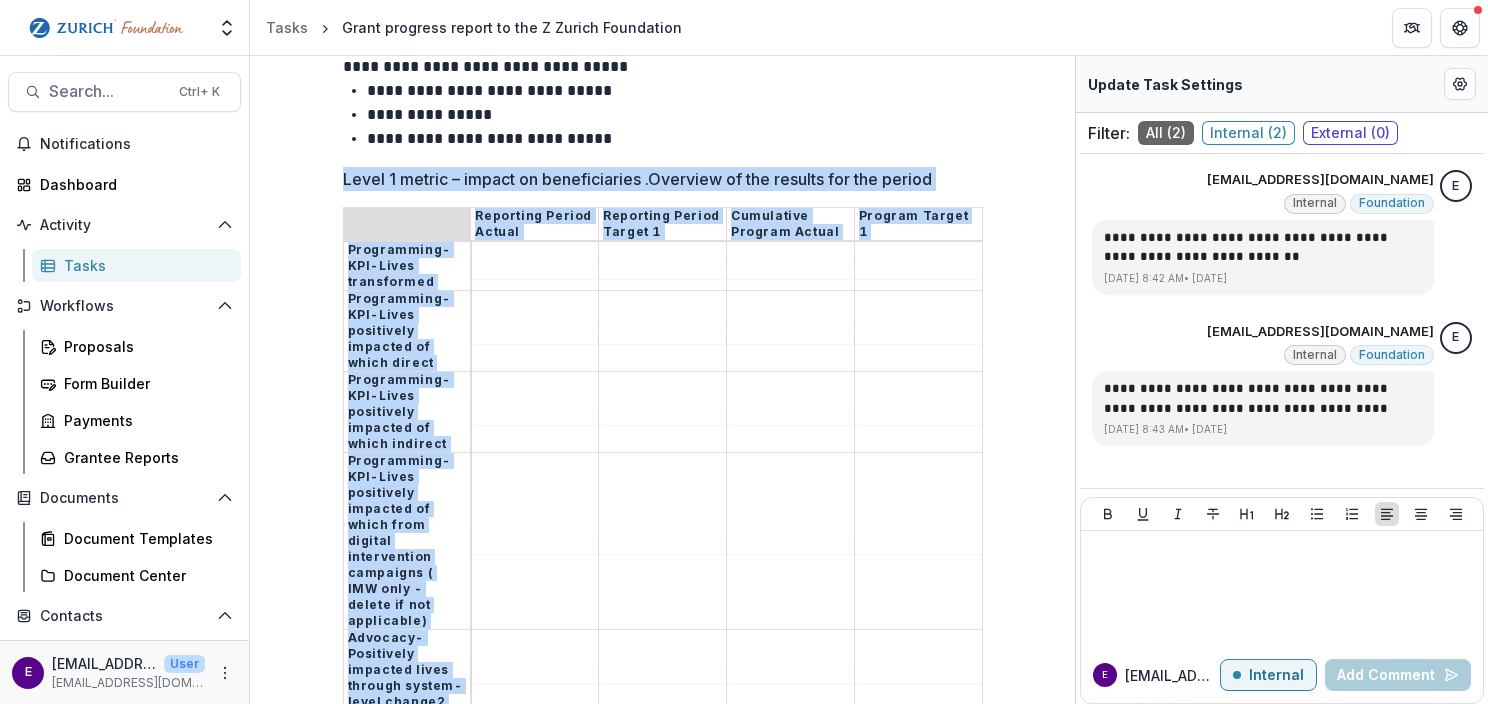 copy on "Level 1 metric – impact on beneficiaries .Overview of the results for the period Reporting Period Actual Reporting Period Target 1 Cumulative Program  Actual Program  Target 1 Programming-KPI-Lives transformed Programming-KPI-Lives positively impacted of which direct Programming-KPI-Lives positively impacted of which indirect Programming-KPI-Lives positively impacted  of which from digital intervention campaigns ( IMW only - delete if not applicable) Advocacy- Positively impacted lives through system-level change2 Advocacy- Positively impacted lives through partnership2 Level 1 metric – impact on beneficiaries (Break-down per country (please delete if not relevant). For global programs operating in several countries please provide a country overview of positively impacted lives and transformed lives." 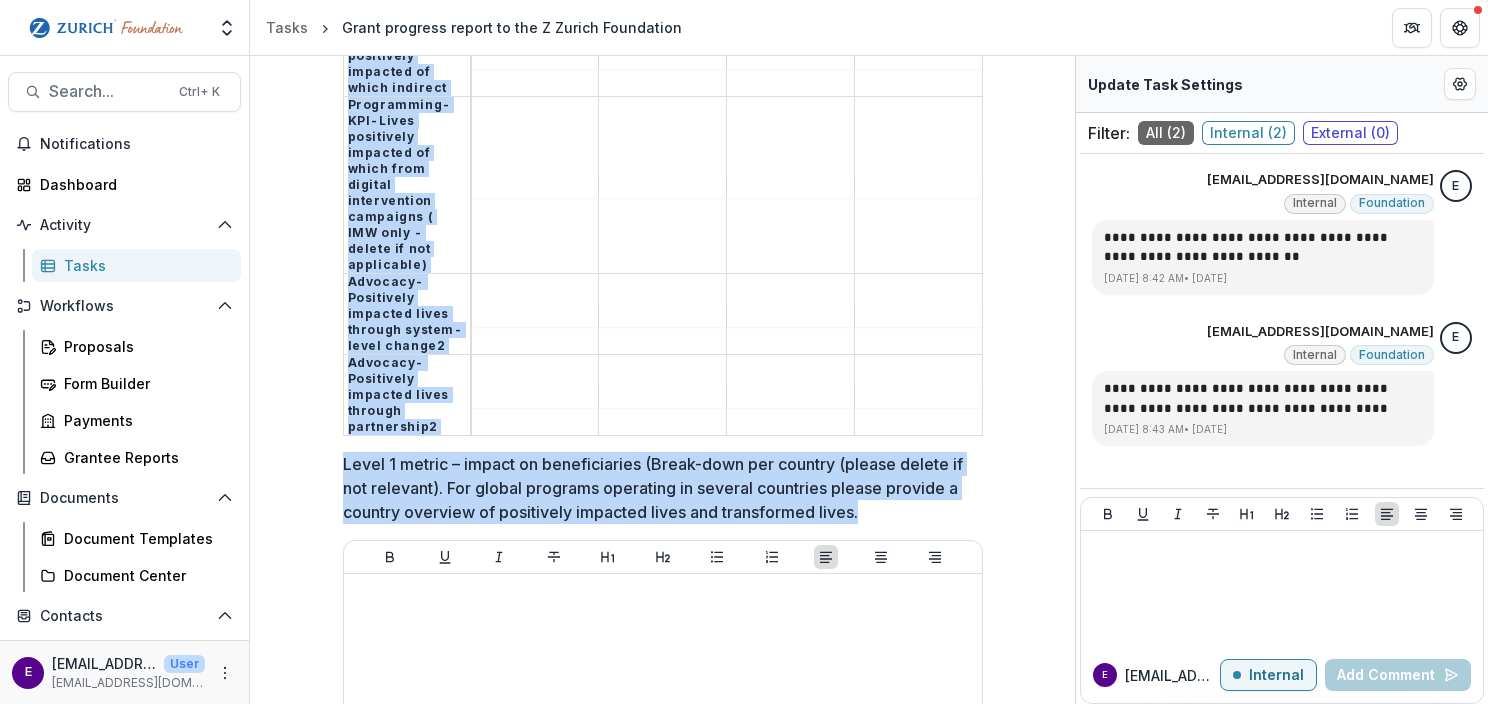 scroll, scrollTop: 4000, scrollLeft: 0, axis: vertical 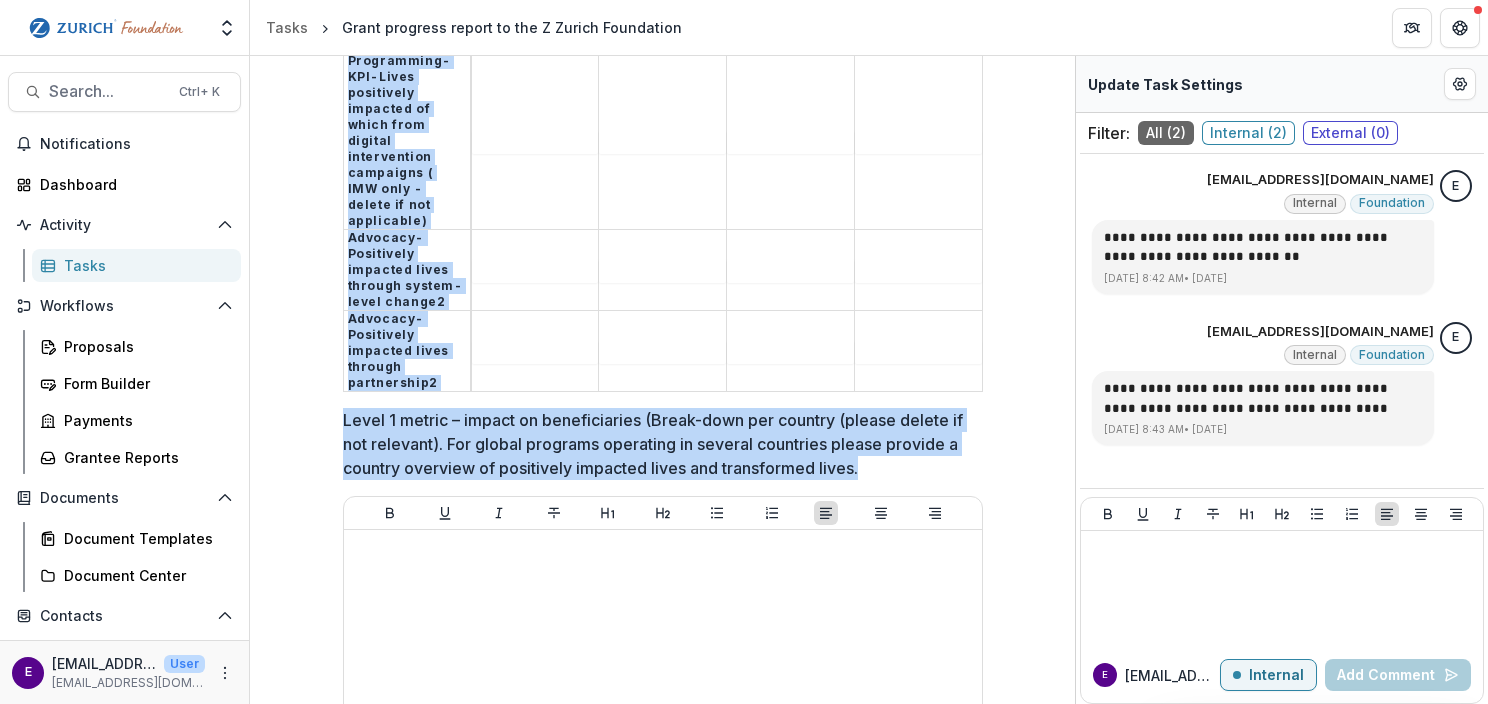 click on "Level 1 metric – impact on beneficiaries (Break-down per country (please delete if not relevant). For global programs operating in several countries please provide a country overview of positively impacted lives and transformed lives." at bounding box center (657, 444) 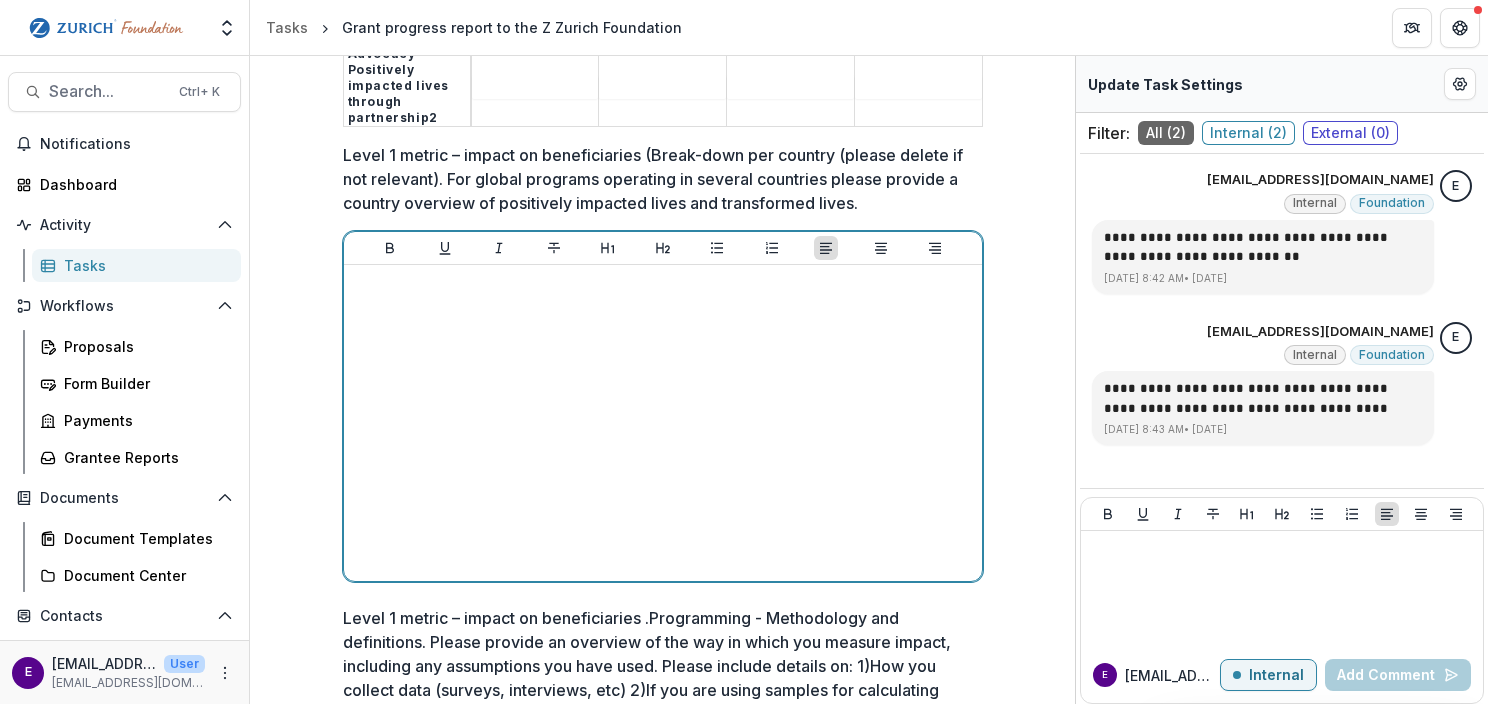 scroll, scrollTop: 4000, scrollLeft: 0, axis: vertical 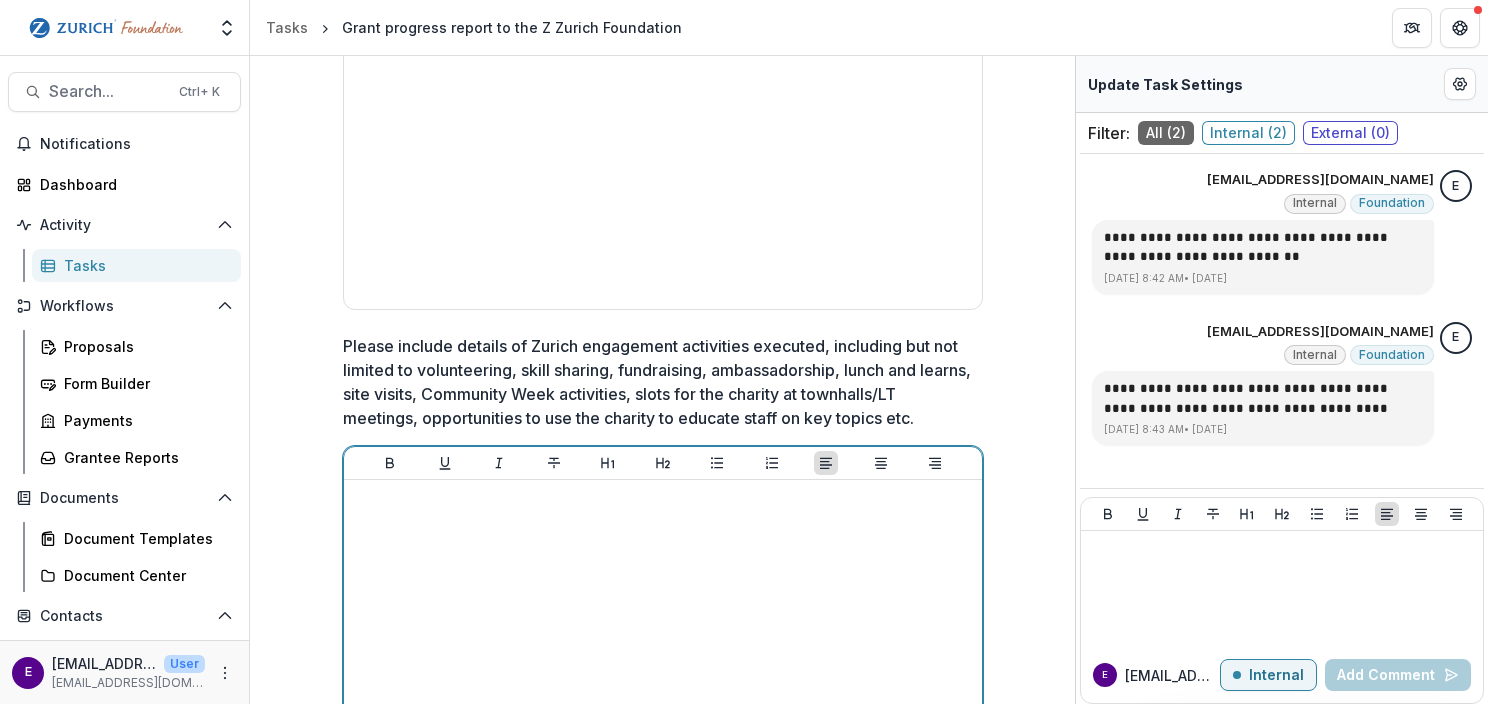 click at bounding box center (663, 638) 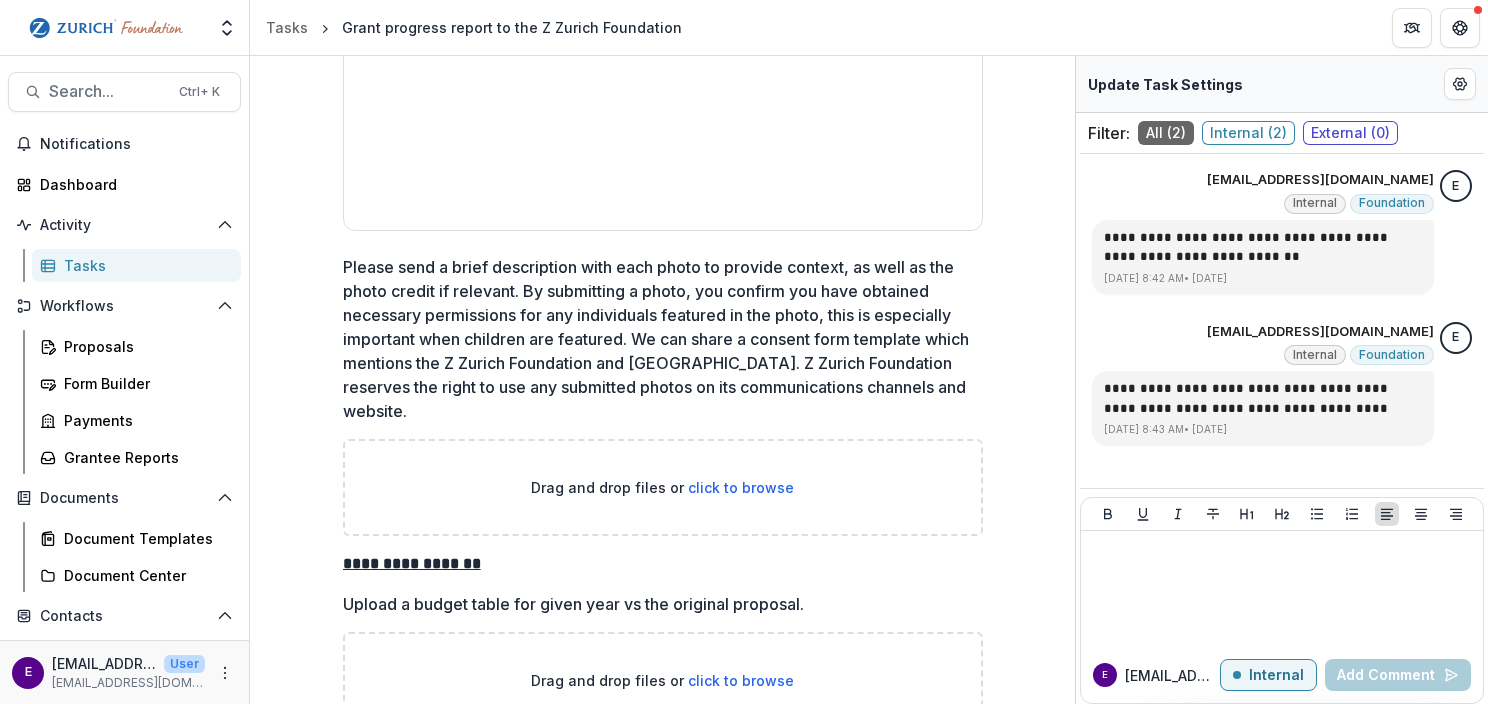 scroll, scrollTop: 13600, scrollLeft: 0, axis: vertical 